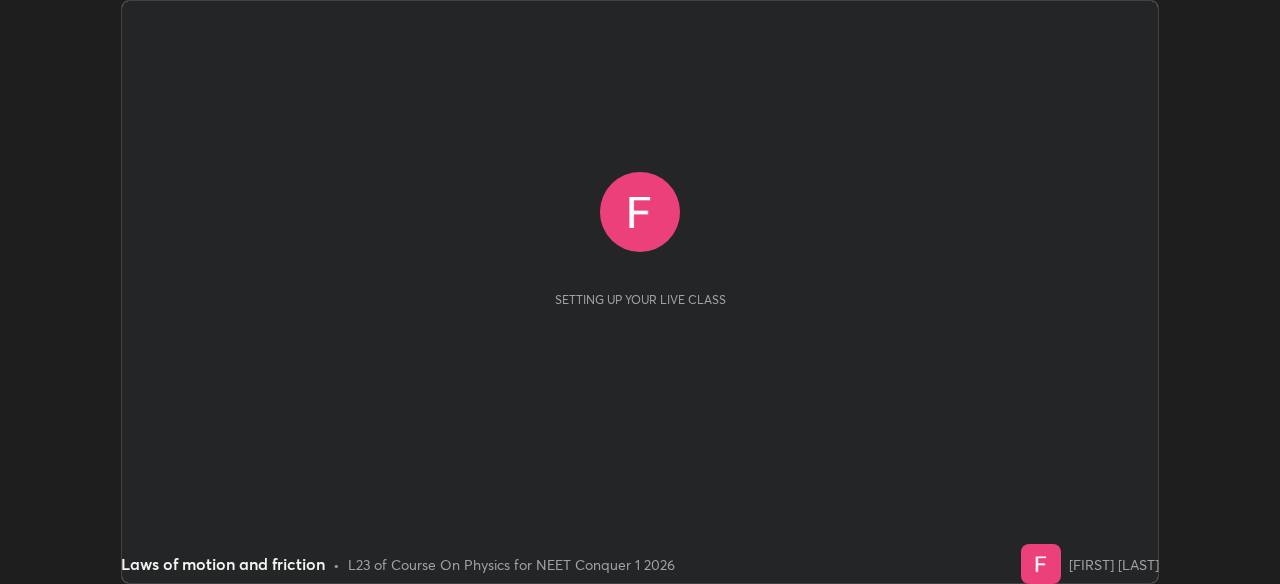 scroll, scrollTop: 0, scrollLeft: 0, axis: both 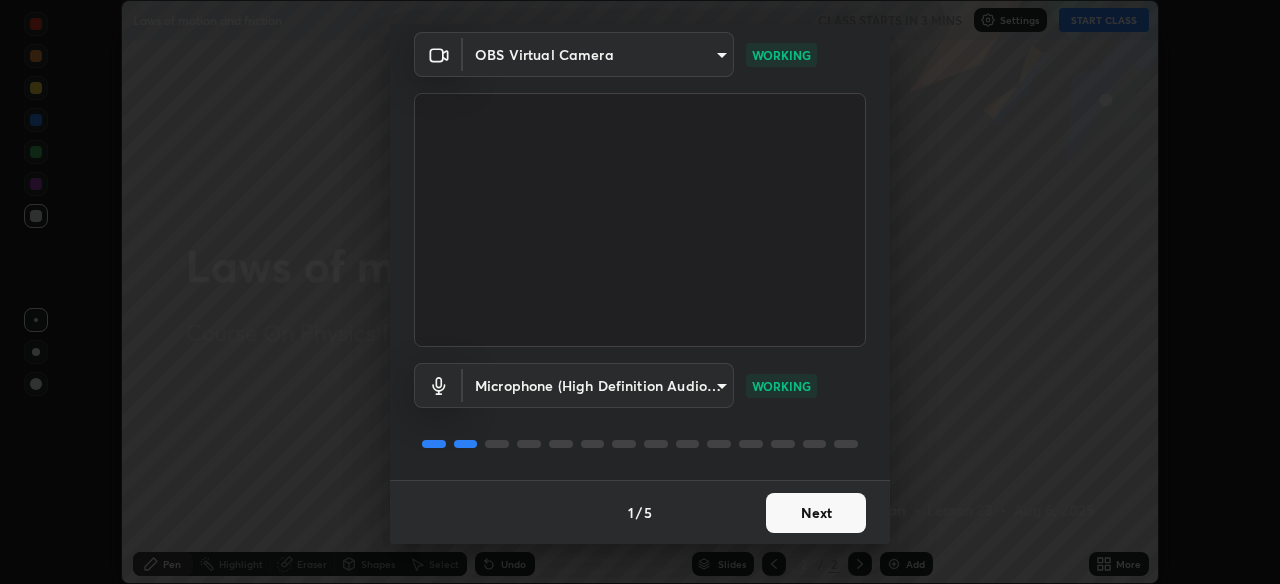 click on "Next" at bounding box center [816, 513] 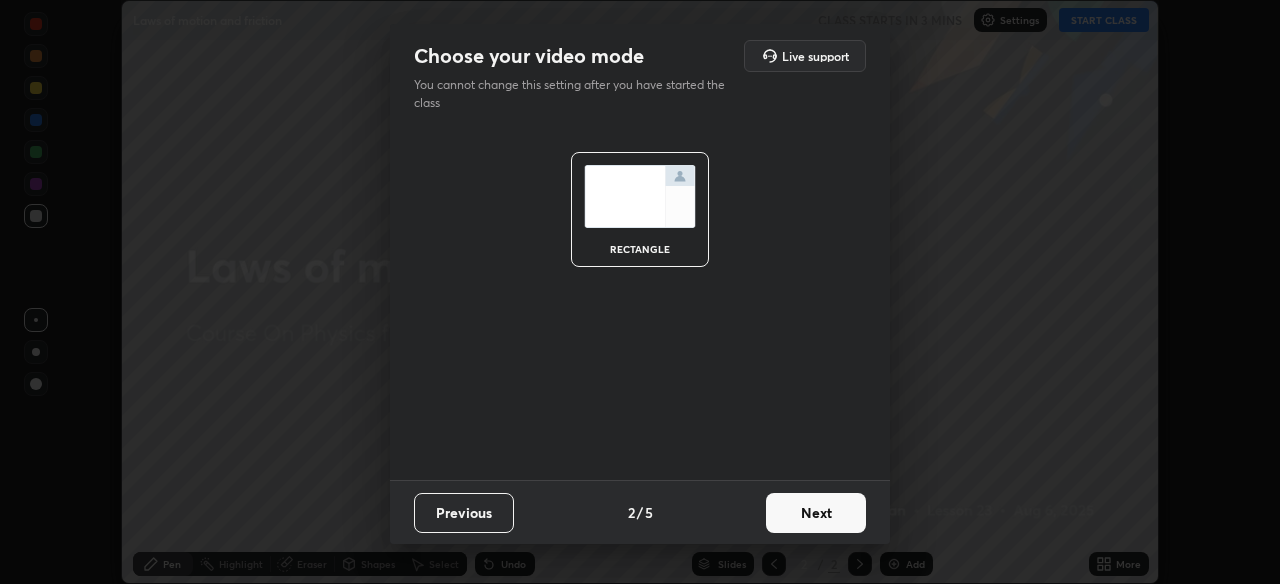 click on "Next" at bounding box center (816, 513) 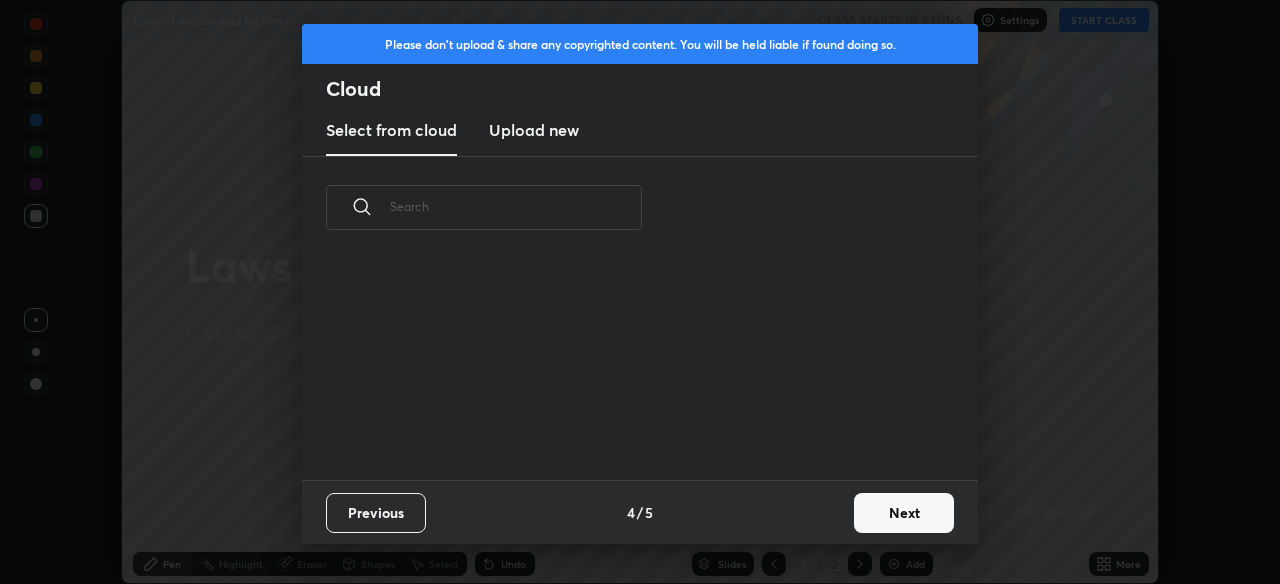 click on "Next" at bounding box center [904, 513] 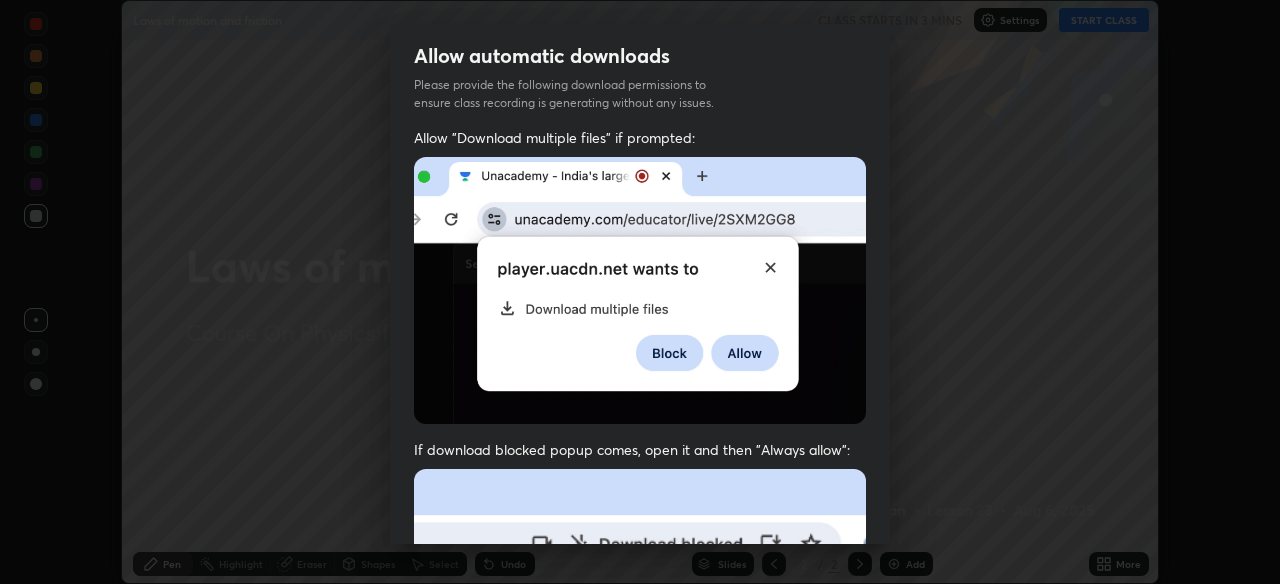 click on "Allow "Download multiple files" if prompted: If download blocked popup comes, open it and then "Always allow": I agree that if I don't provide required permissions, class recording will not be generated" at bounding box center (640, 549) 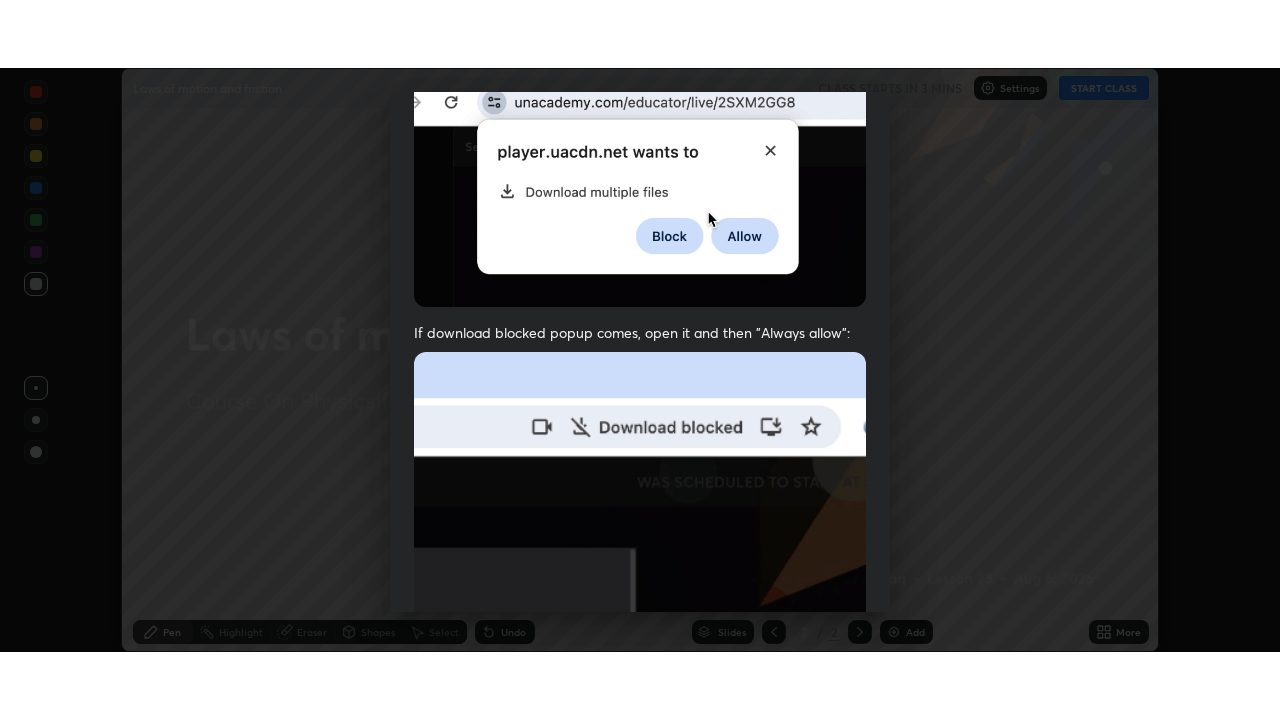 scroll, scrollTop: 480, scrollLeft: 0, axis: vertical 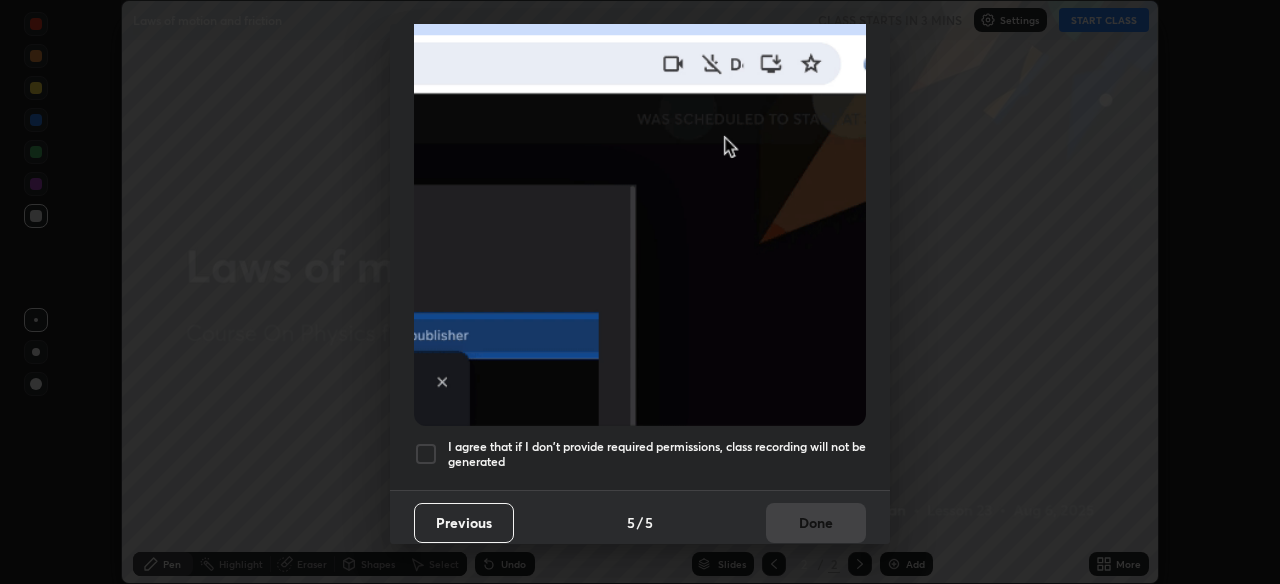 click on "I agree that if I don't provide required permissions, class recording will not be generated" at bounding box center (657, 454) 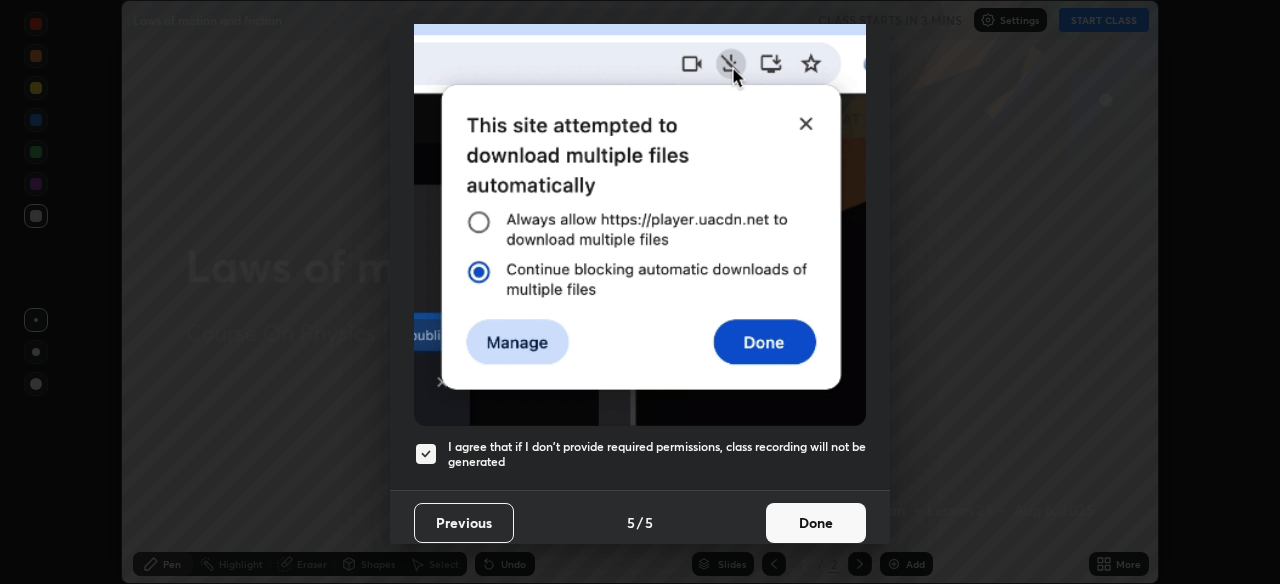 click on "Done" at bounding box center [816, 523] 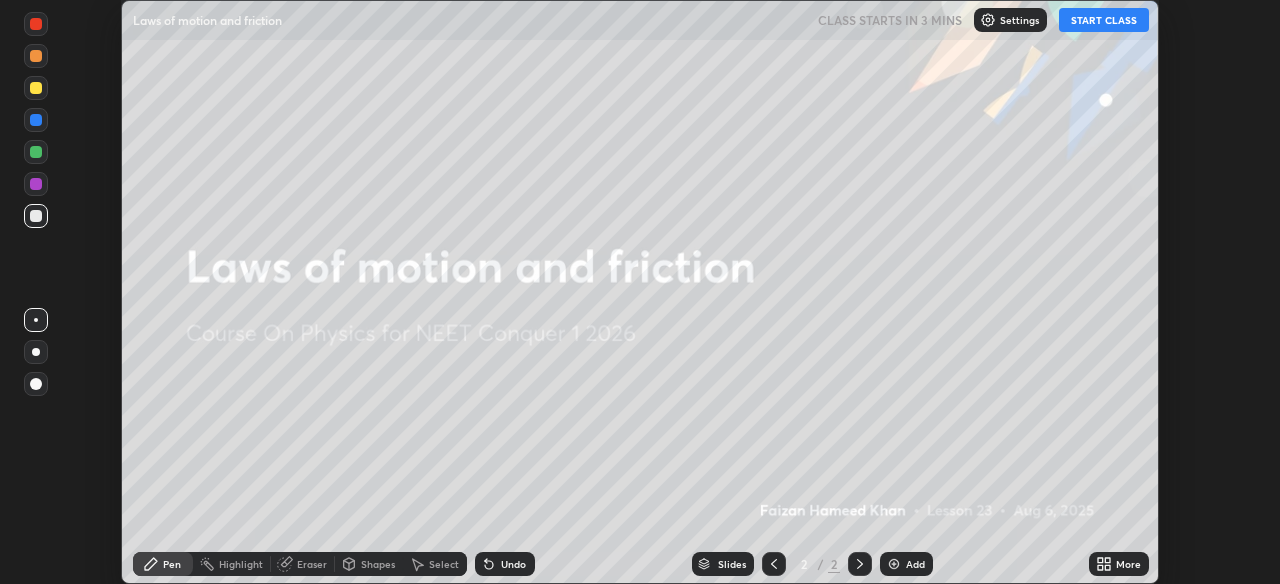 click on "More" at bounding box center (1119, 564) 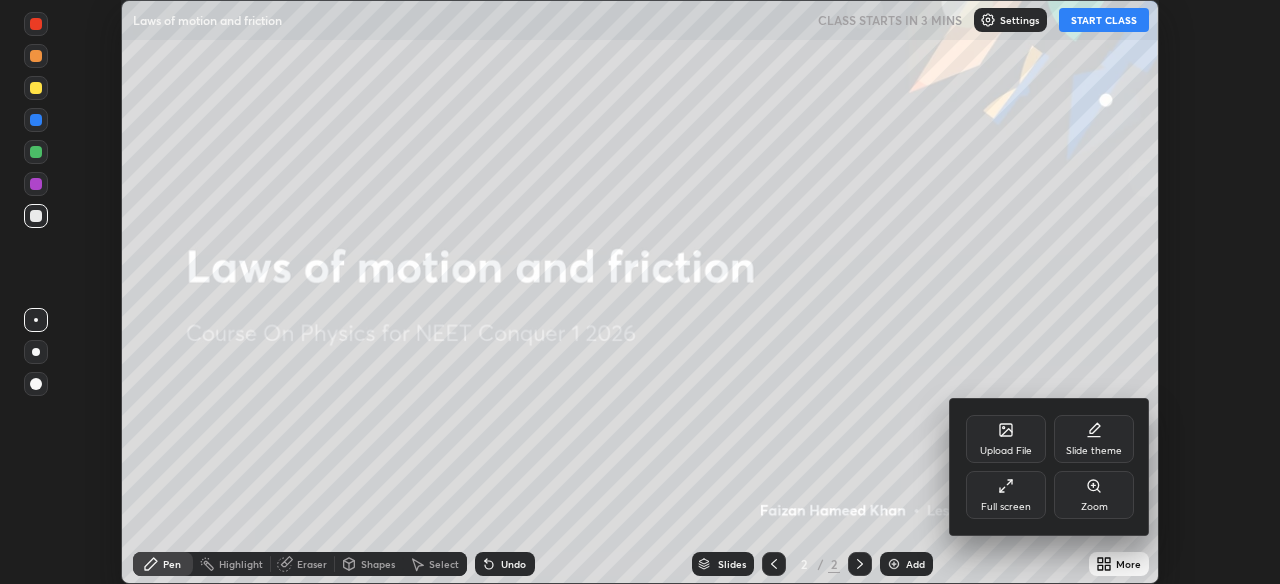 click on "Full screen" at bounding box center (1006, 495) 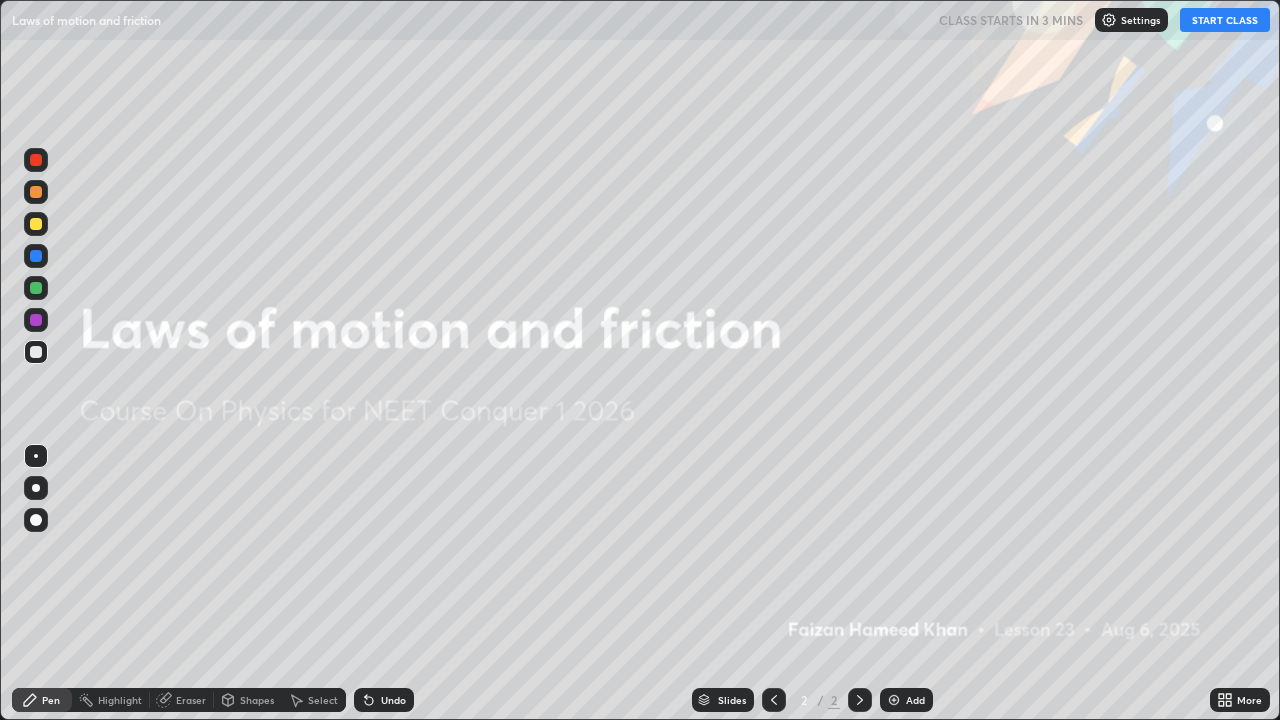scroll, scrollTop: 99280, scrollLeft: 98720, axis: both 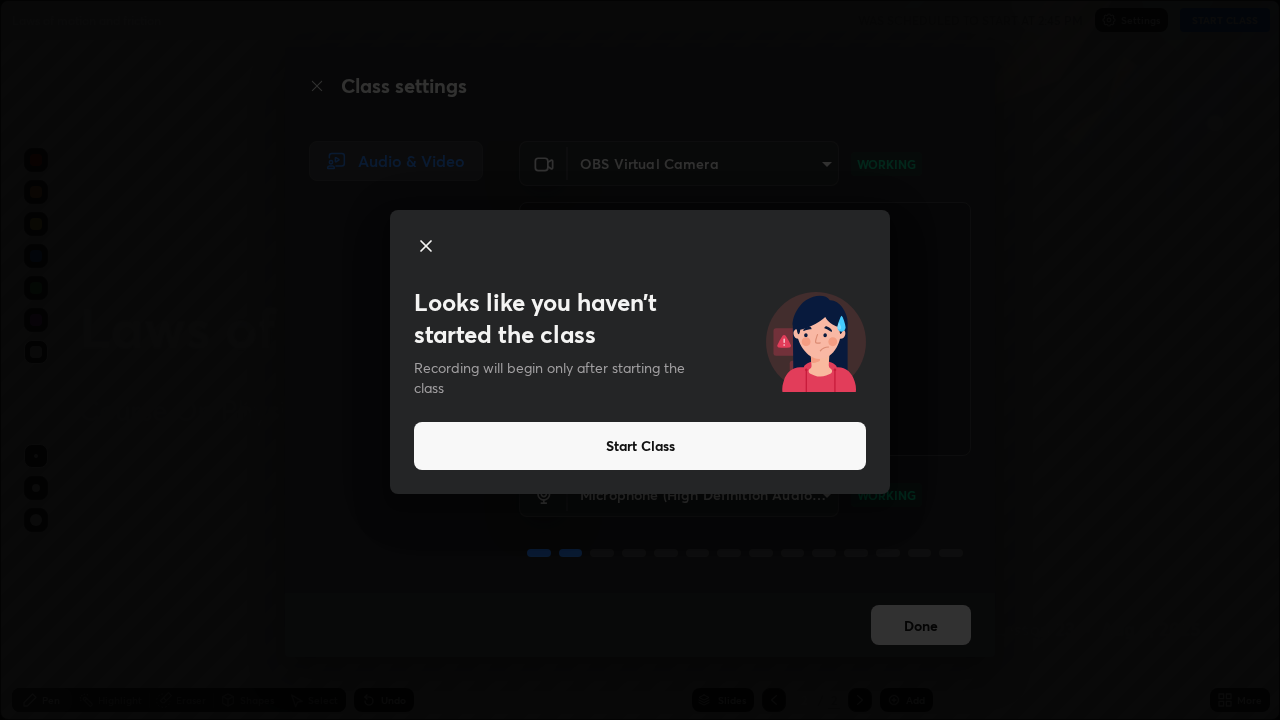click on "Start Class" at bounding box center (640, 446) 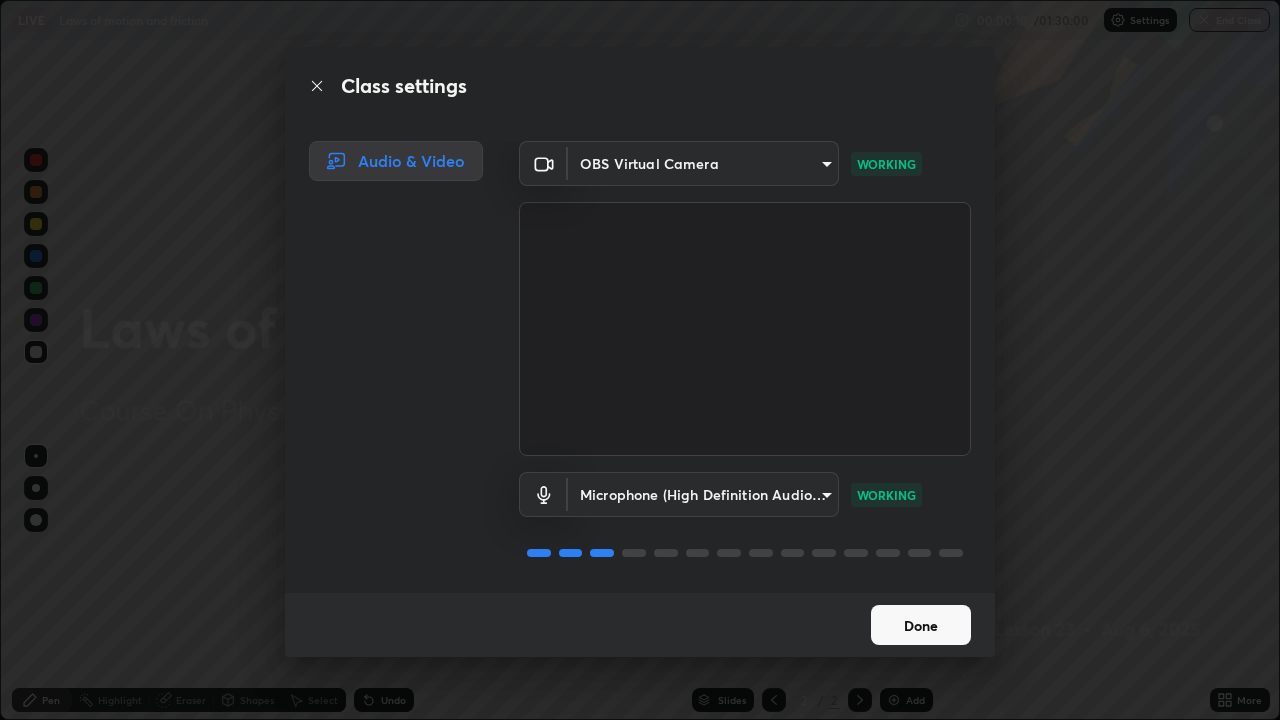 click on "Done" at bounding box center [921, 625] 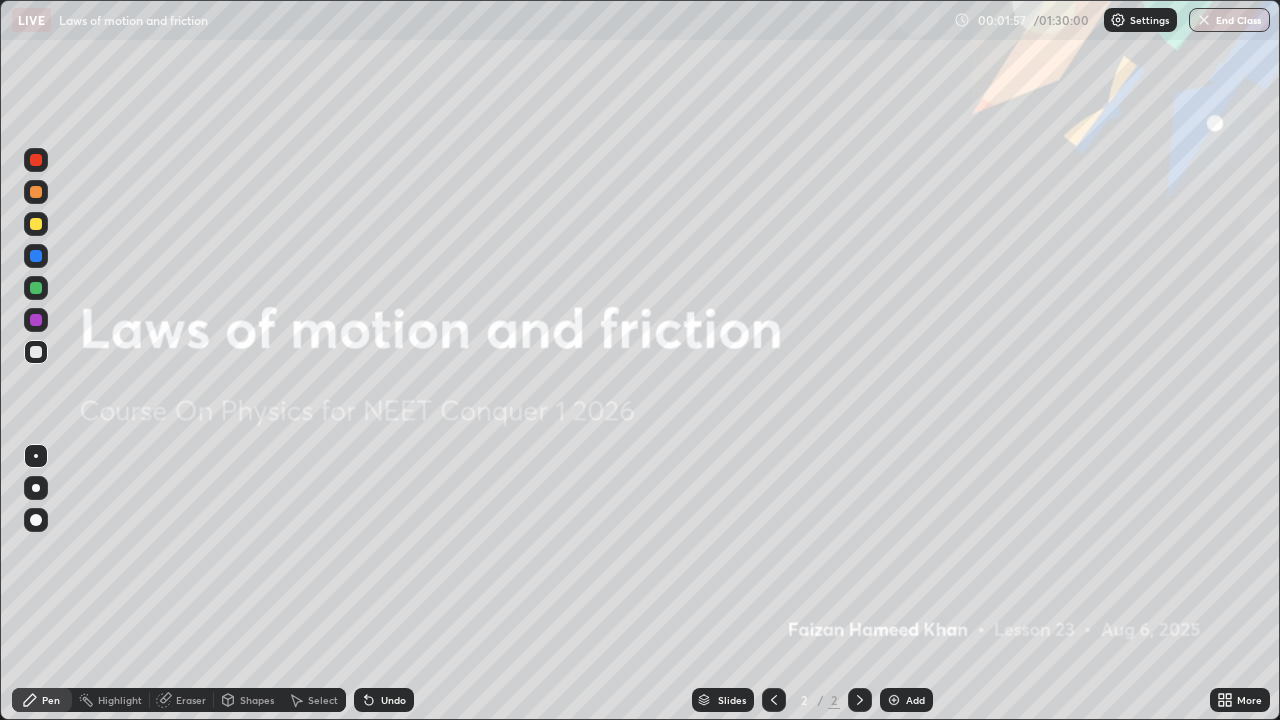 click at bounding box center [894, 700] 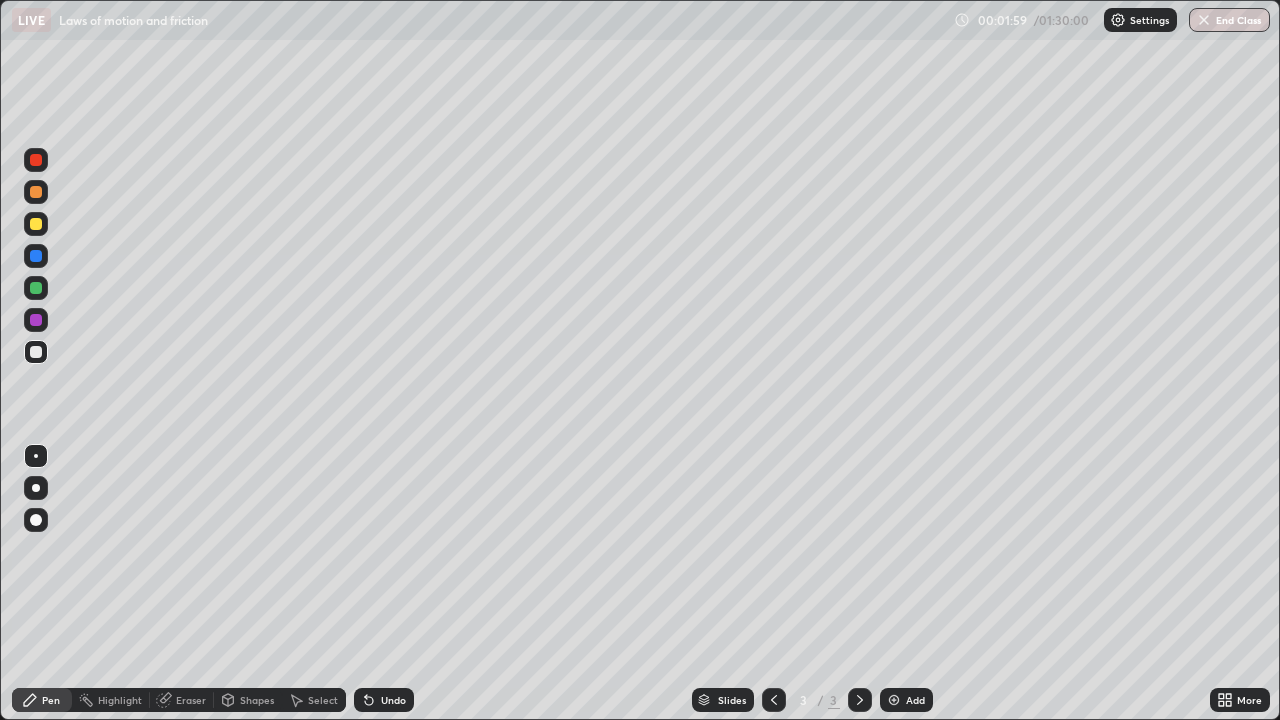 click at bounding box center [36, 288] 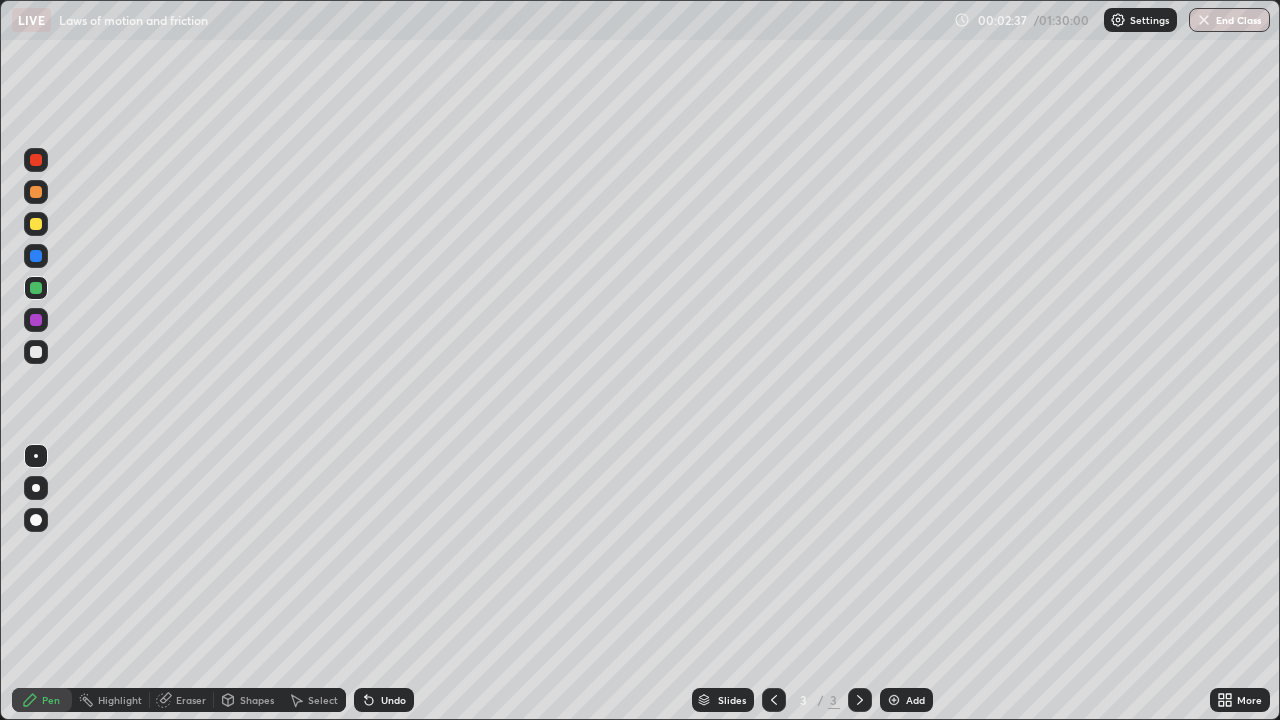 click at bounding box center [36, 224] 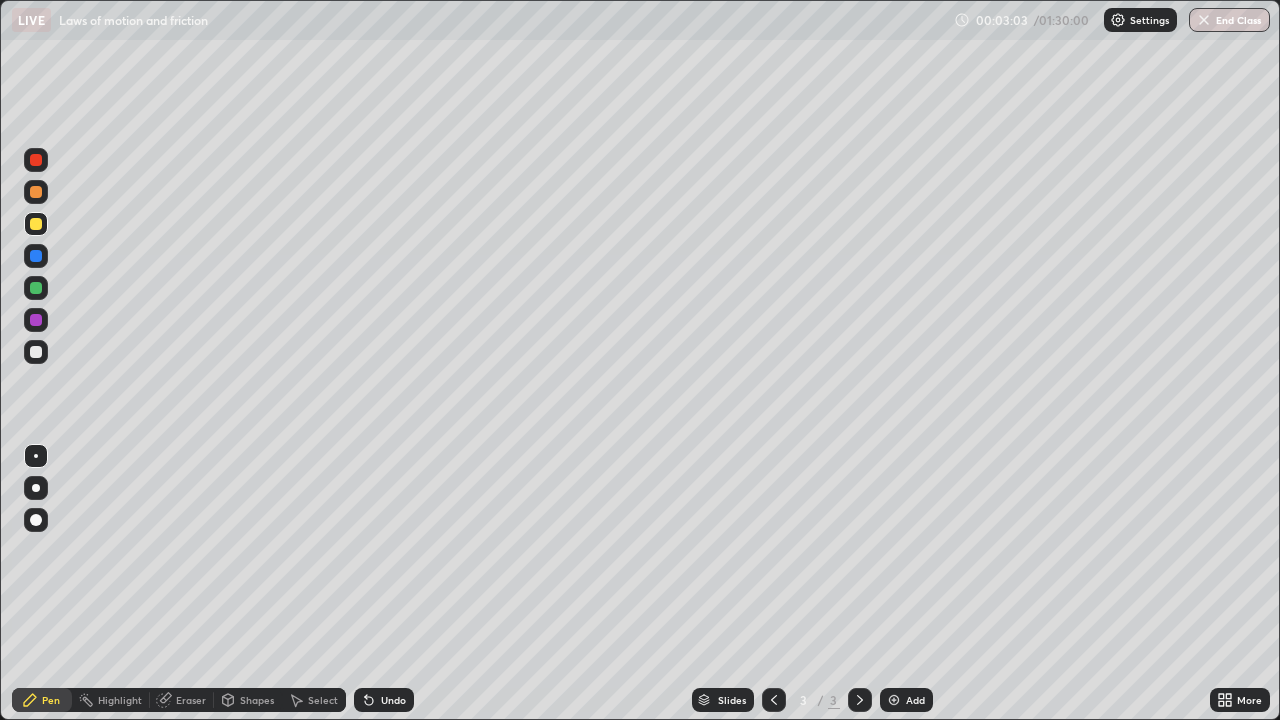 click at bounding box center [36, 288] 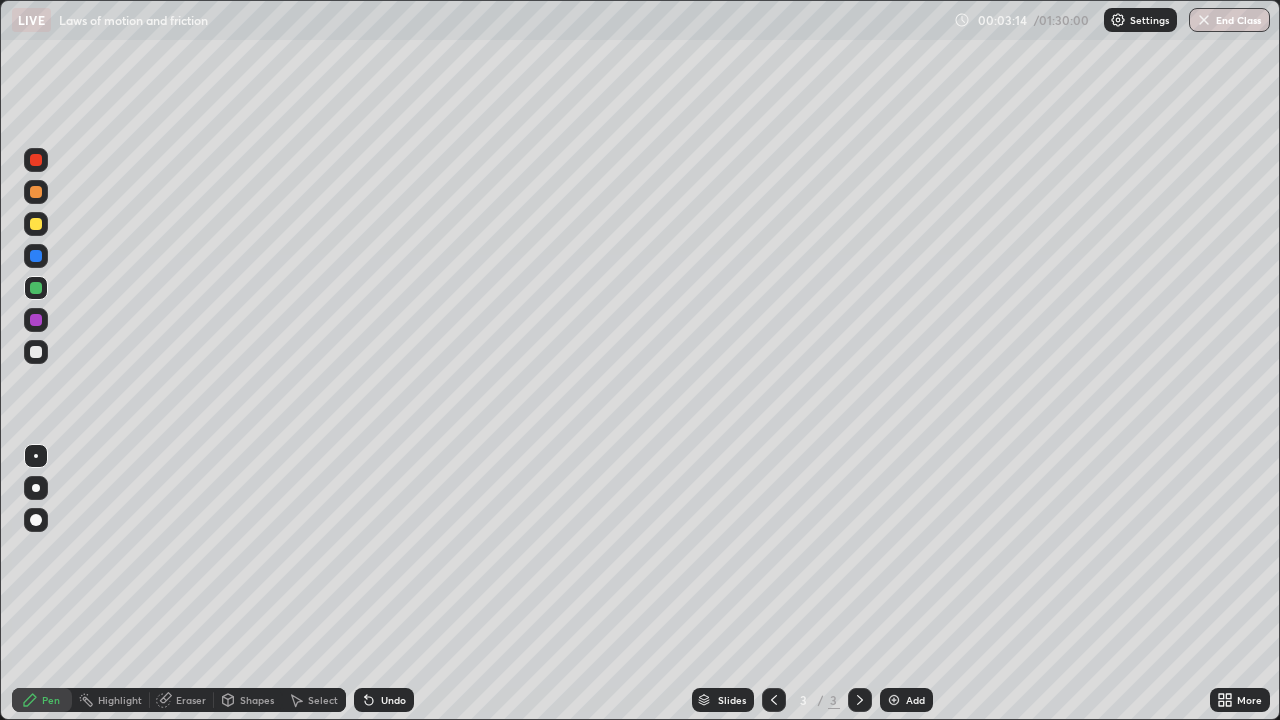 click at bounding box center (36, 352) 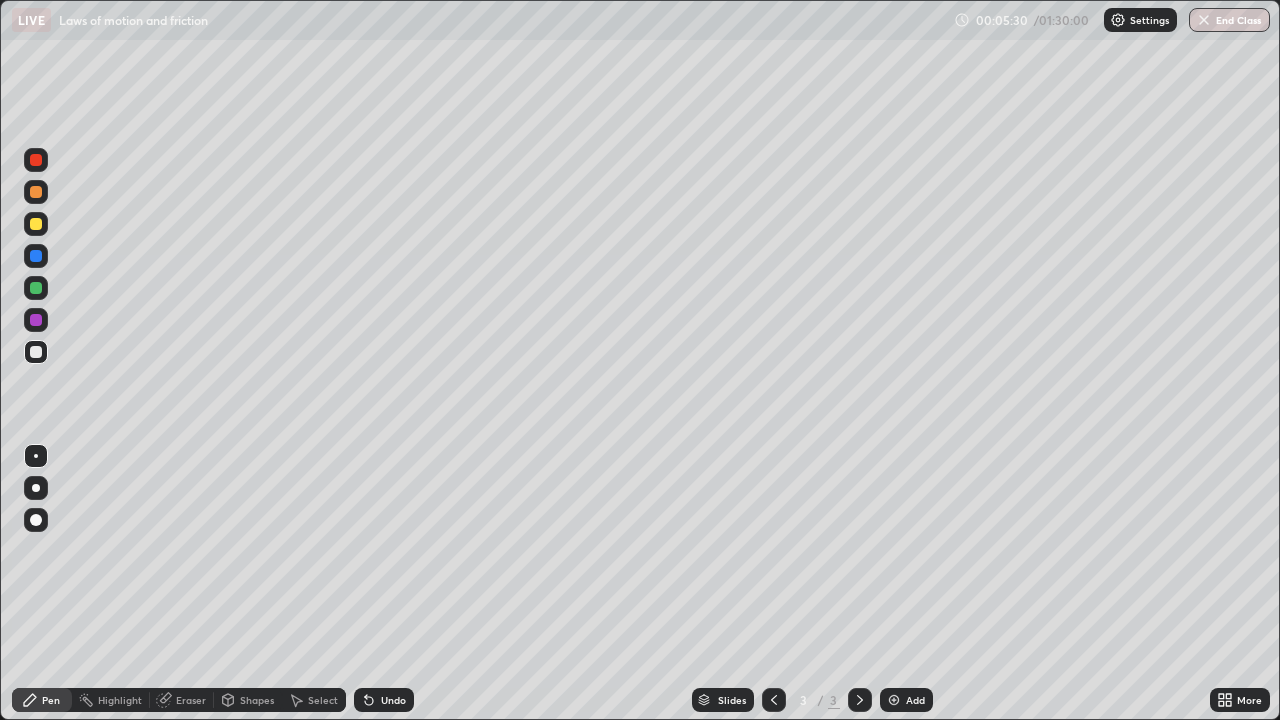 click at bounding box center (36, 352) 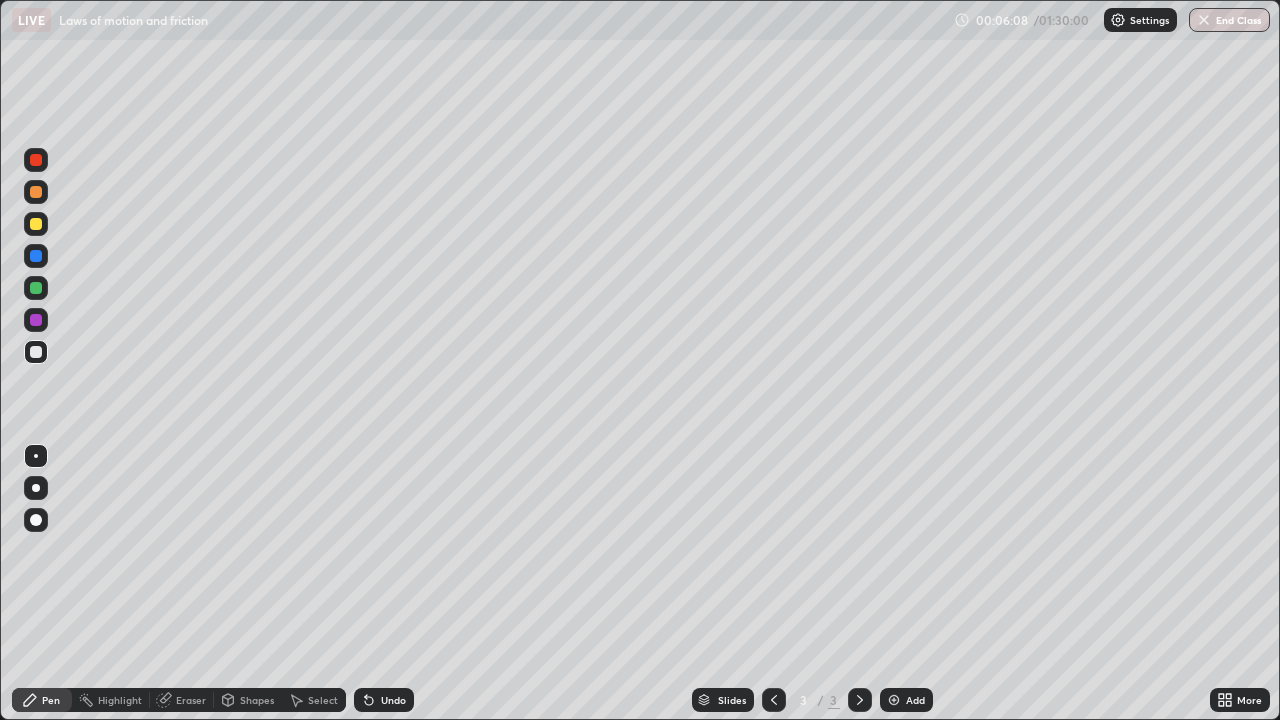 click at bounding box center [36, 288] 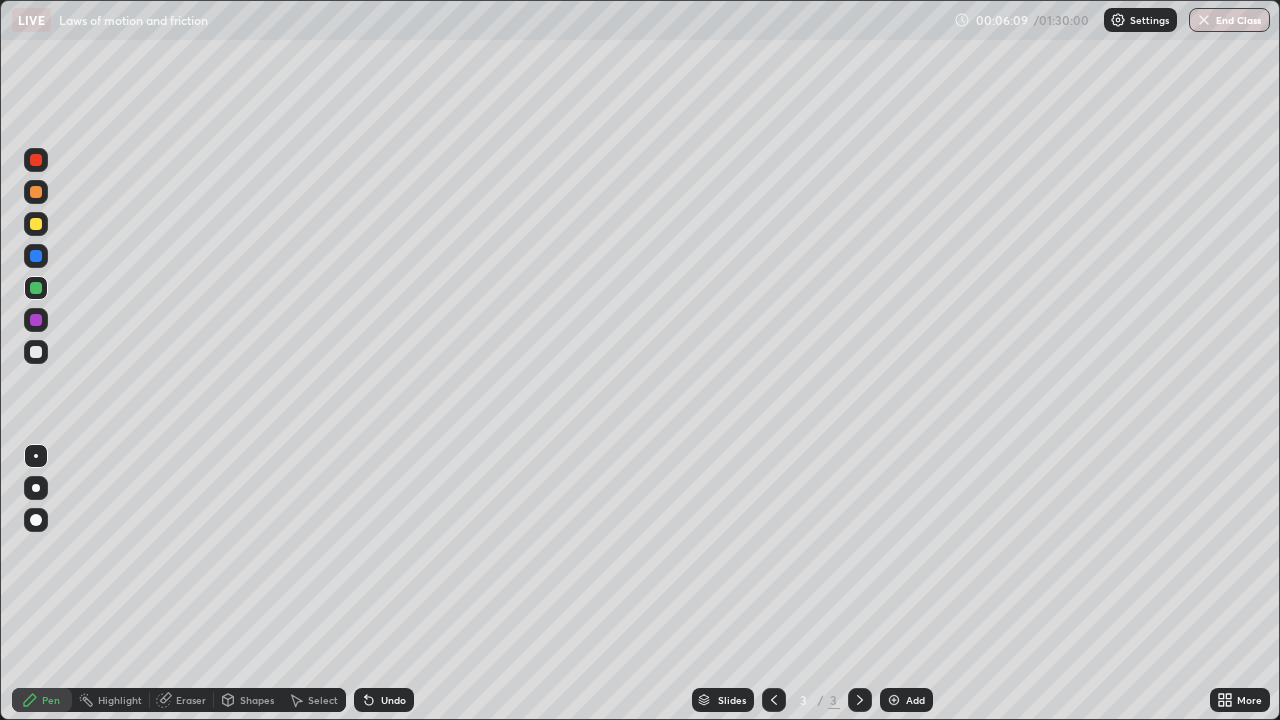 click at bounding box center [36, 256] 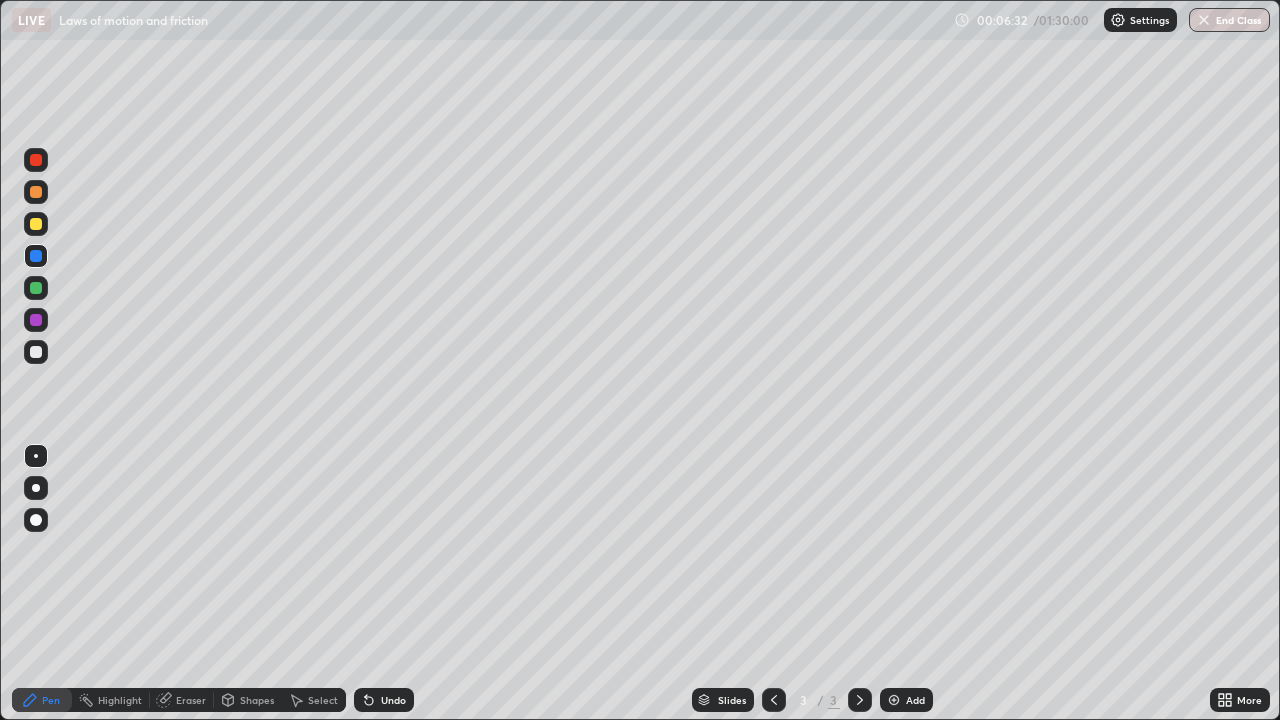 click on "Undo" at bounding box center (384, 700) 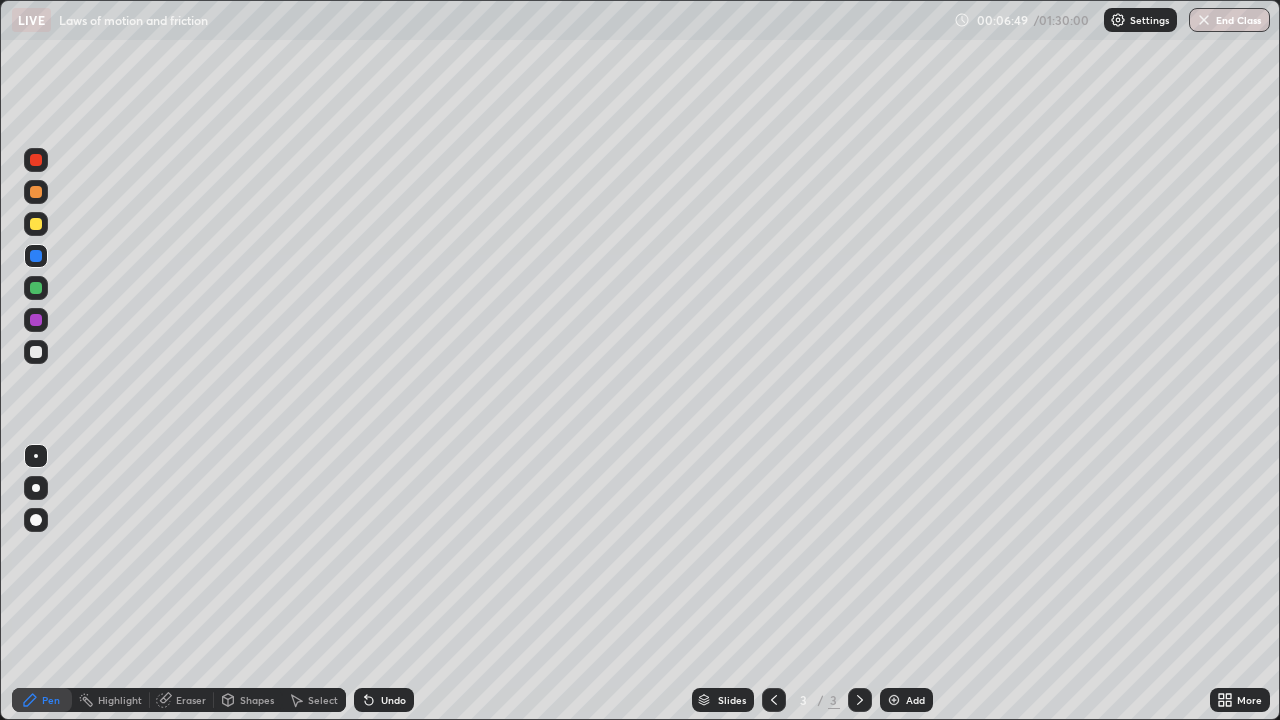 click on "Undo" at bounding box center (393, 700) 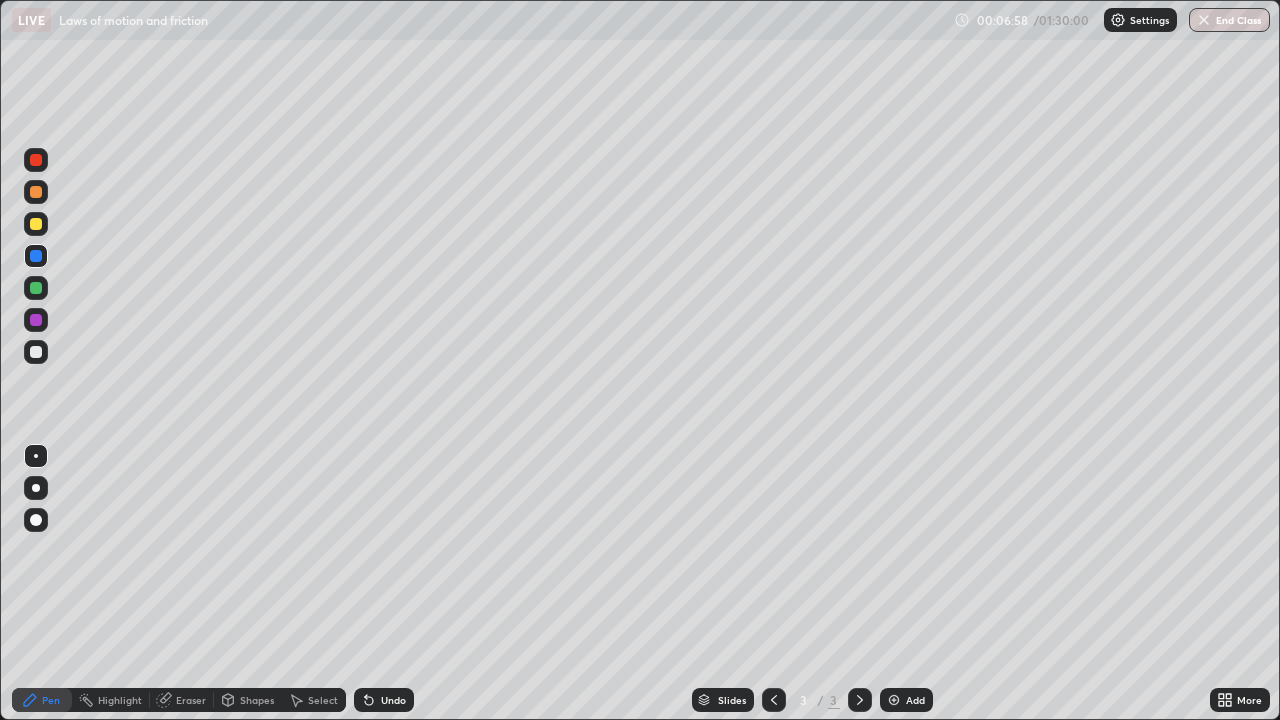 click on "Undo" at bounding box center (393, 700) 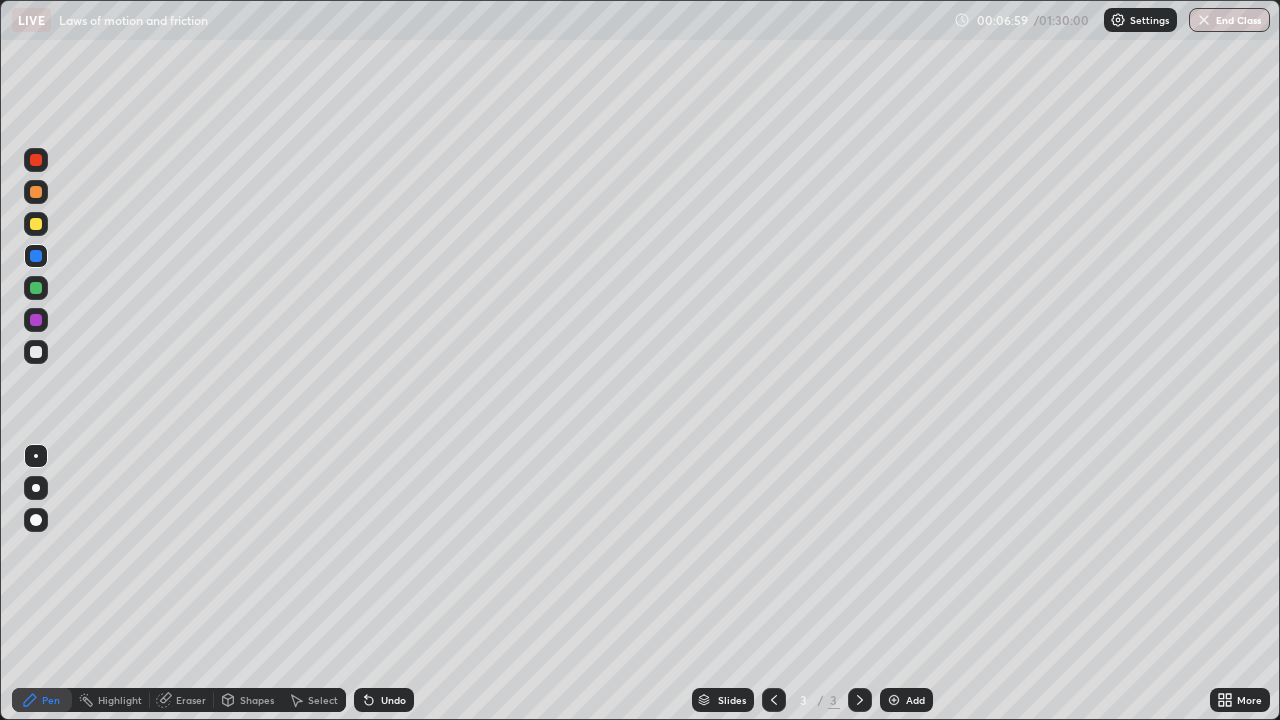 click on "Undo" at bounding box center (384, 700) 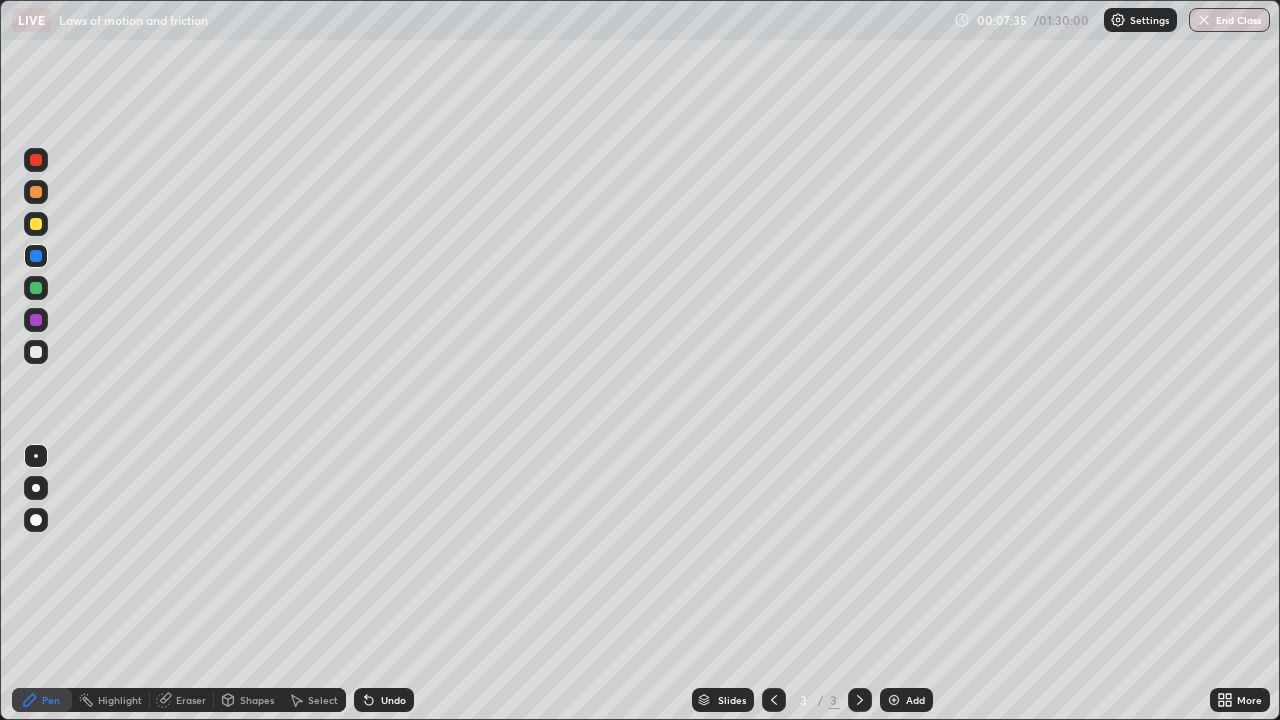 click 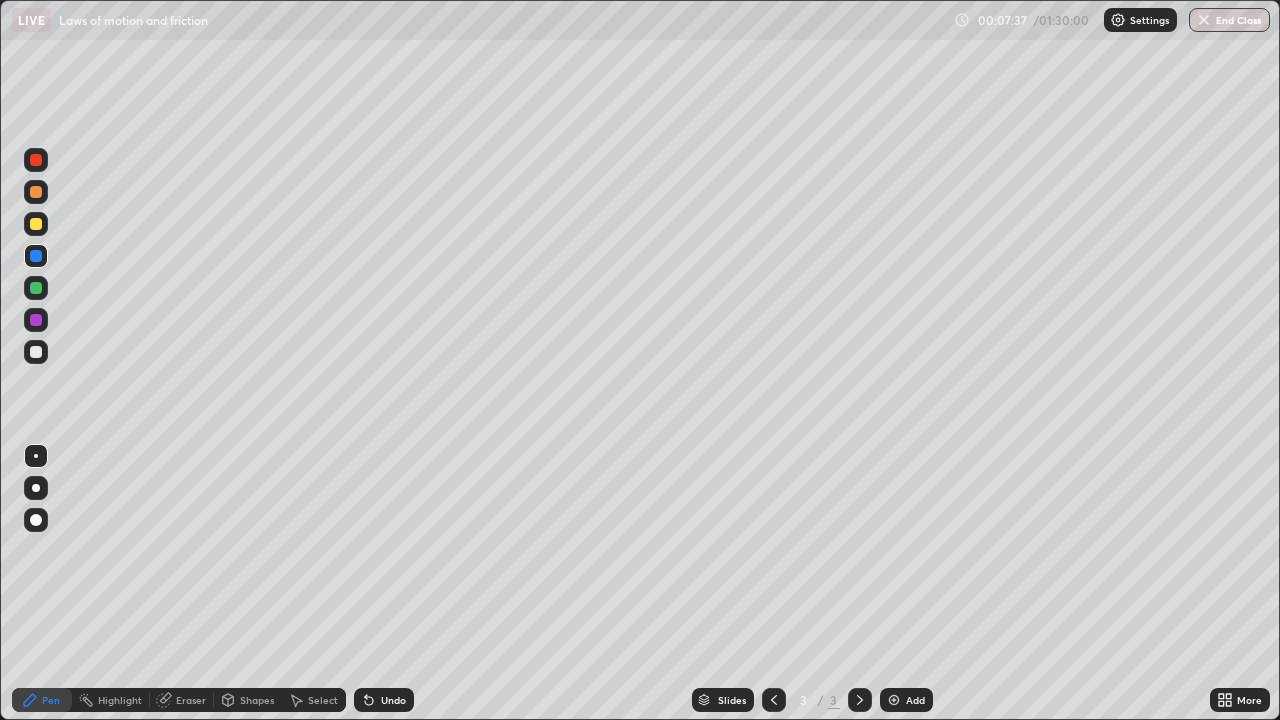 click on "Add" at bounding box center [906, 700] 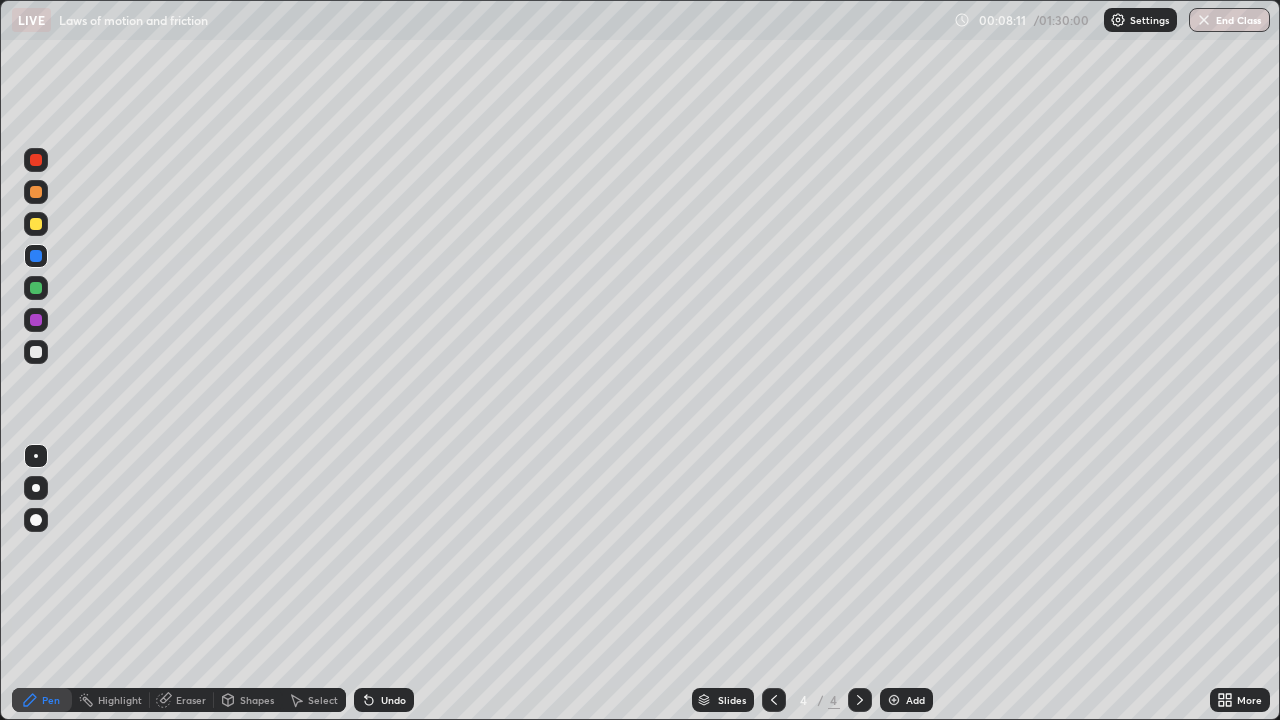 click at bounding box center [36, 288] 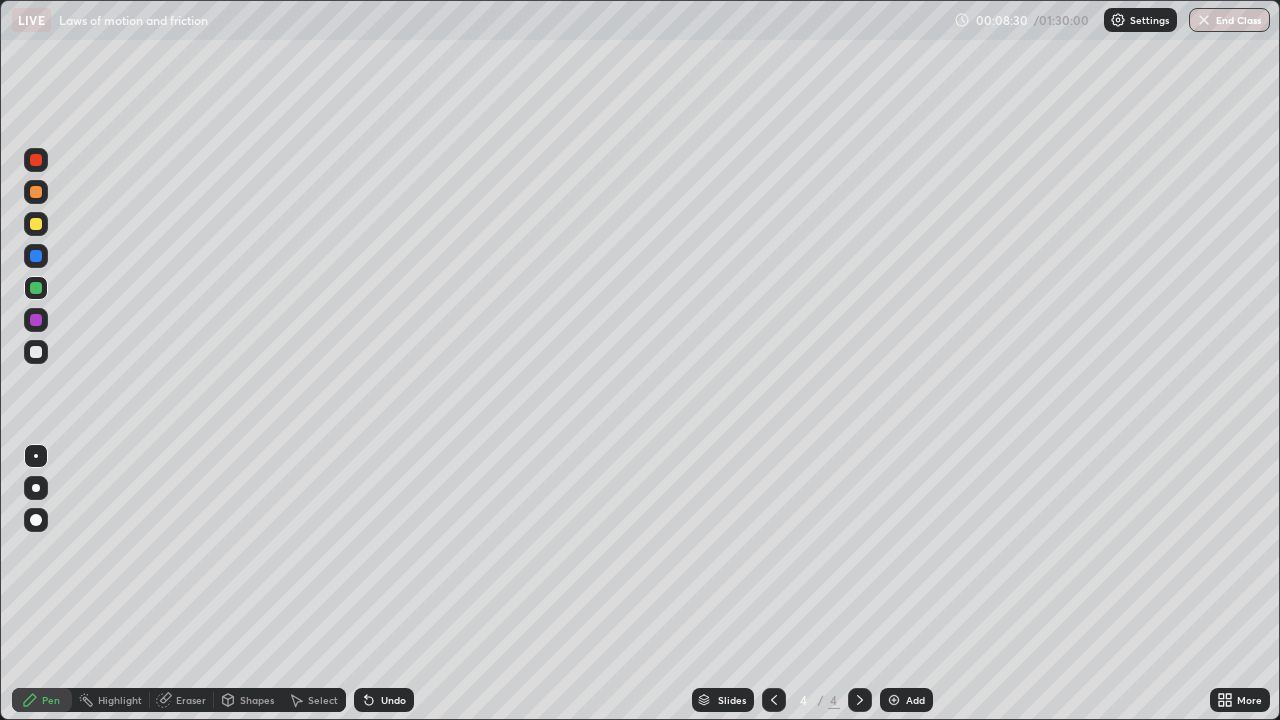 click on "Undo" at bounding box center [384, 700] 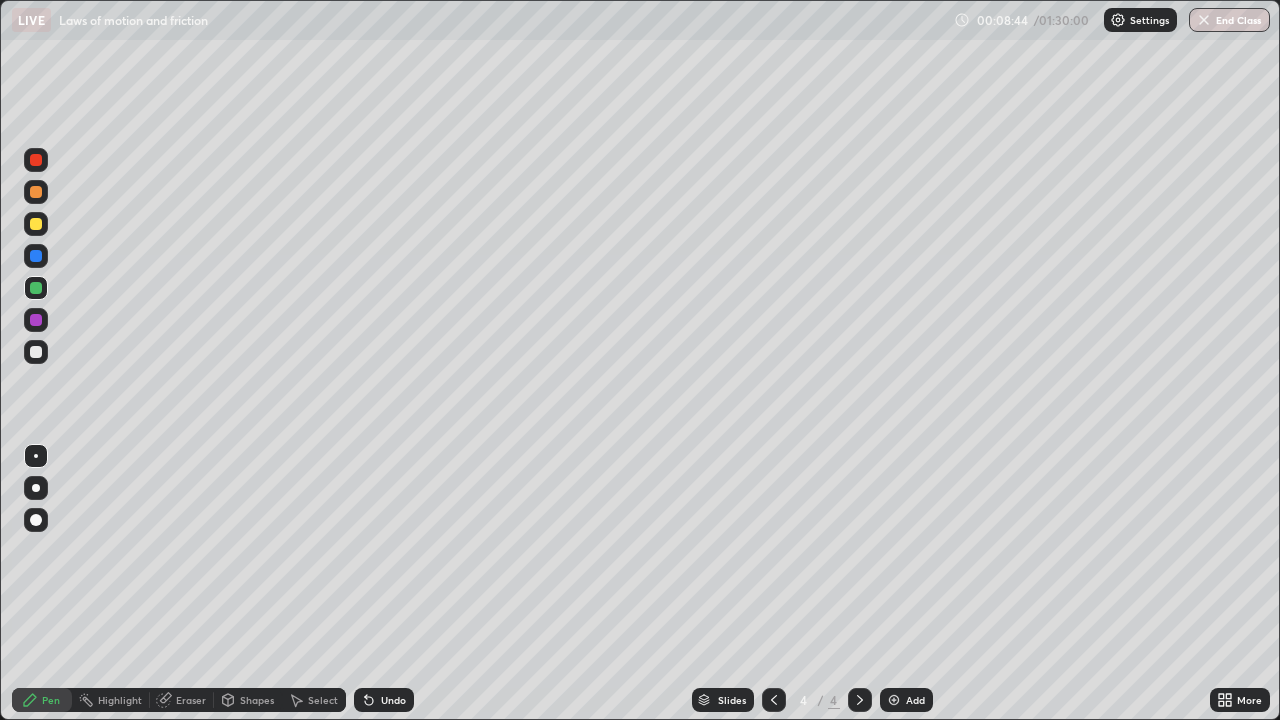 click at bounding box center [36, 352] 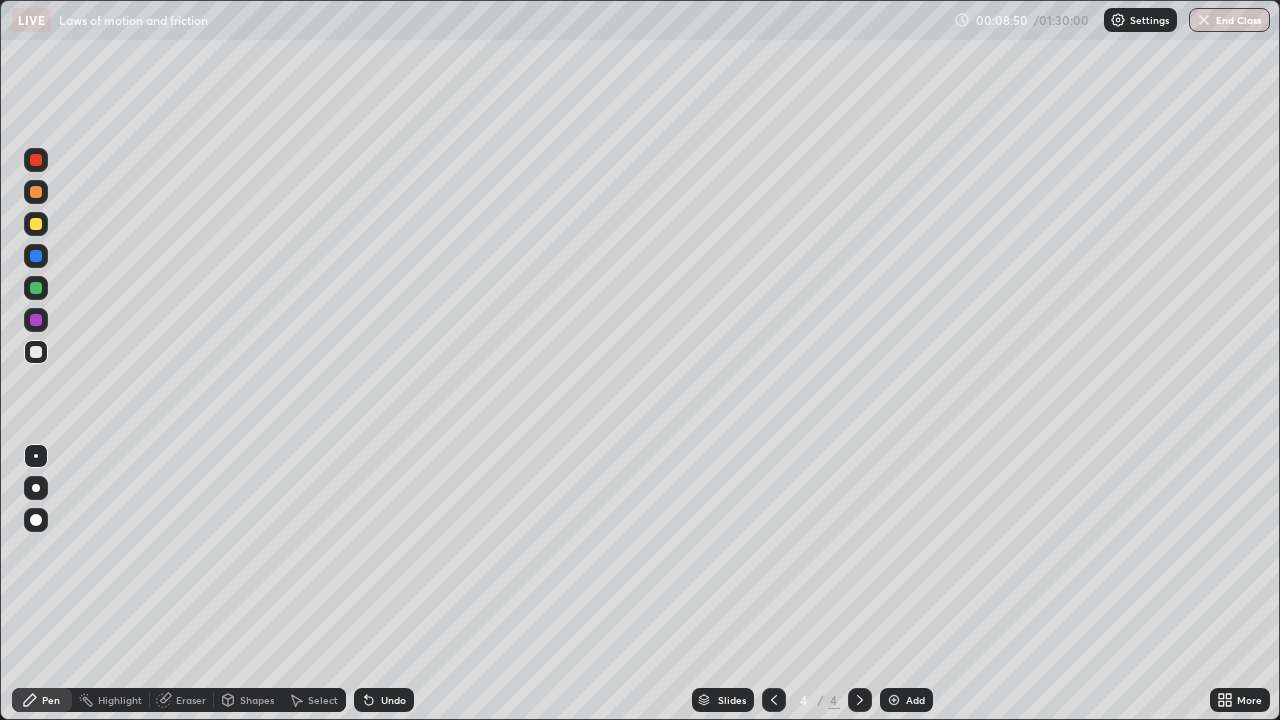 click at bounding box center (36, 320) 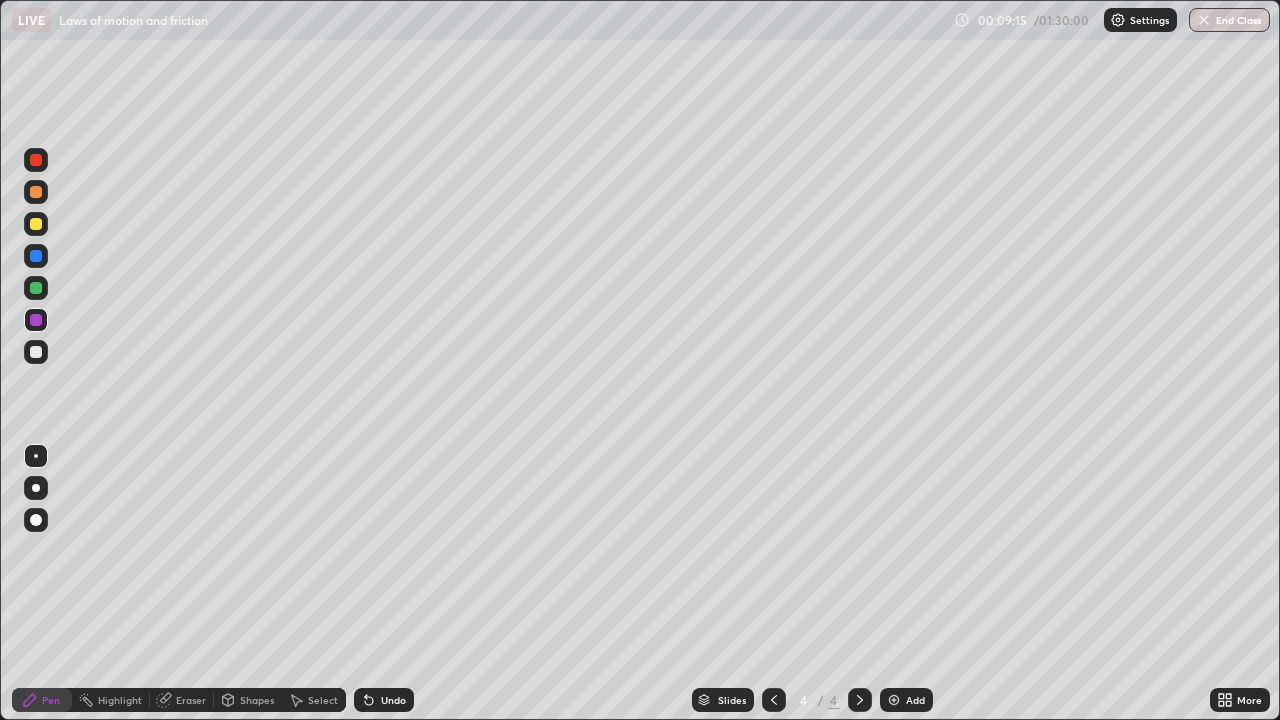 click at bounding box center (774, 700) 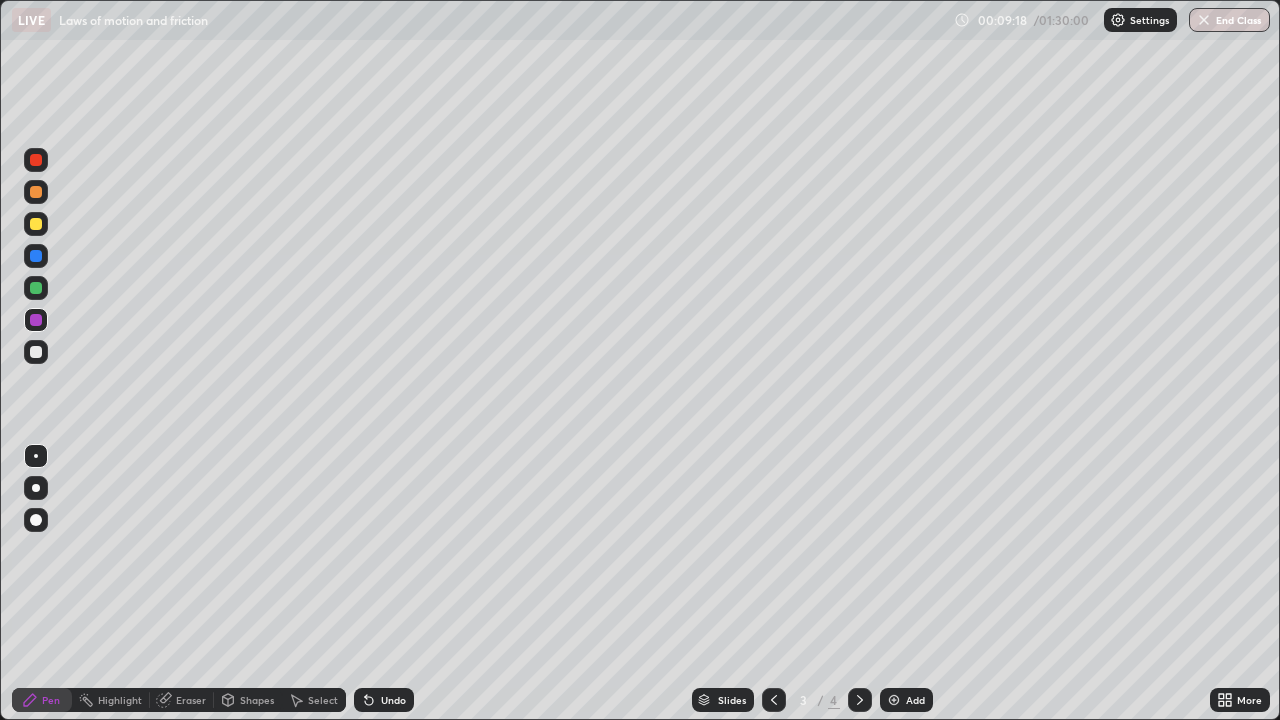 click 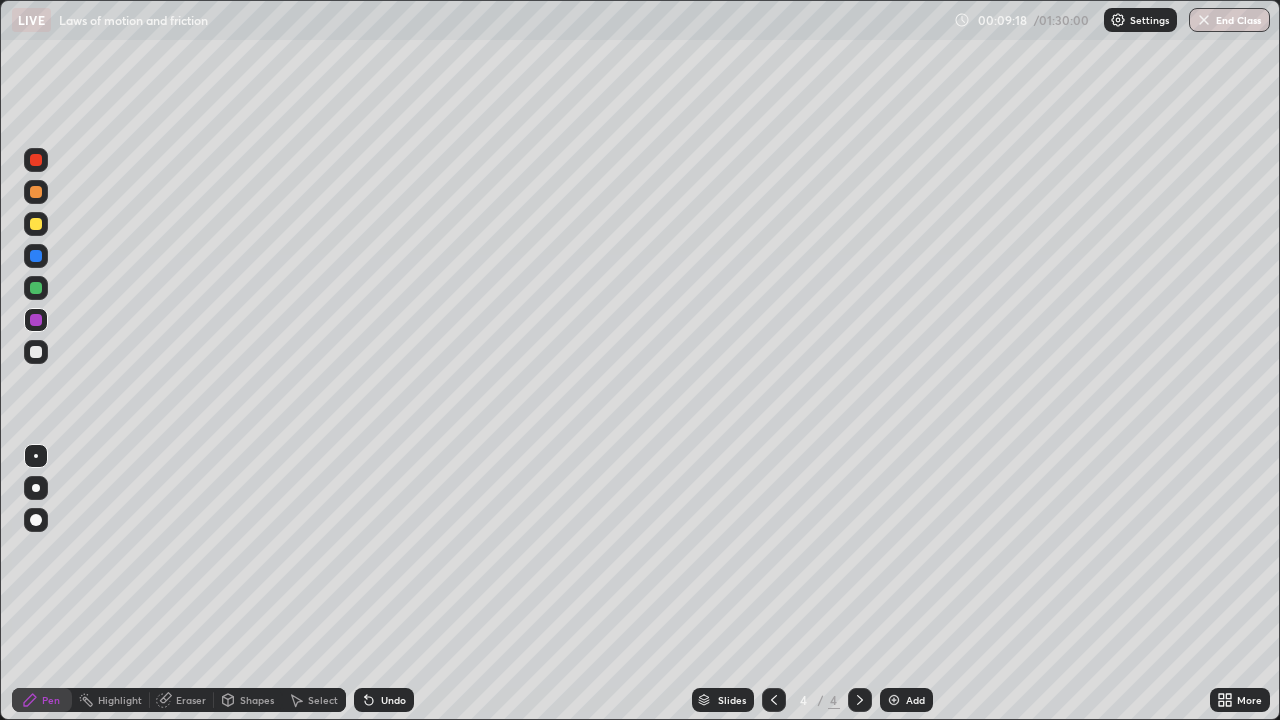 click 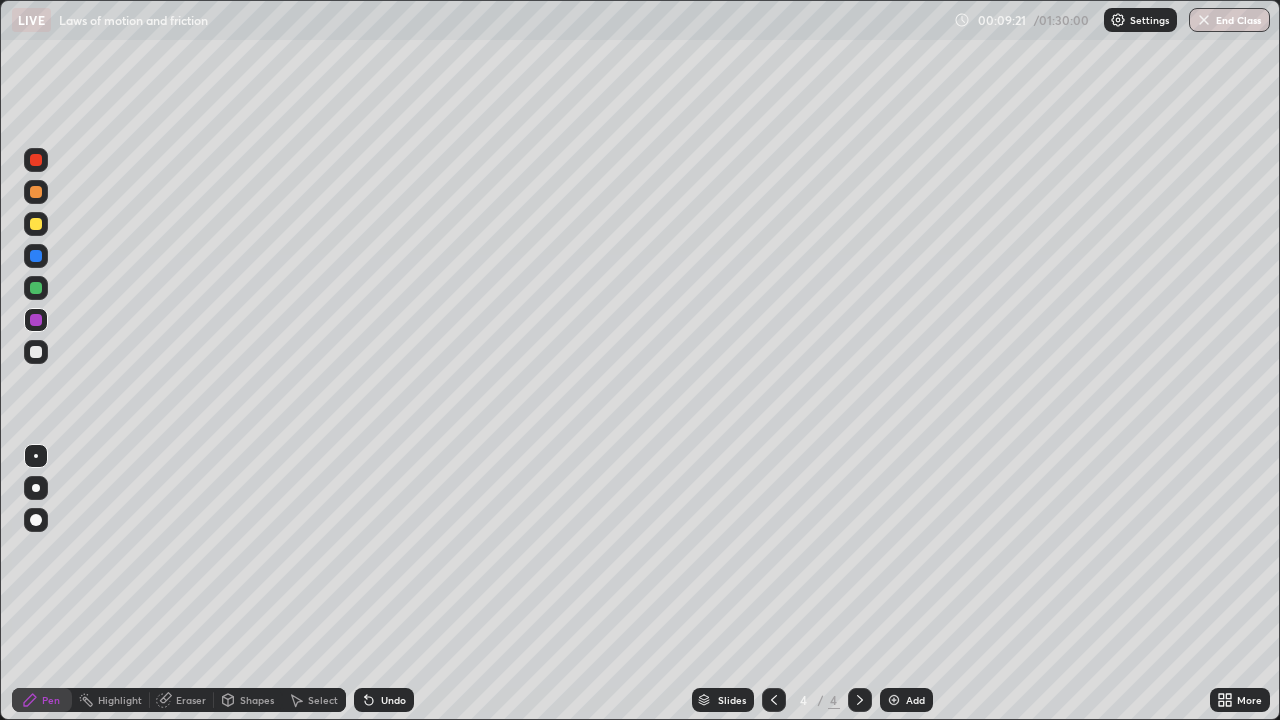 click at bounding box center [36, 224] 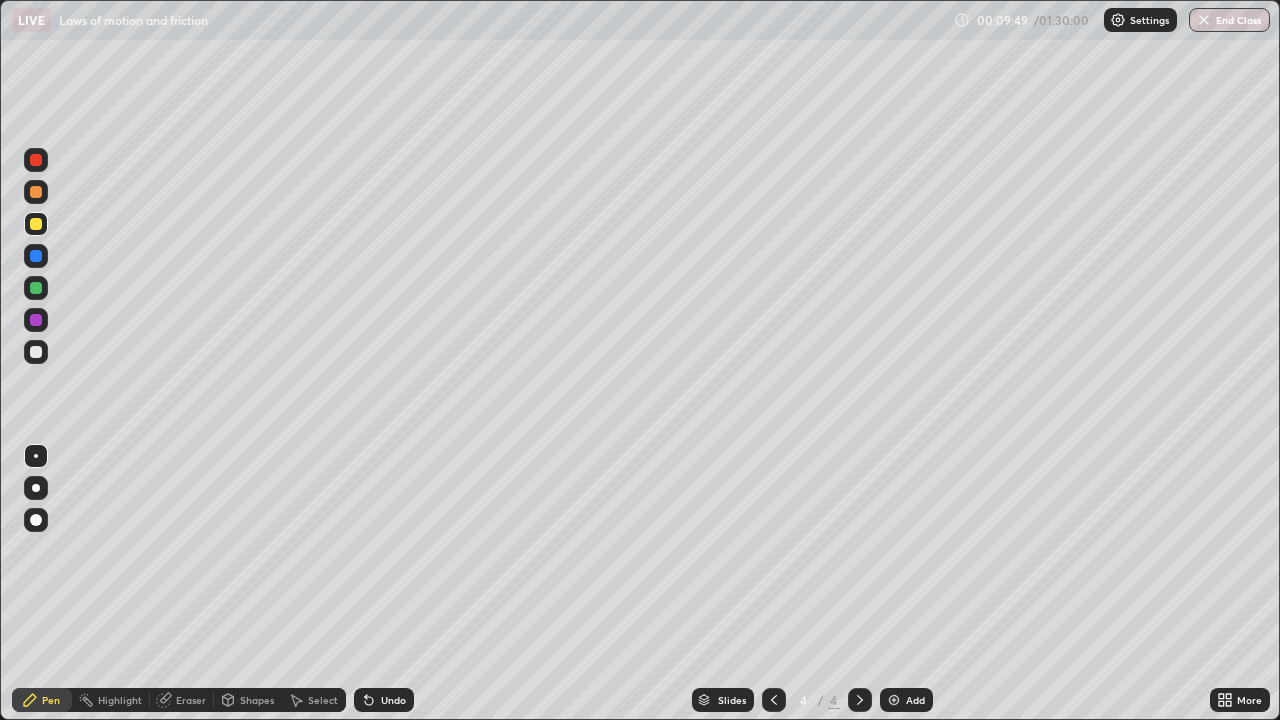 click on "Undo" at bounding box center (384, 700) 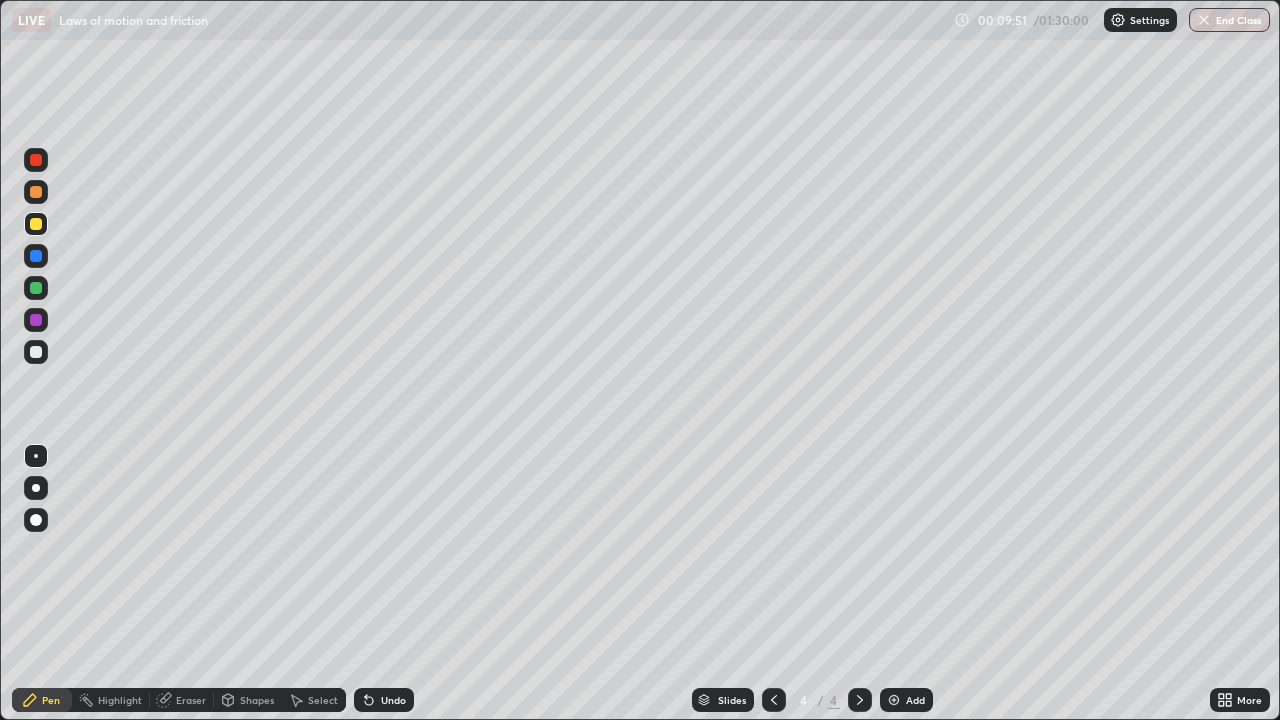 click on "Undo" at bounding box center (393, 700) 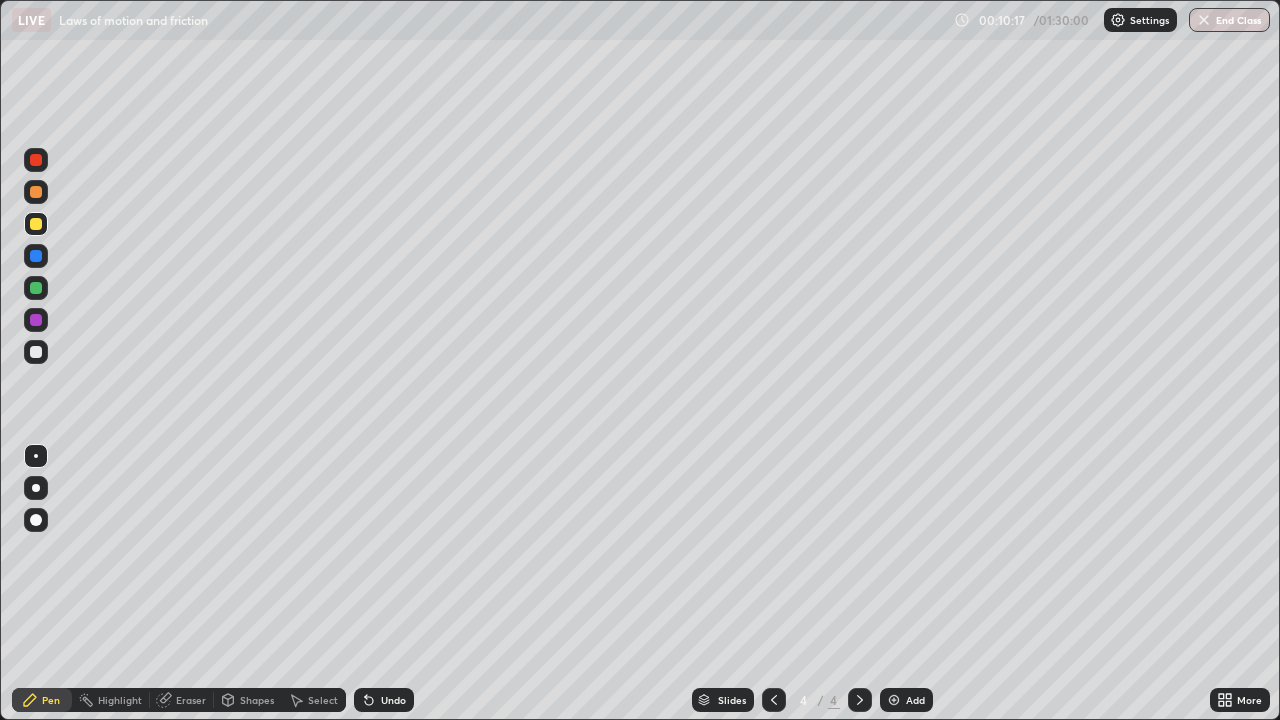 click at bounding box center [36, 352] 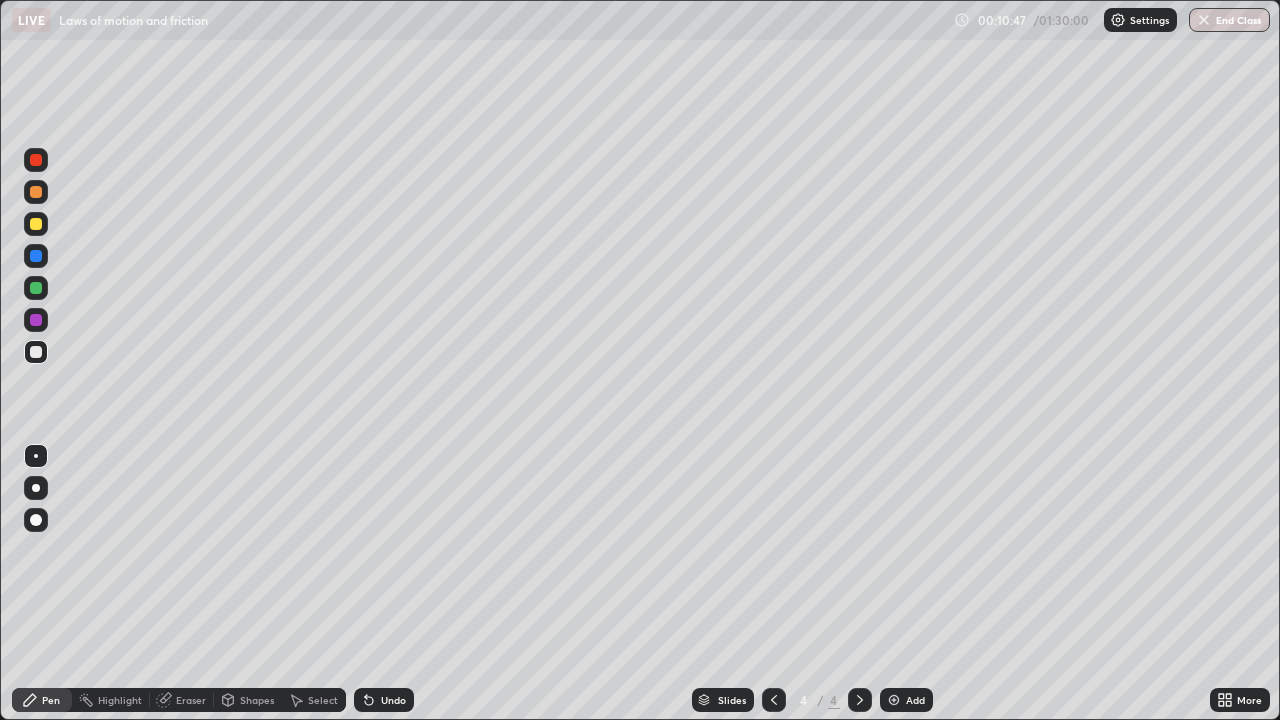 click on "Undo" at bounding box center (393, 700) 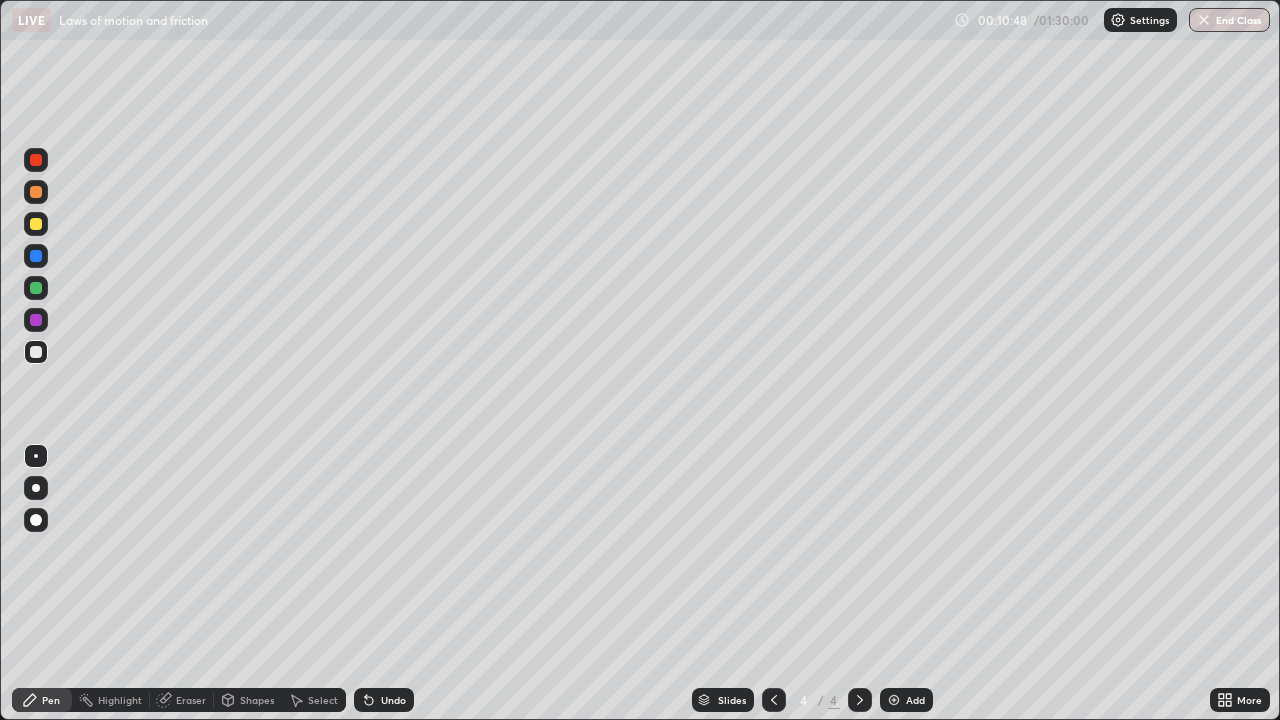 click on "Undo" at bounding box center [384, 700] 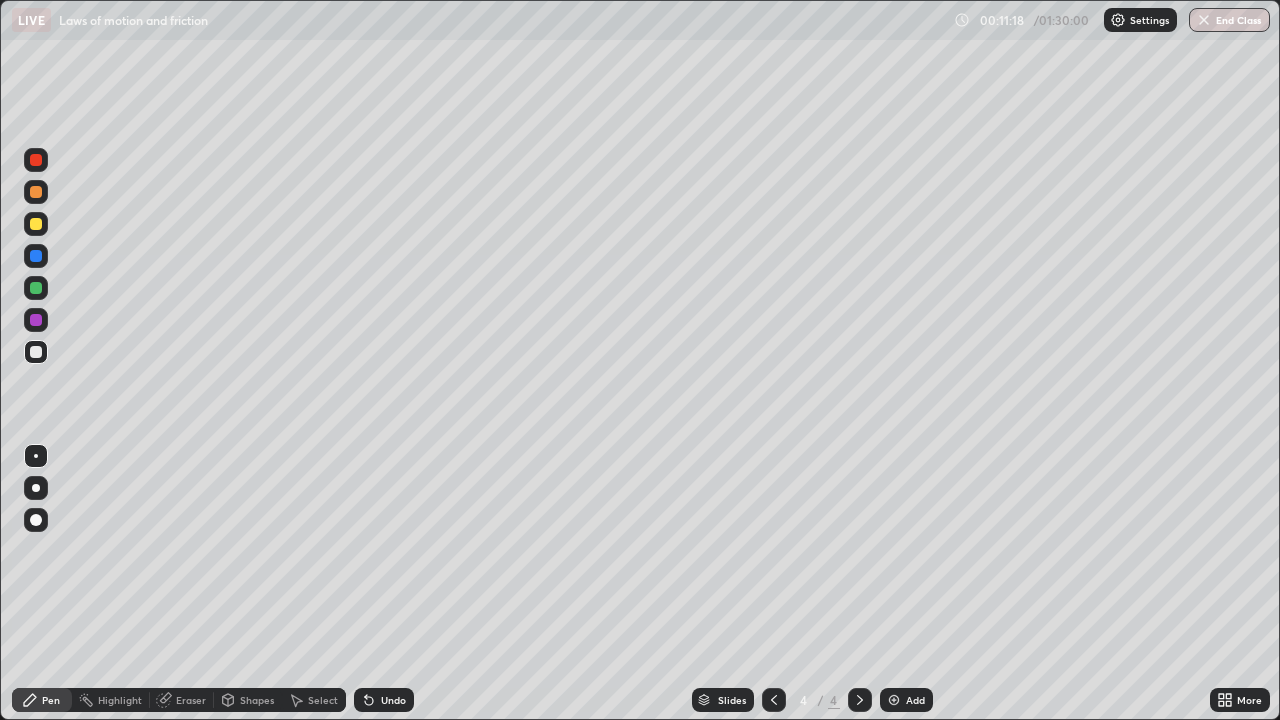 click 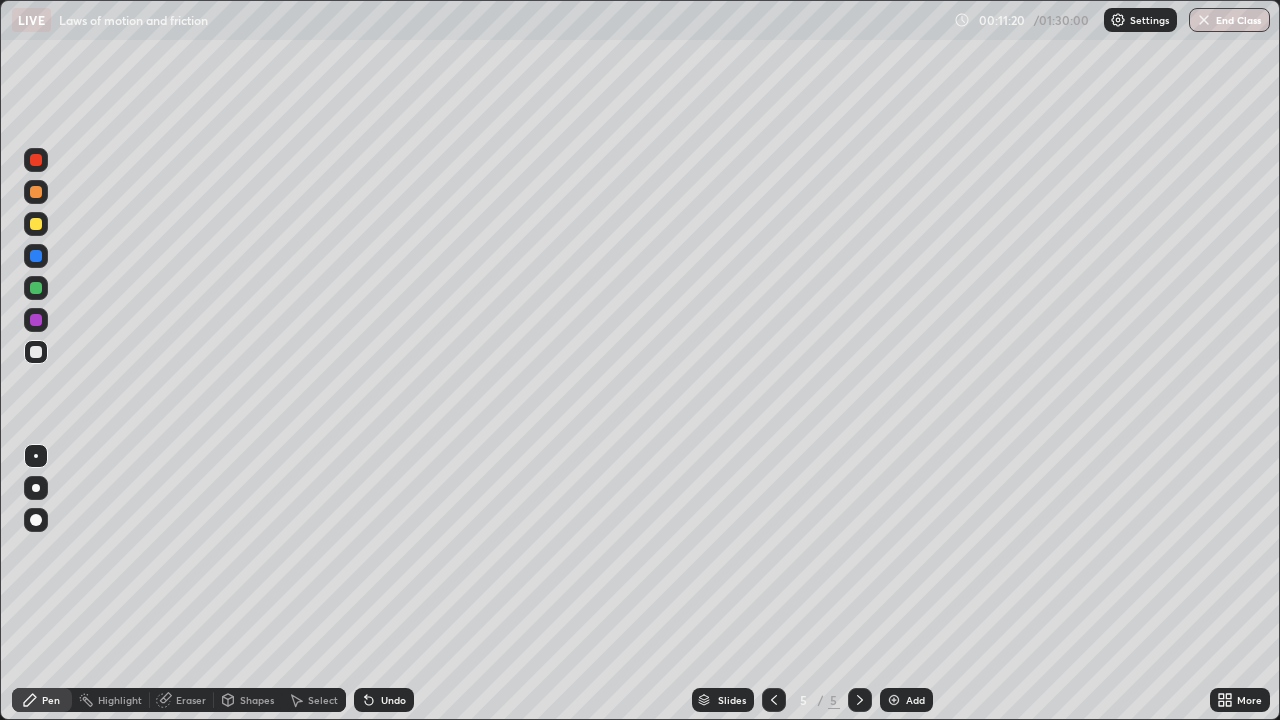 click at bounding box center (36, 288) 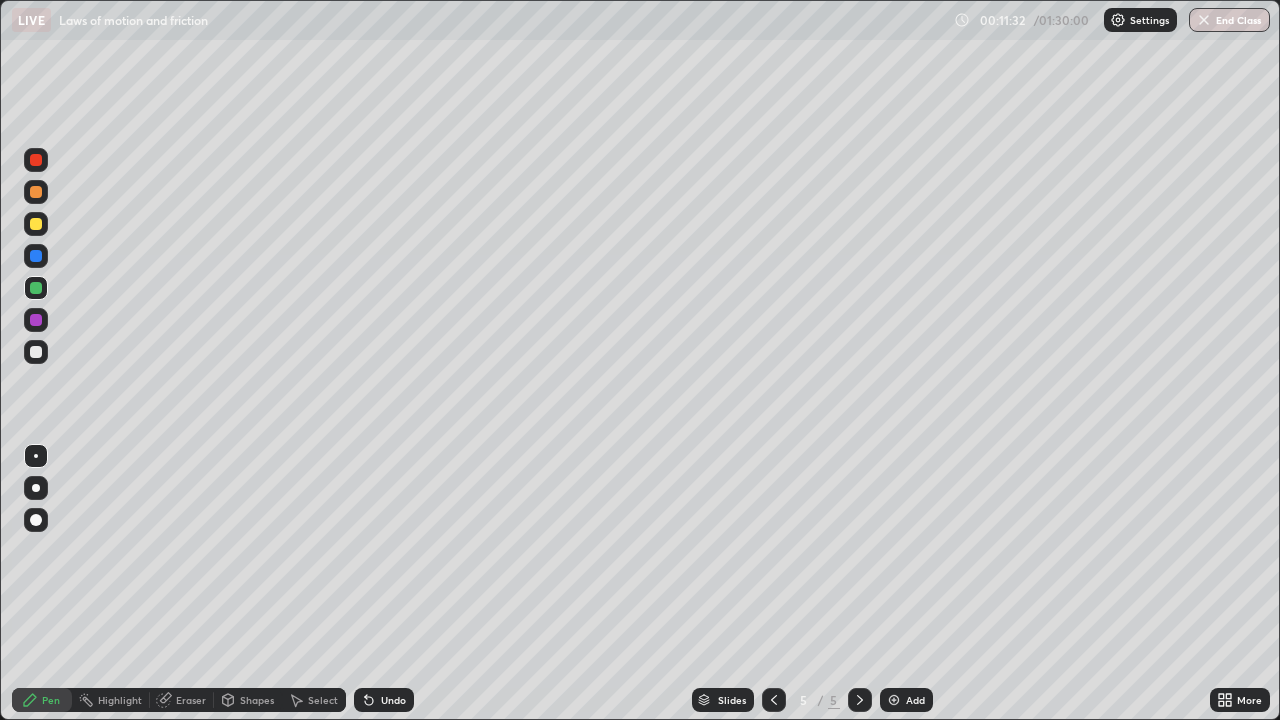 click at bounding box center [36, 224] 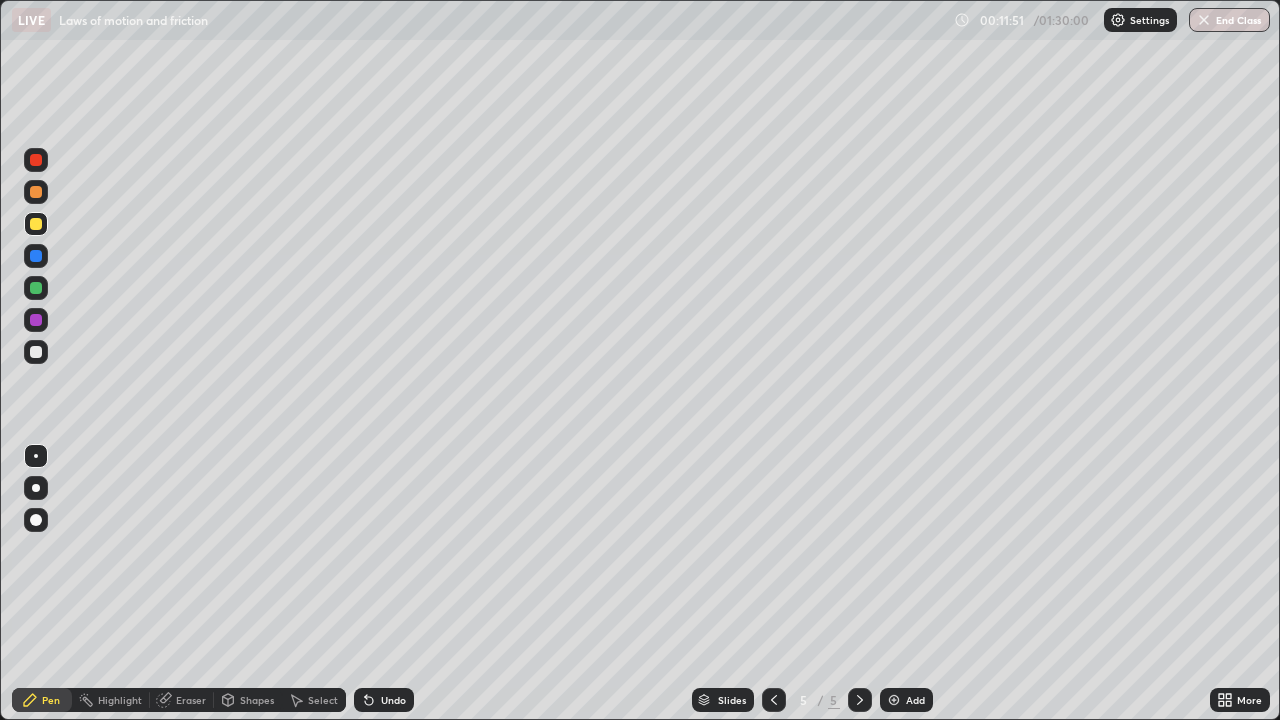 click 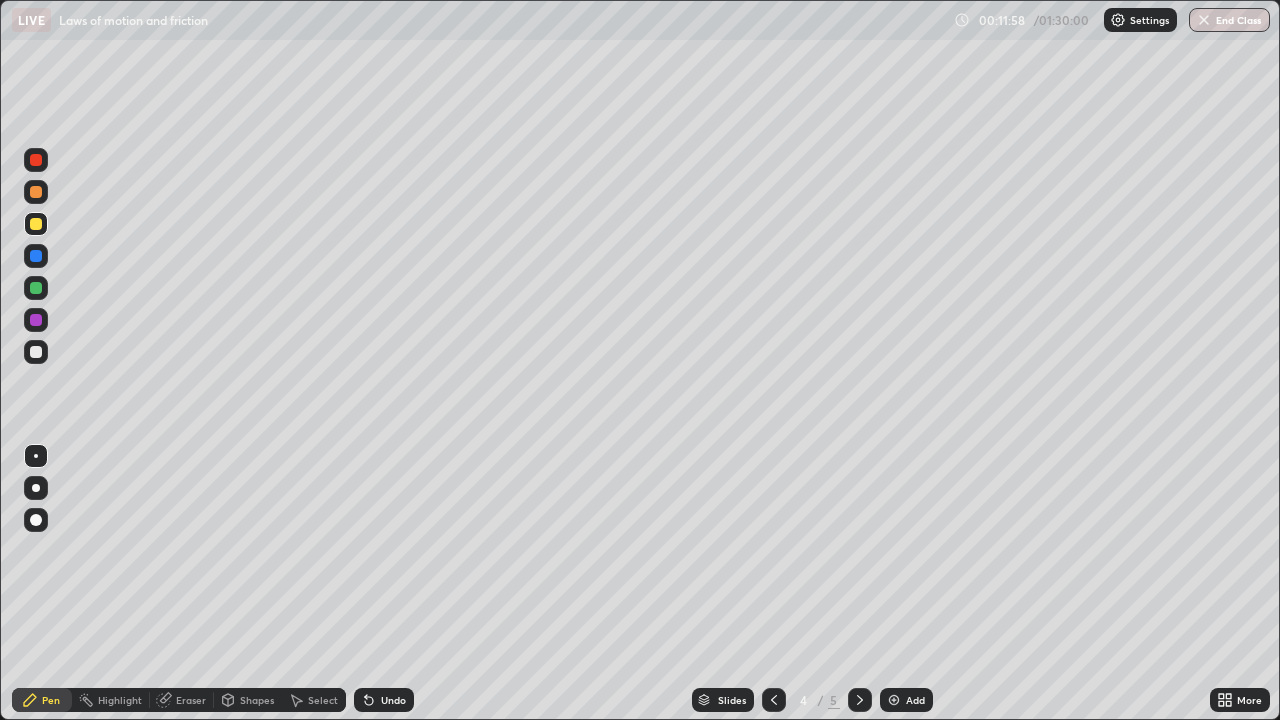 click 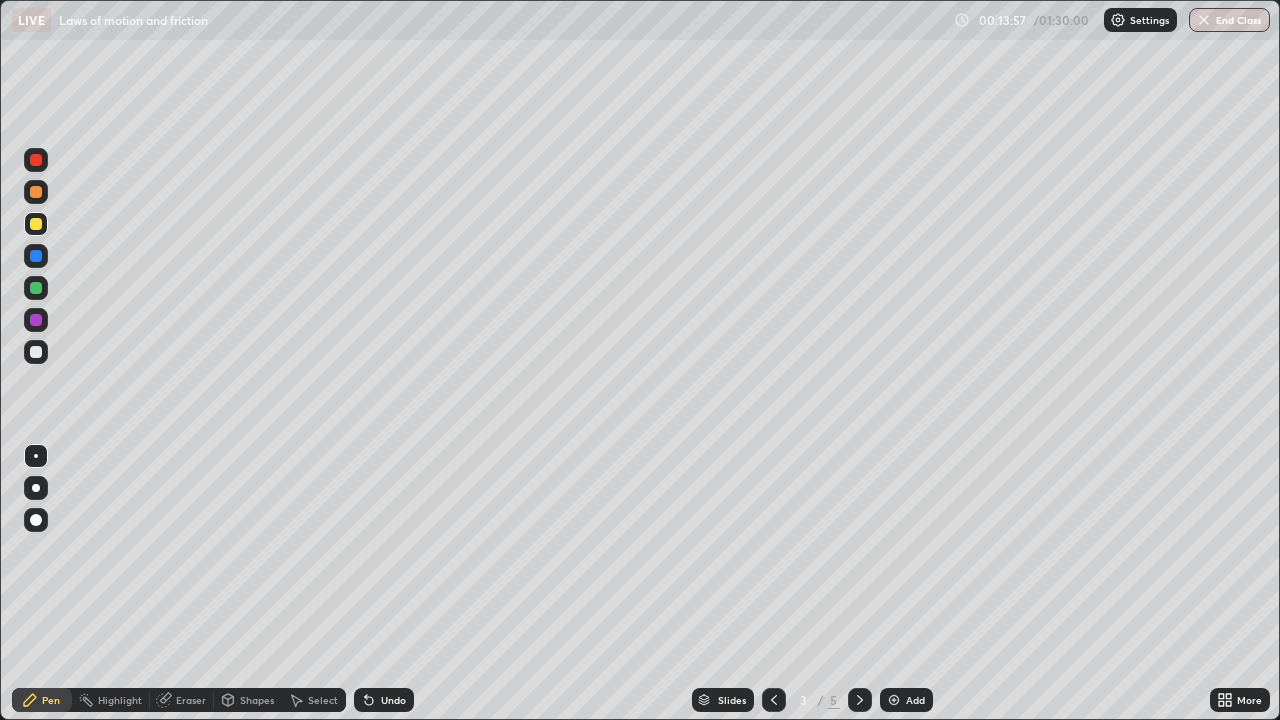 click at bounding box center [36, 288] 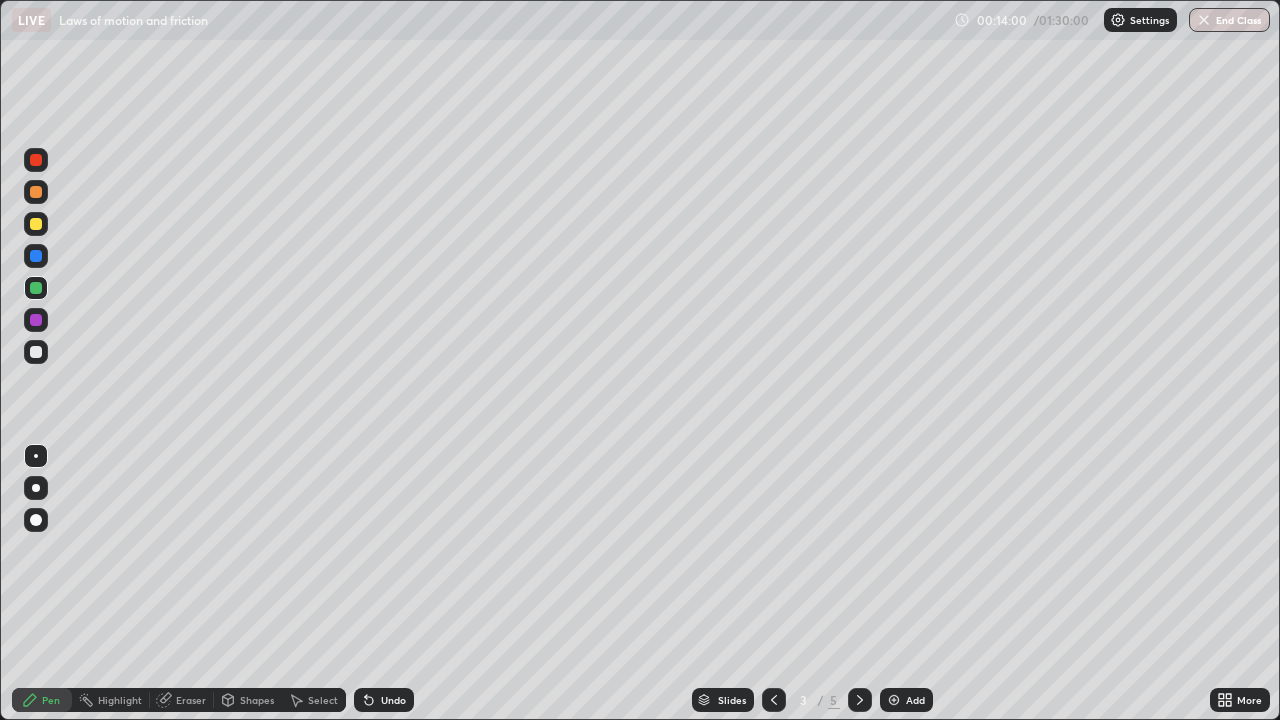 click at bounding box center [36, 224] 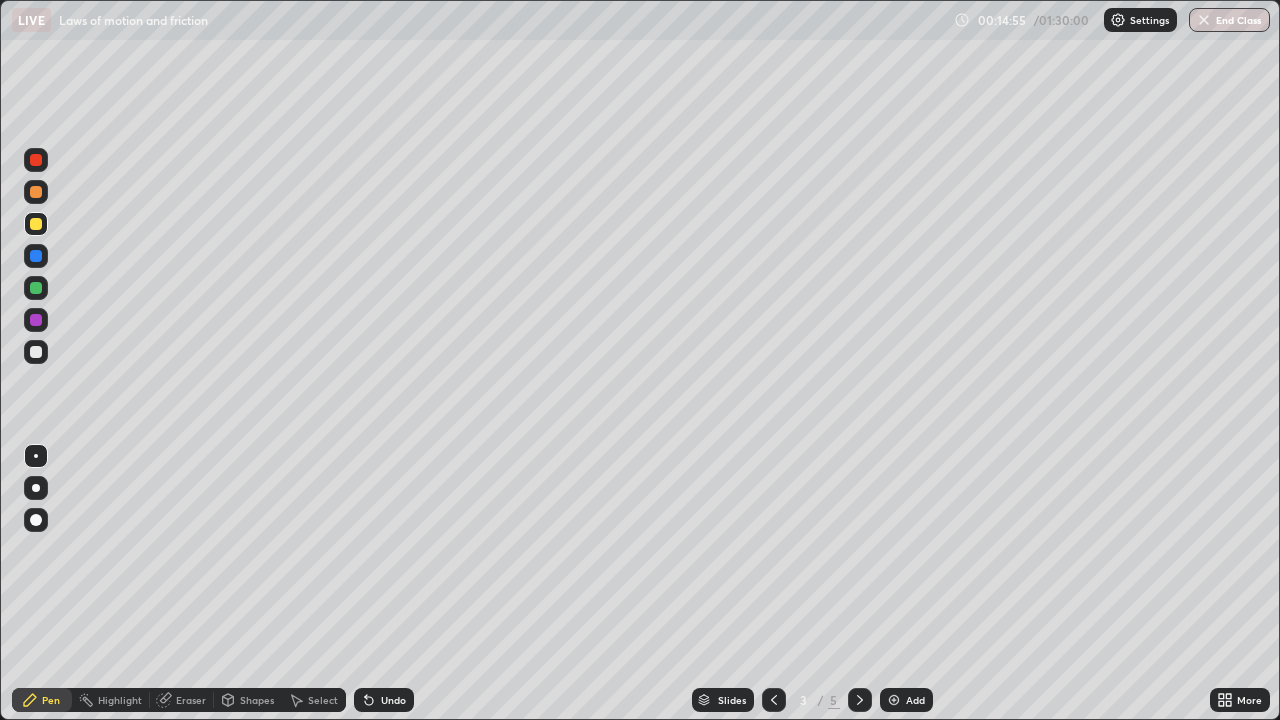 click 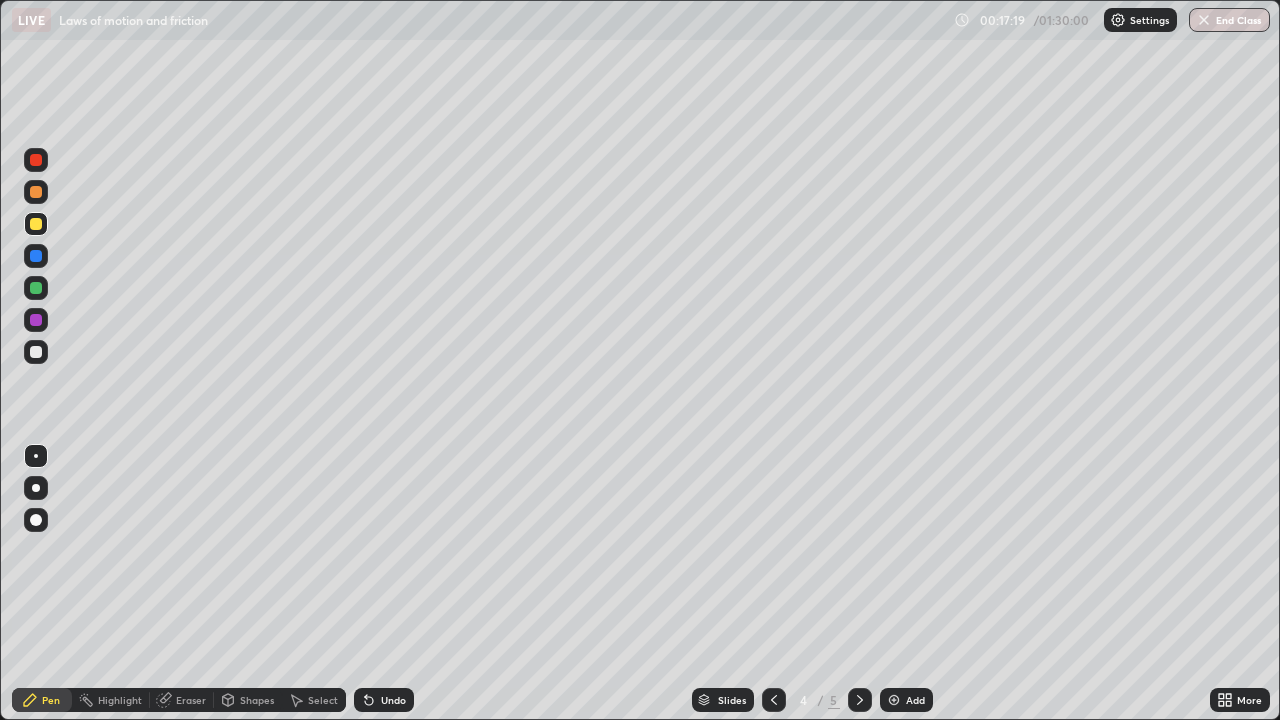 click at bounding box center (860, 700) 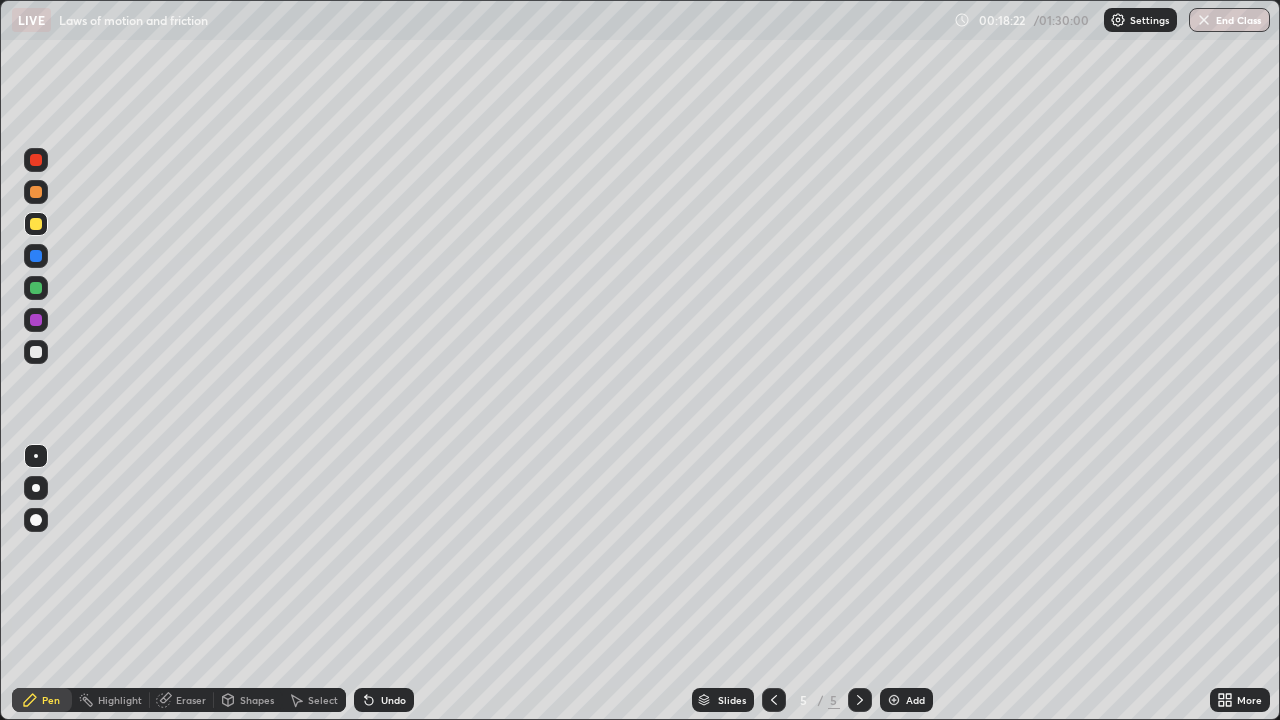 click on "Eraser" at bounding box center [191, 700] 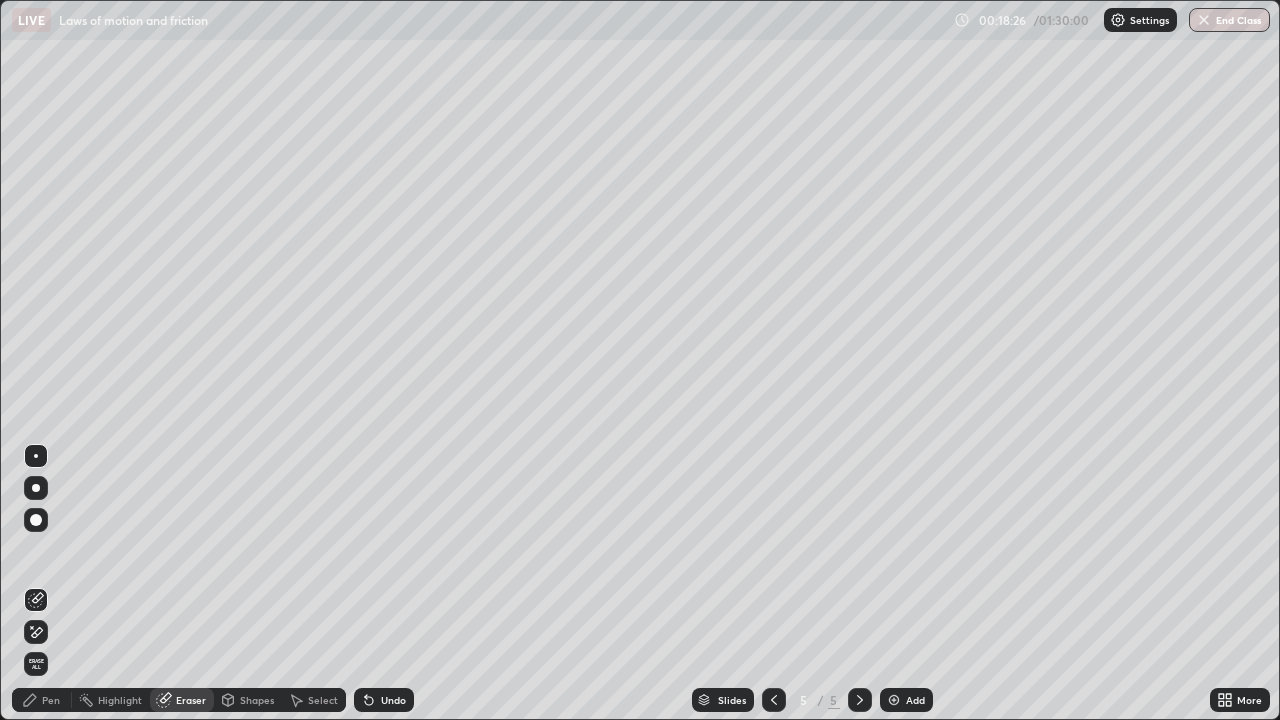 click on "Pen" at bounding box center [51, 700] 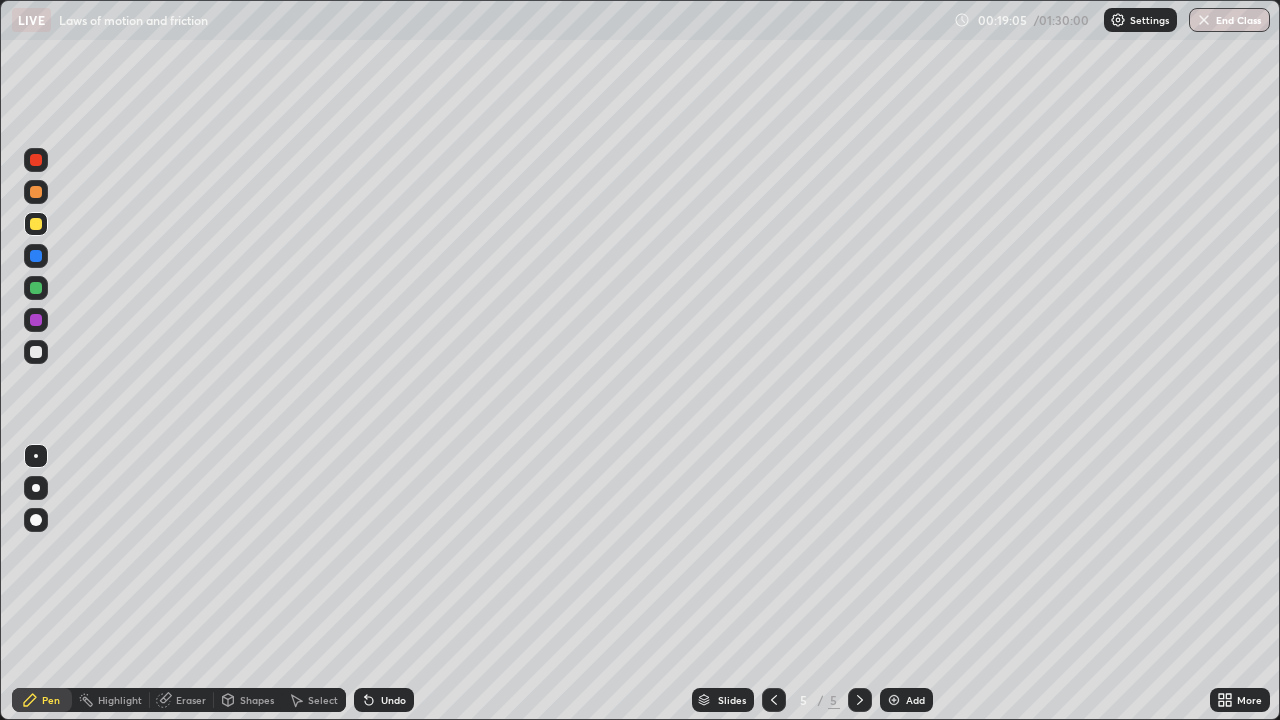 click at bounding box center (36, 288) 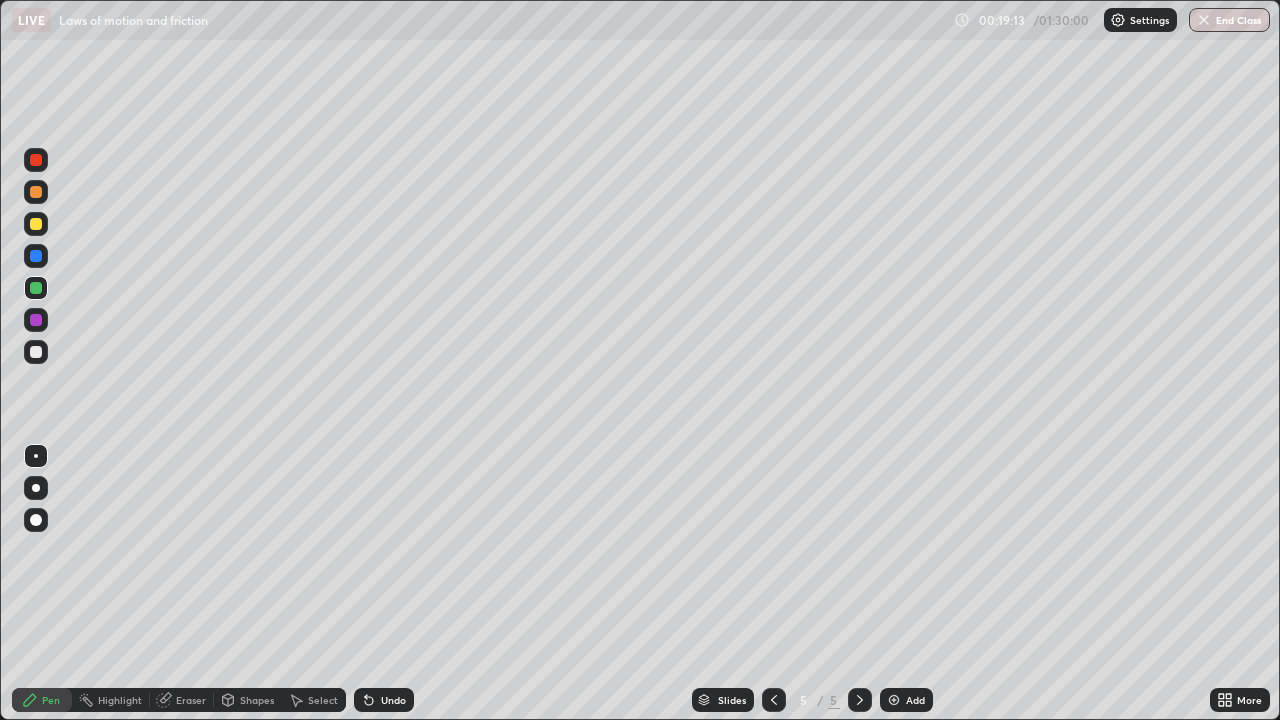 click 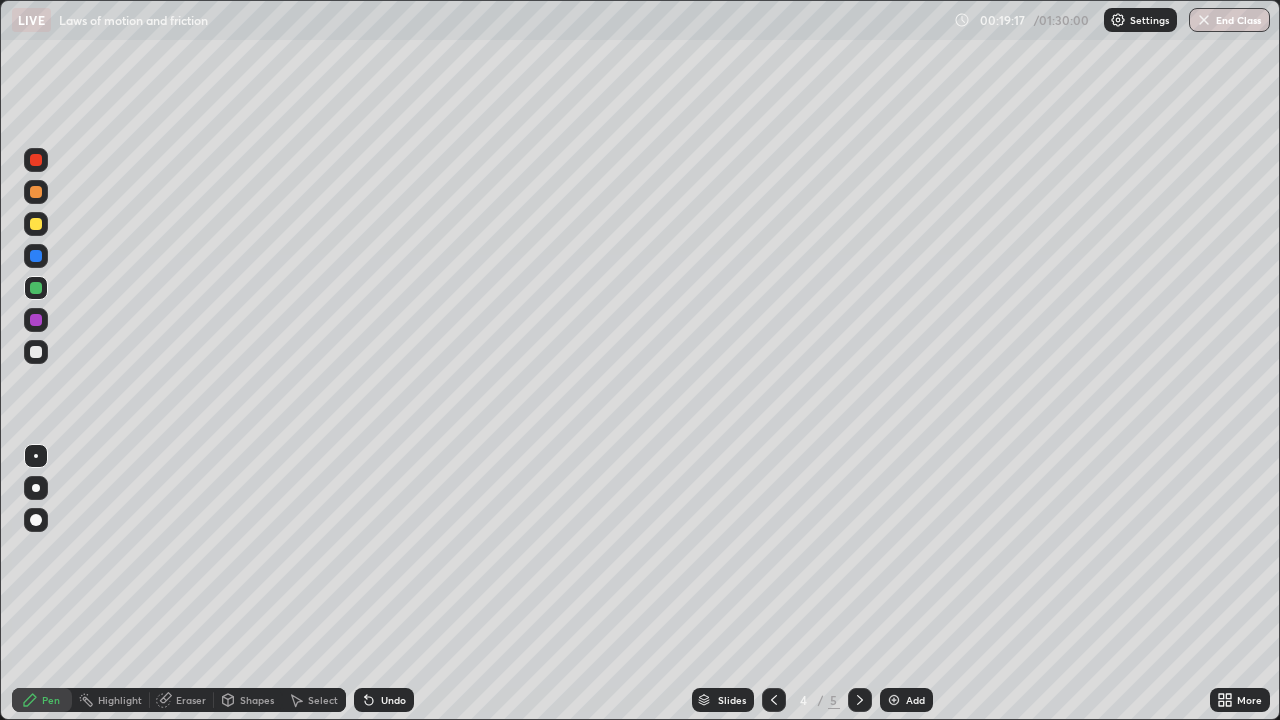 click 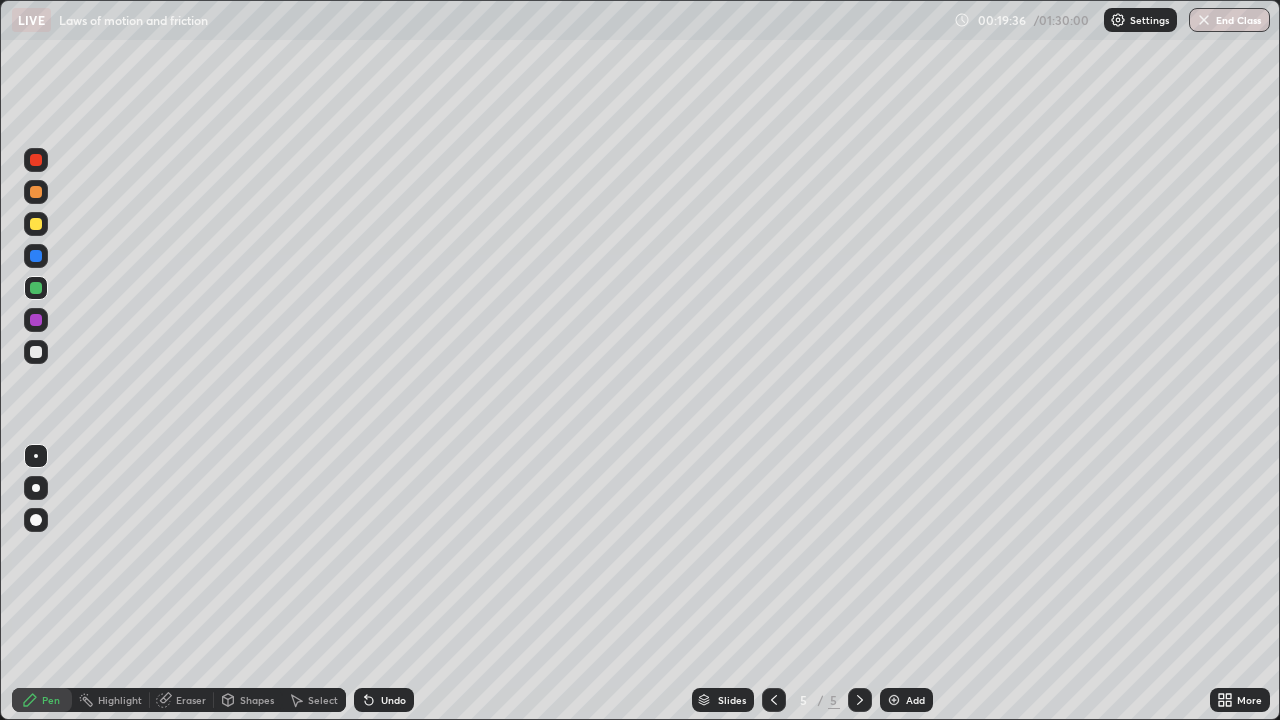 click on "Undo" at bounding box center (384, 700) 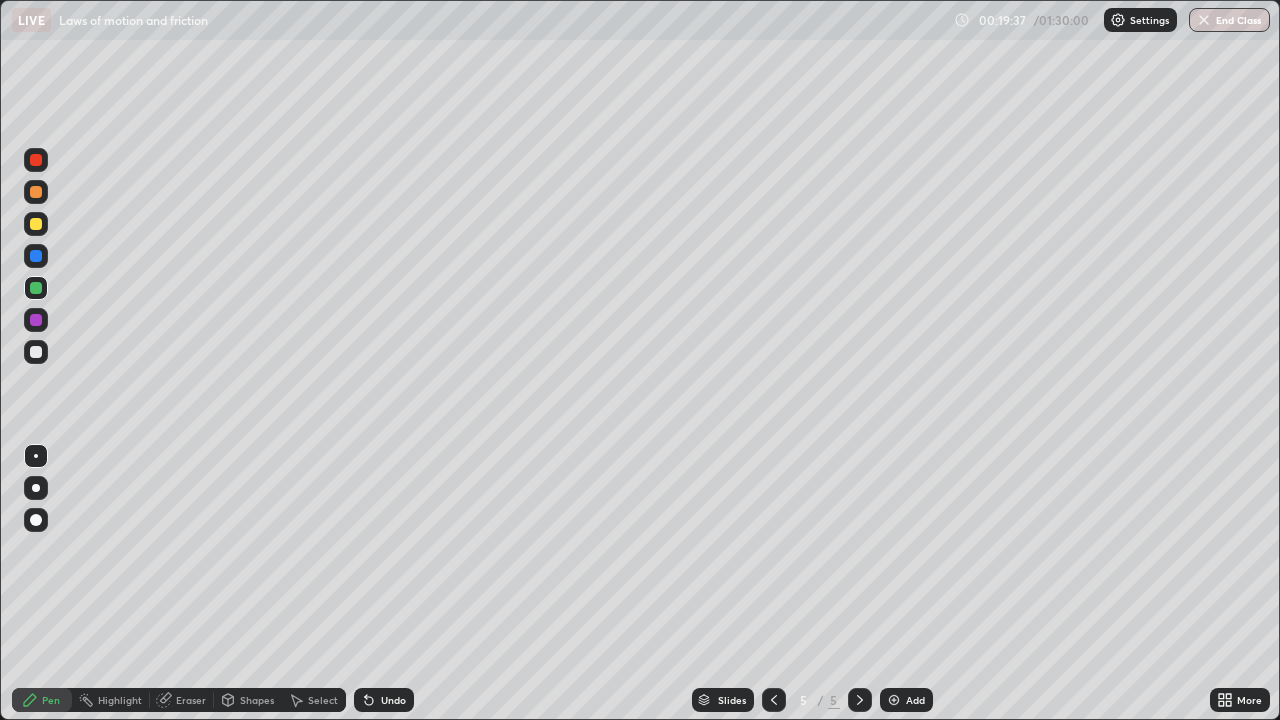 click on "Undo" at bounding box center [384, 700] 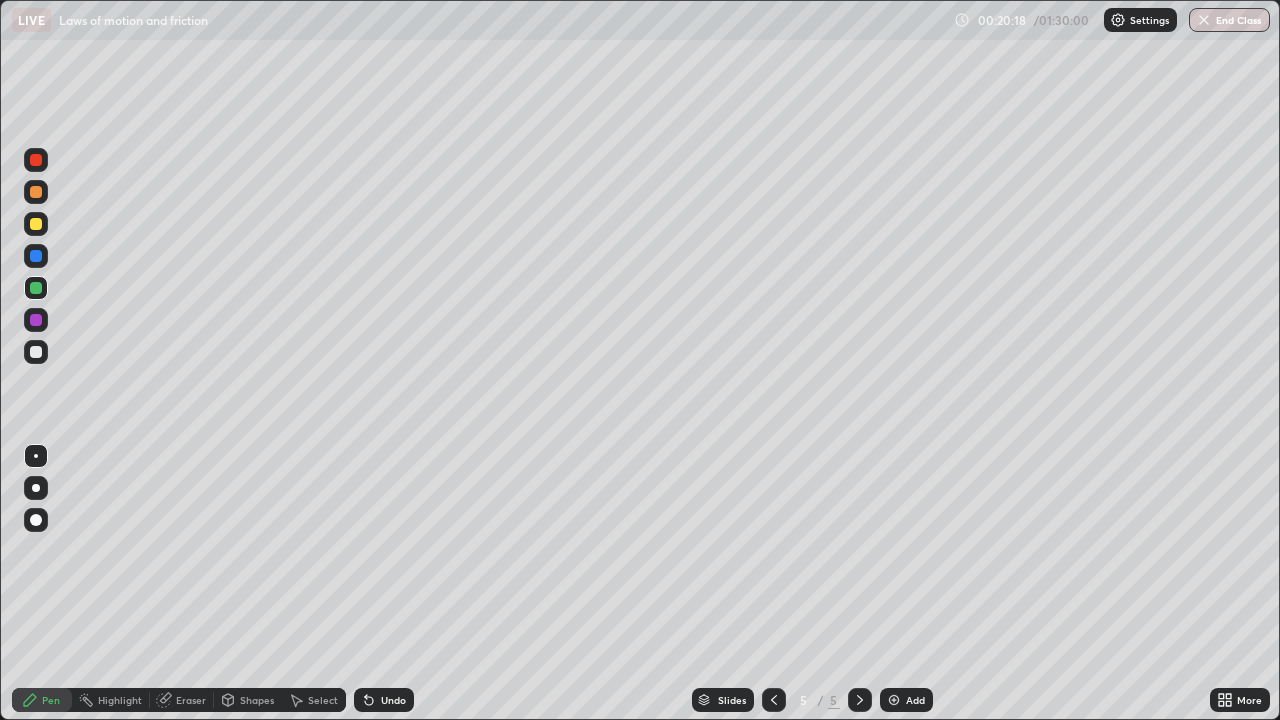 click on "Undo" at bounding box center [393, 700] 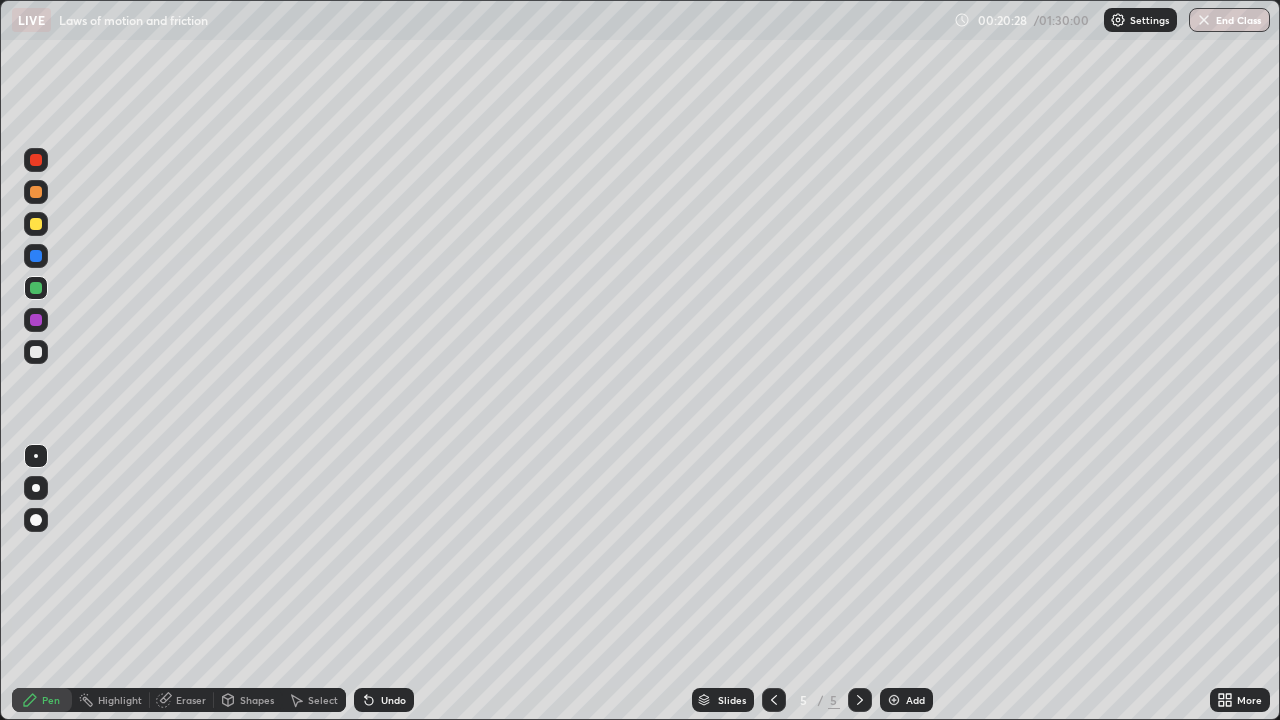 click at bounding box center [36, 352] 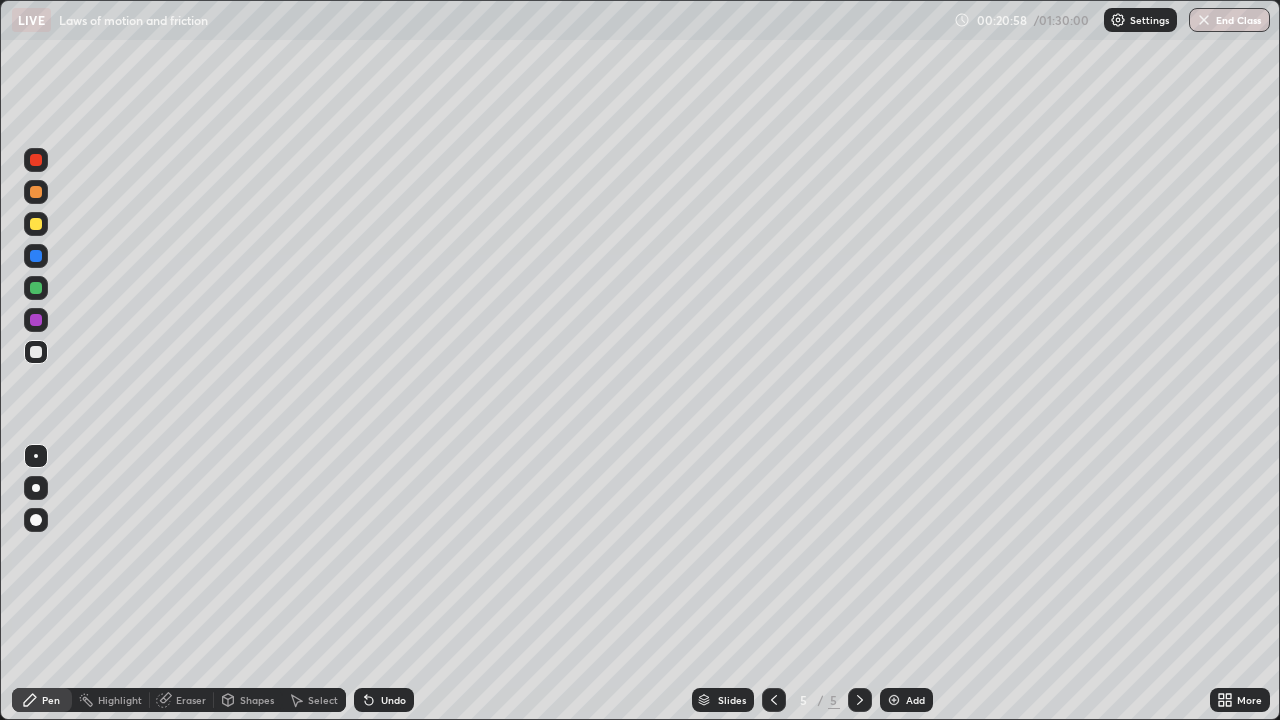 click on "Undo" at bounding box center (393, 700) 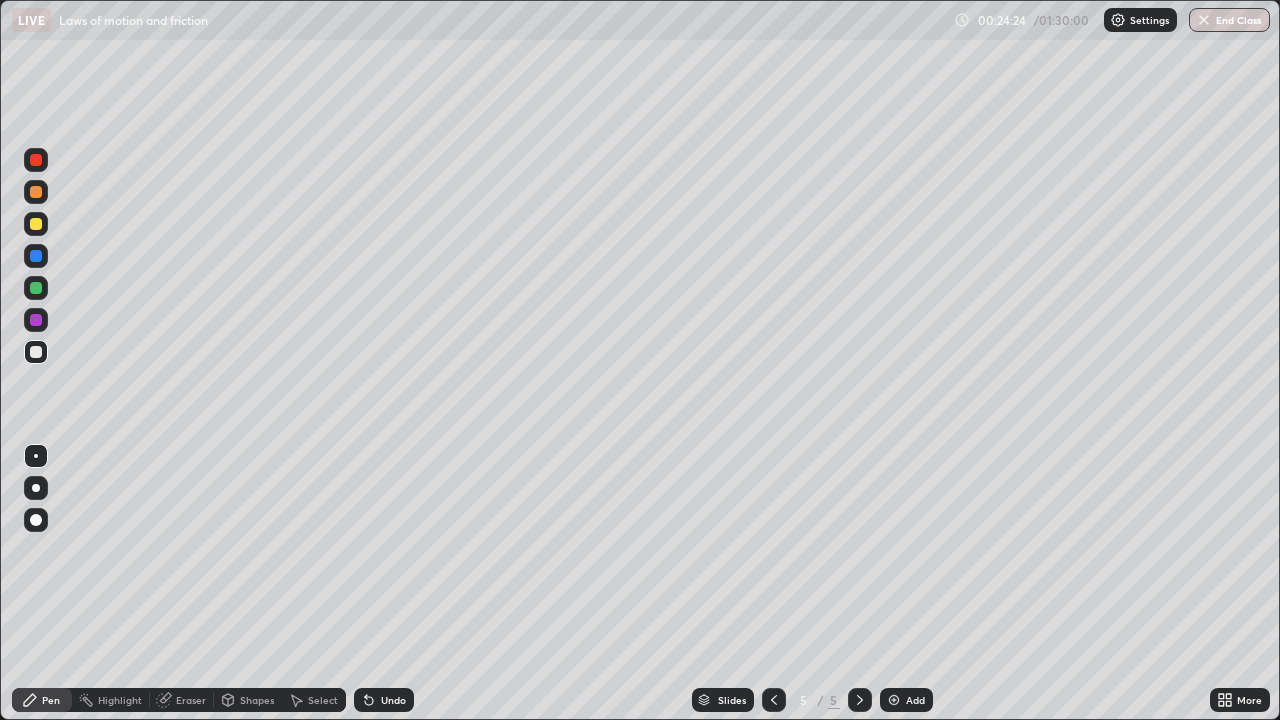 click 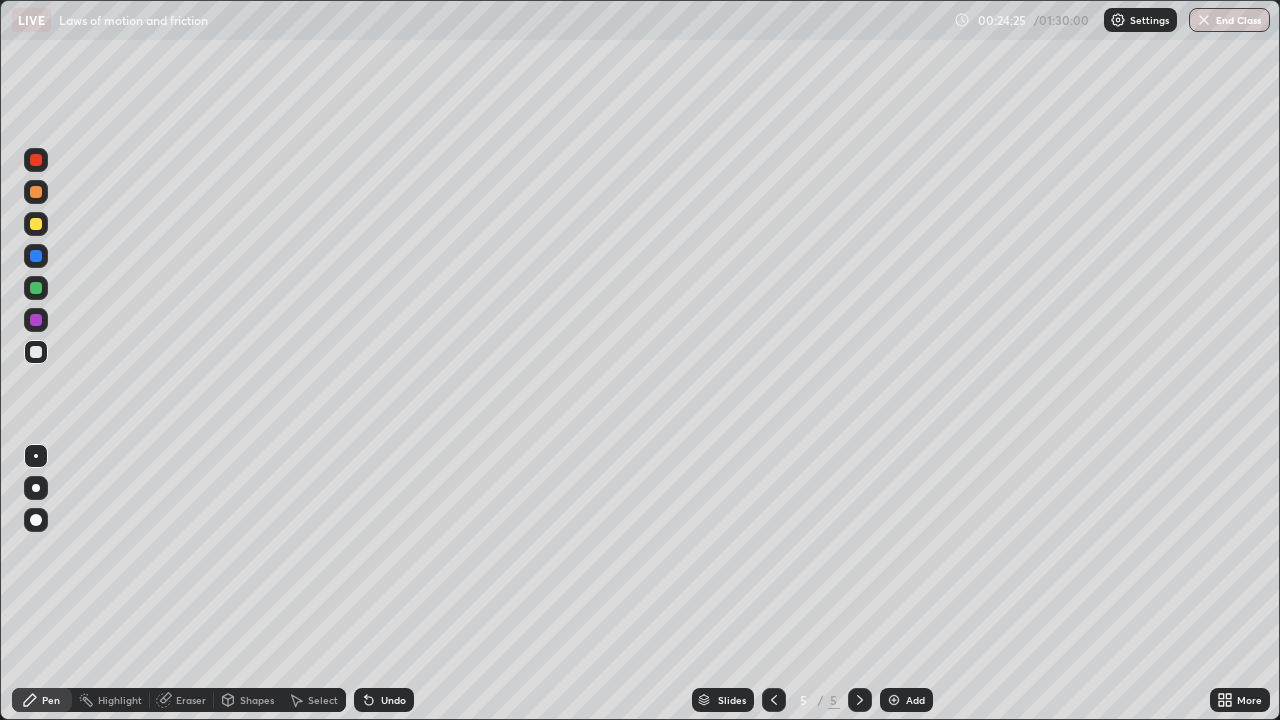 click at bounding box center [894, 700] 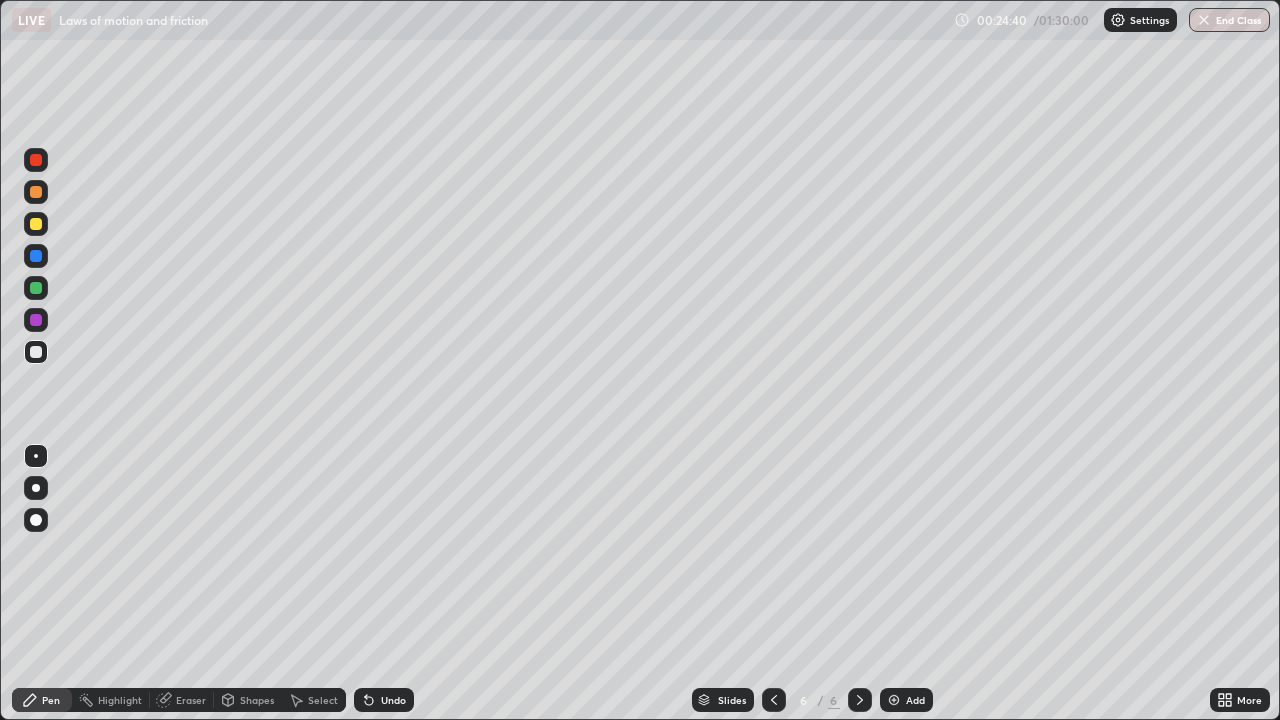 click at bounding box center [36, 224] 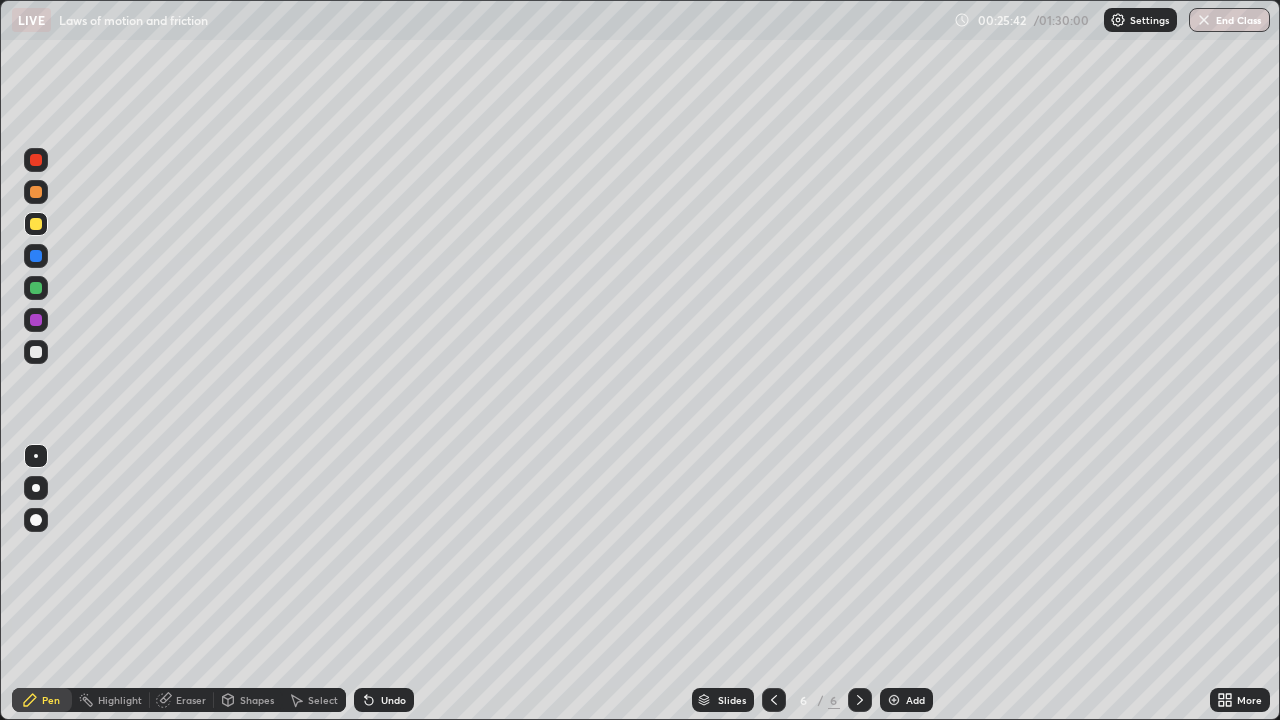 click at bounding box center (36, 288) 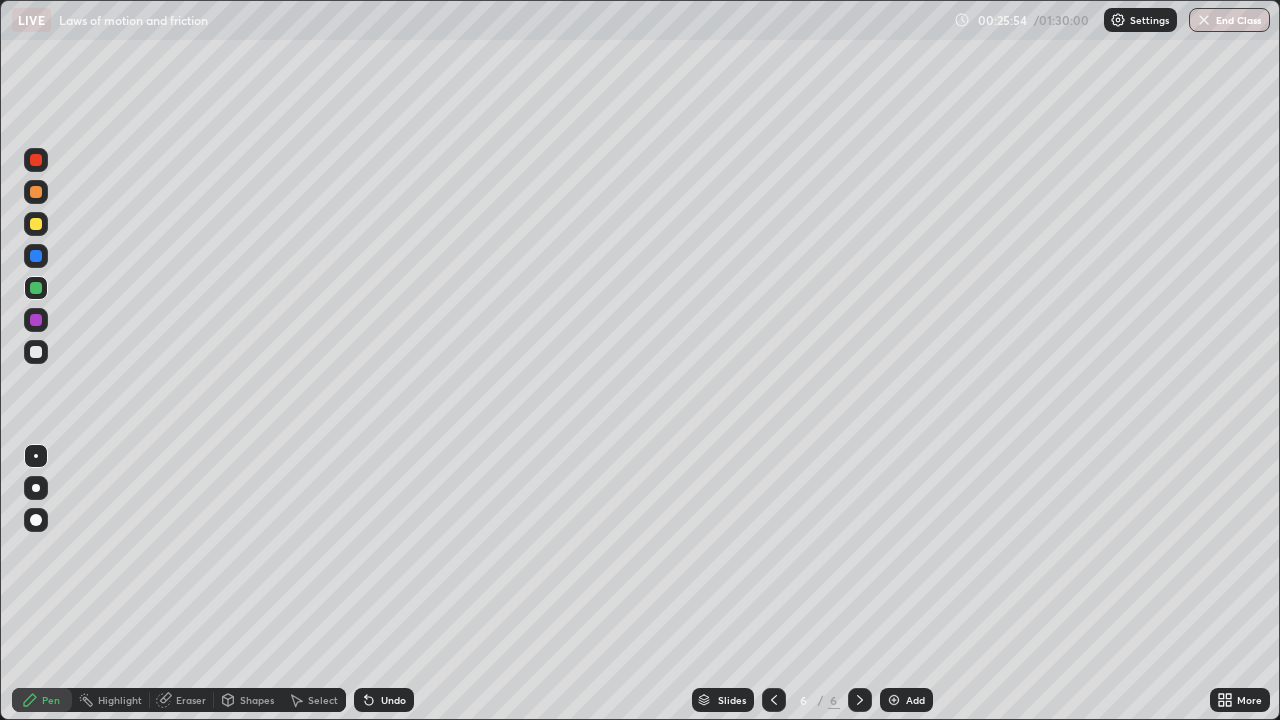 click 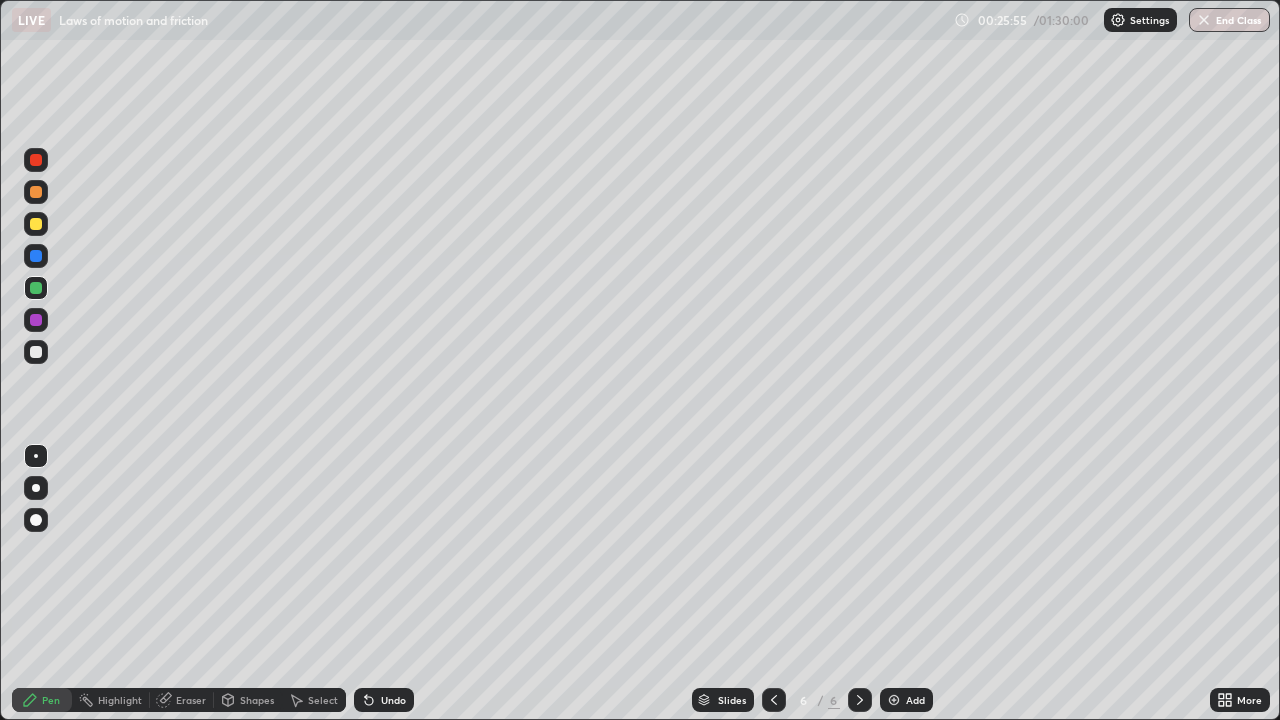 click on "Add" at bounding box center [906, 700] 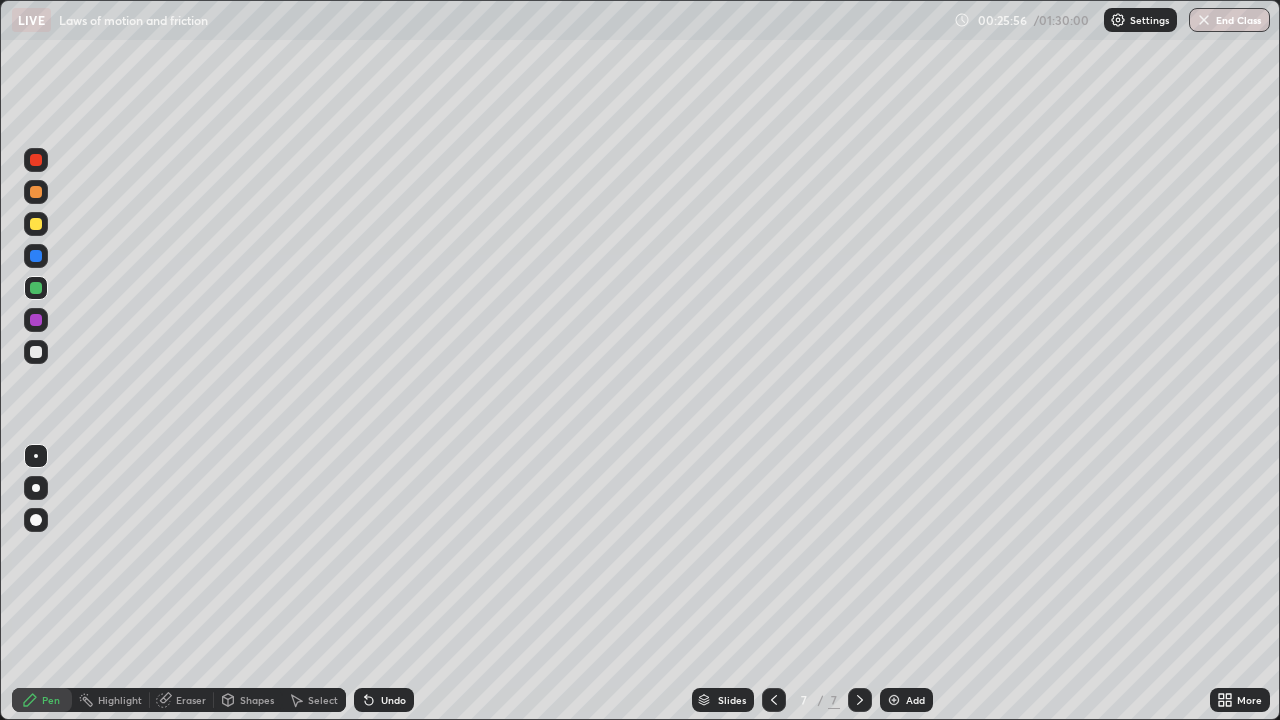 click 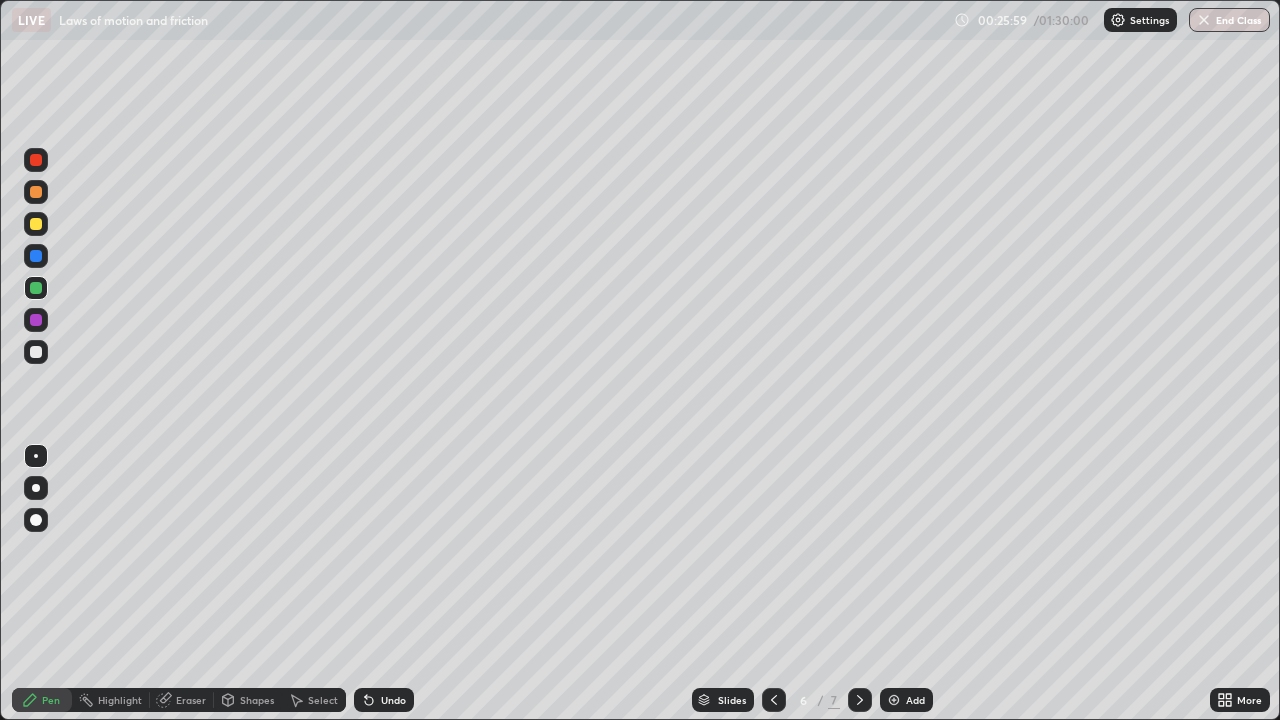 click at bounding box center (894, 700) 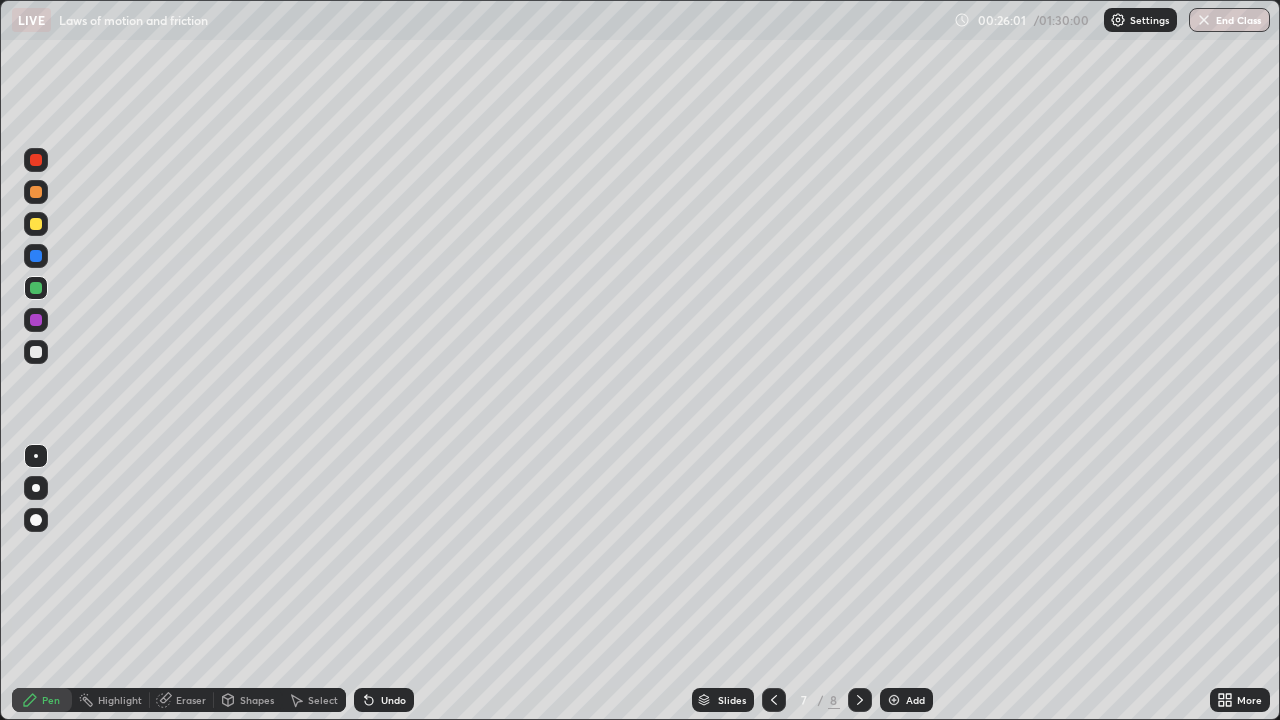 click at bounding box center (774, 700) 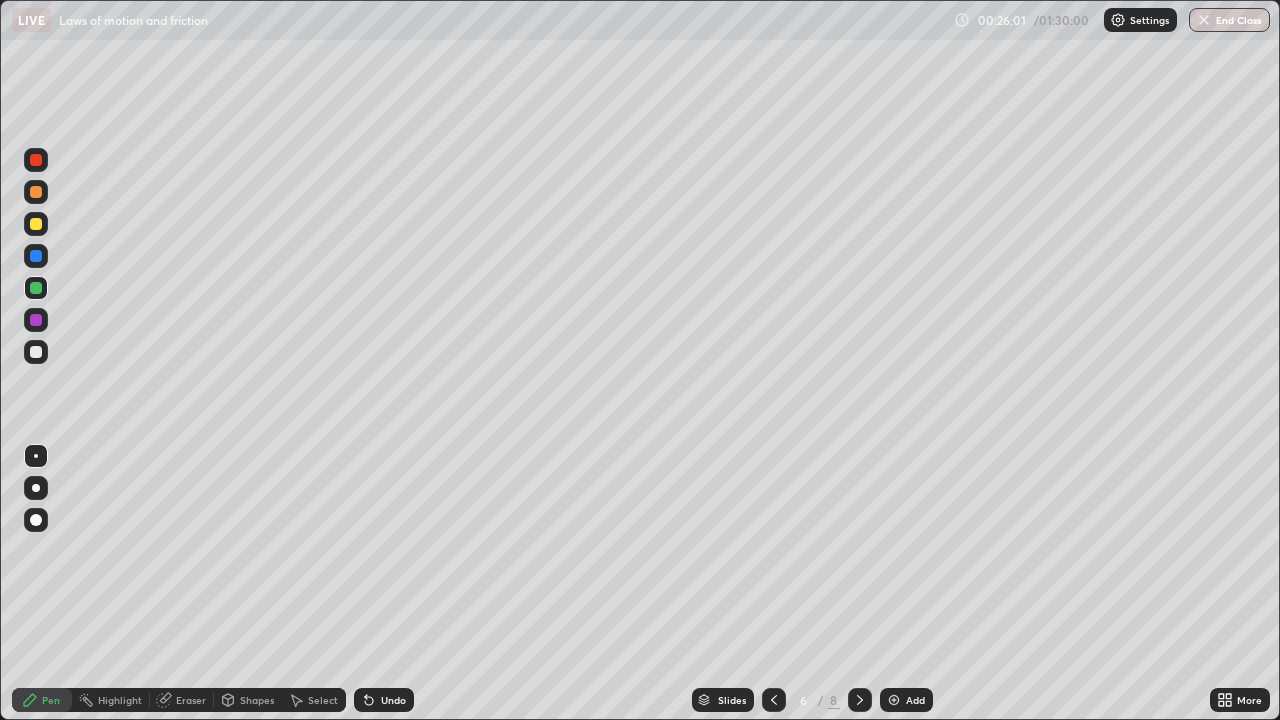 click 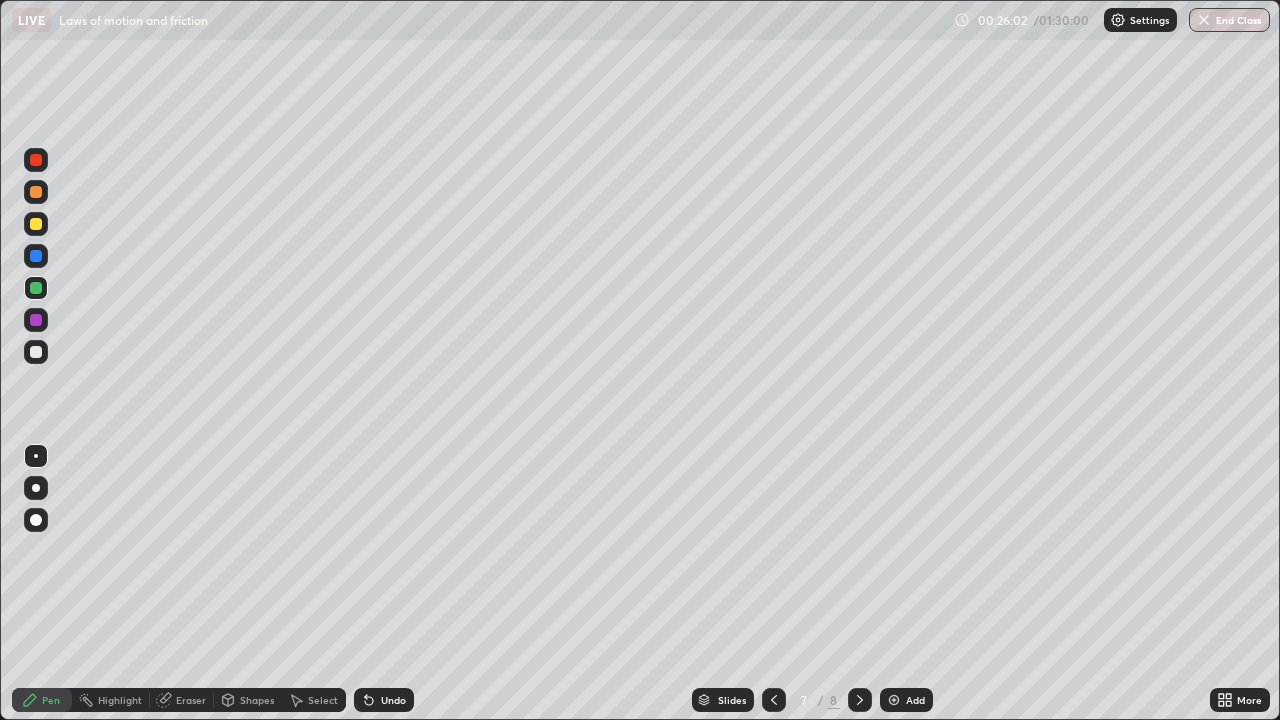 click 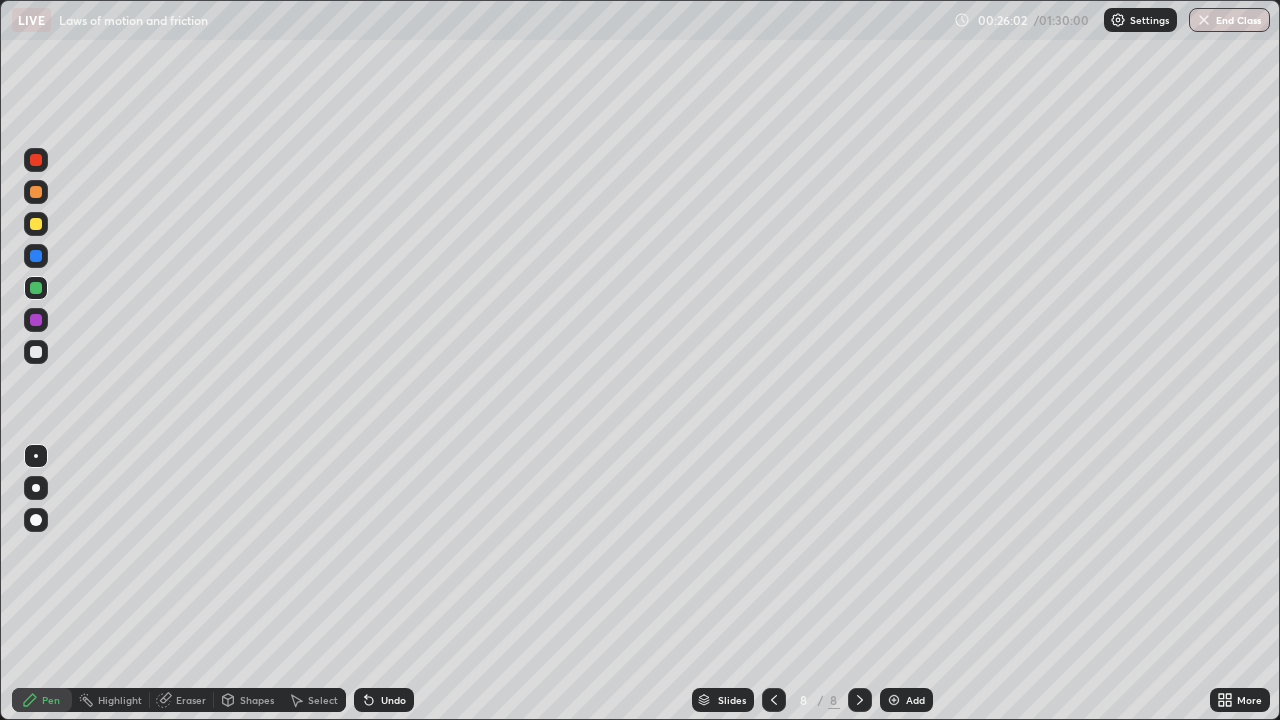 click 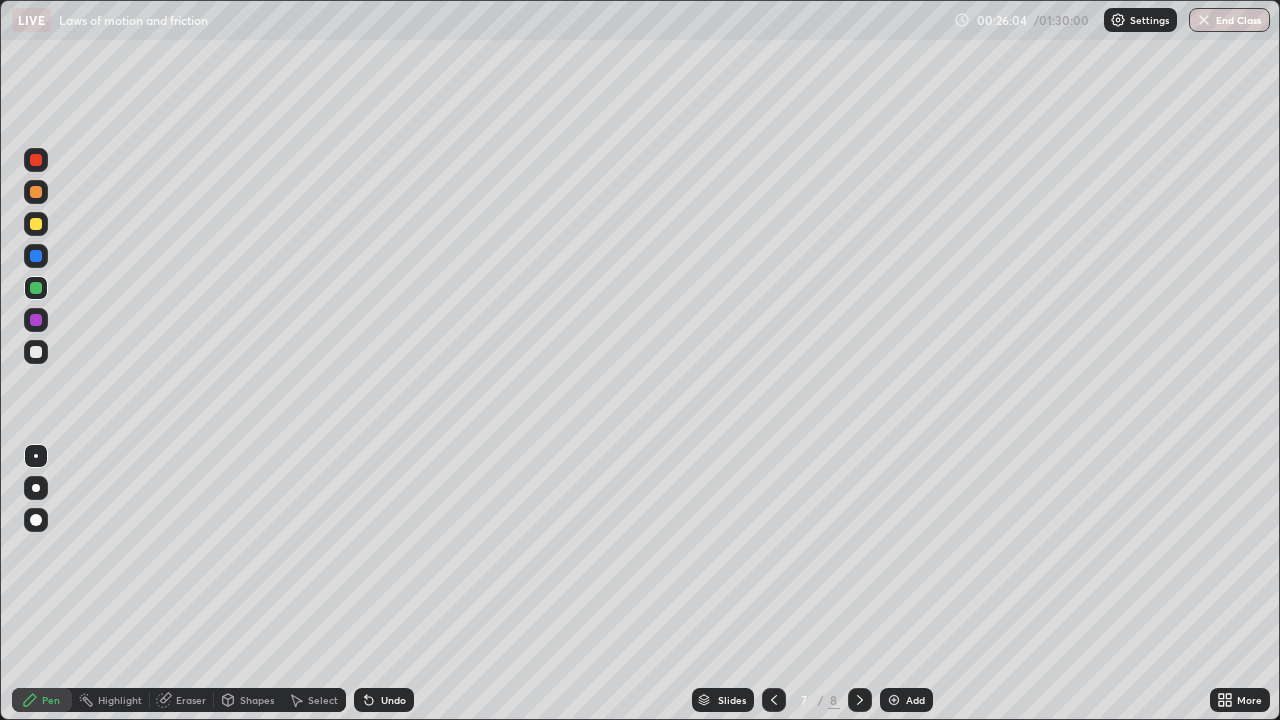 click at bounding box center [36, 352] 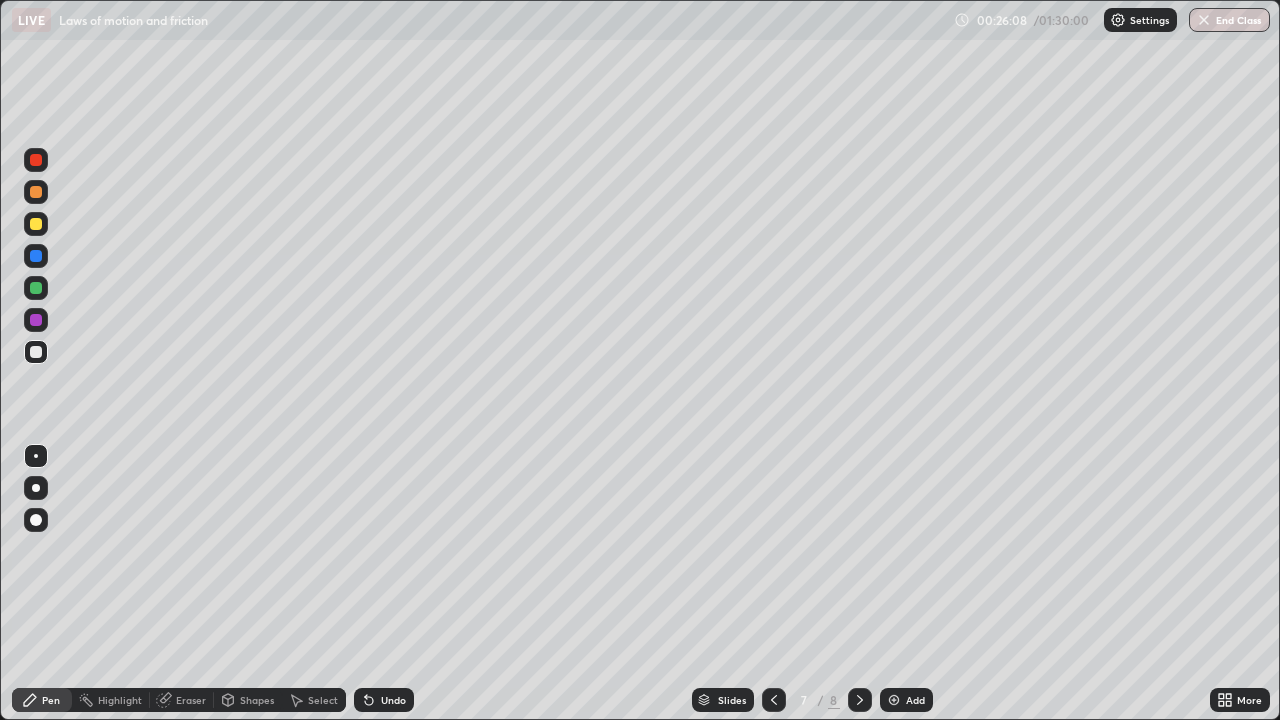 click on "Undo" at bounding box center [384, 700] 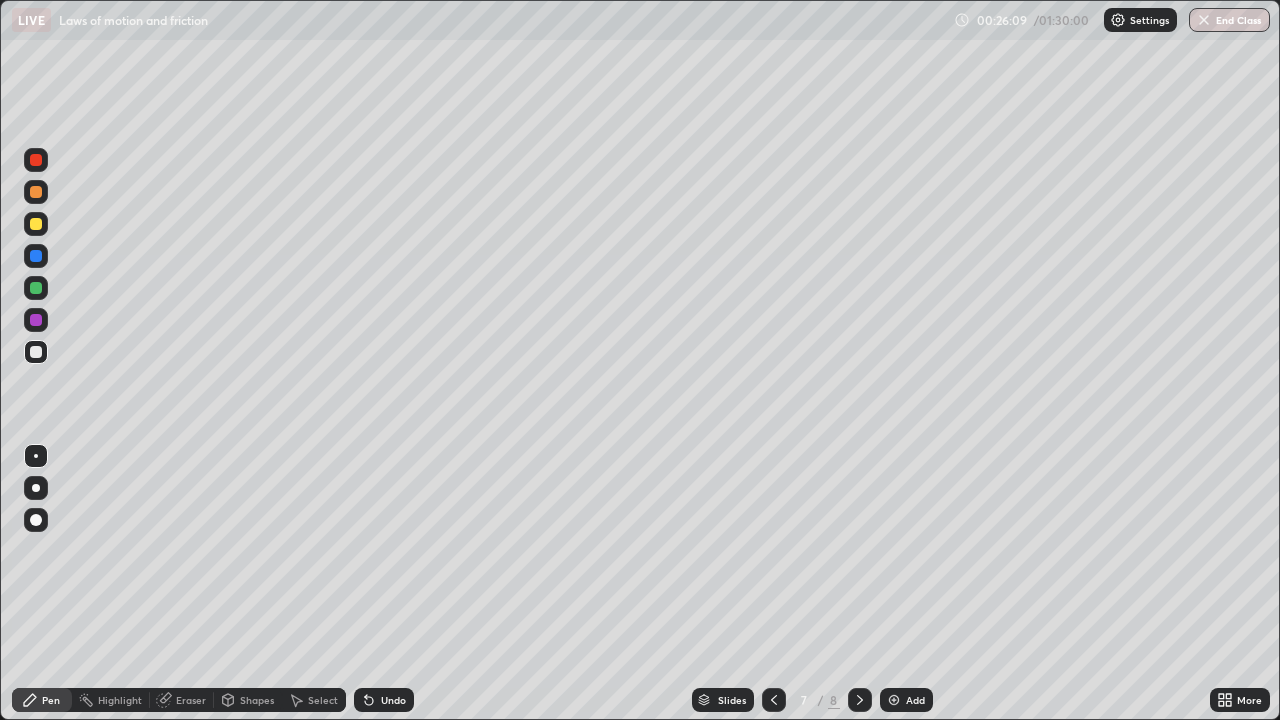 click on "Undo" at bounding box center [384, 700] 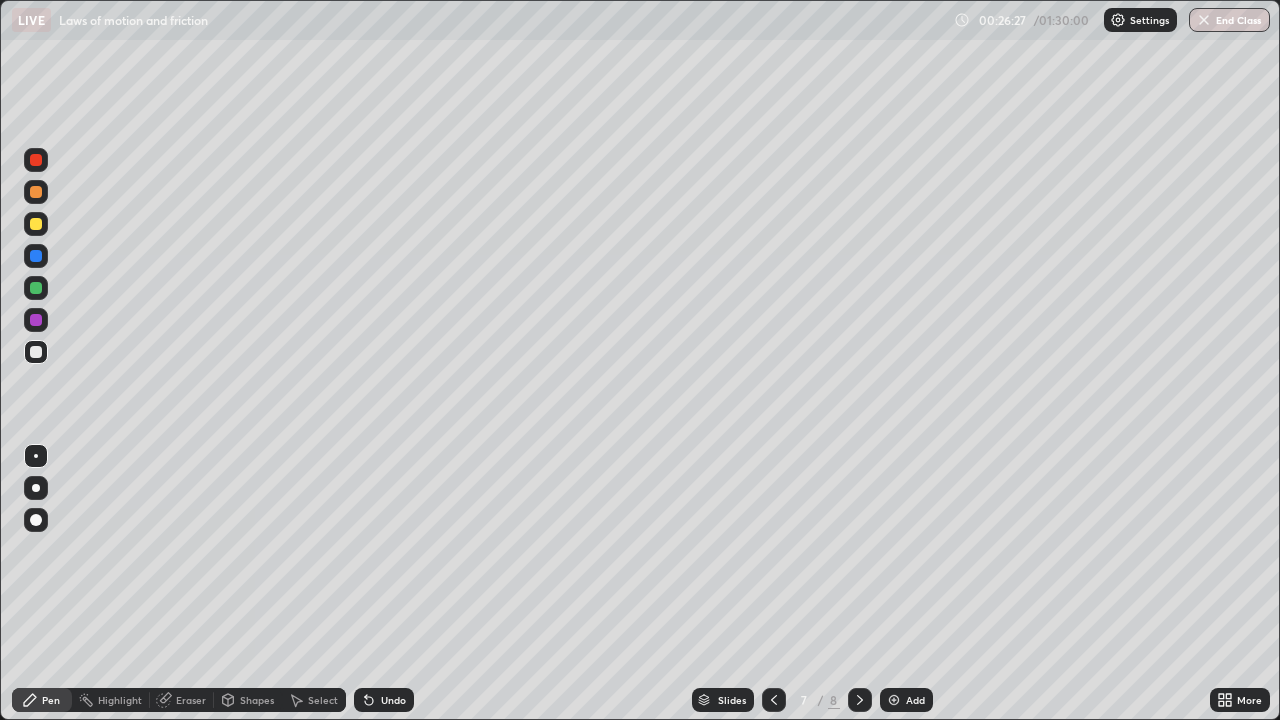 click on "Shapes" at bounding box center (248, 700) 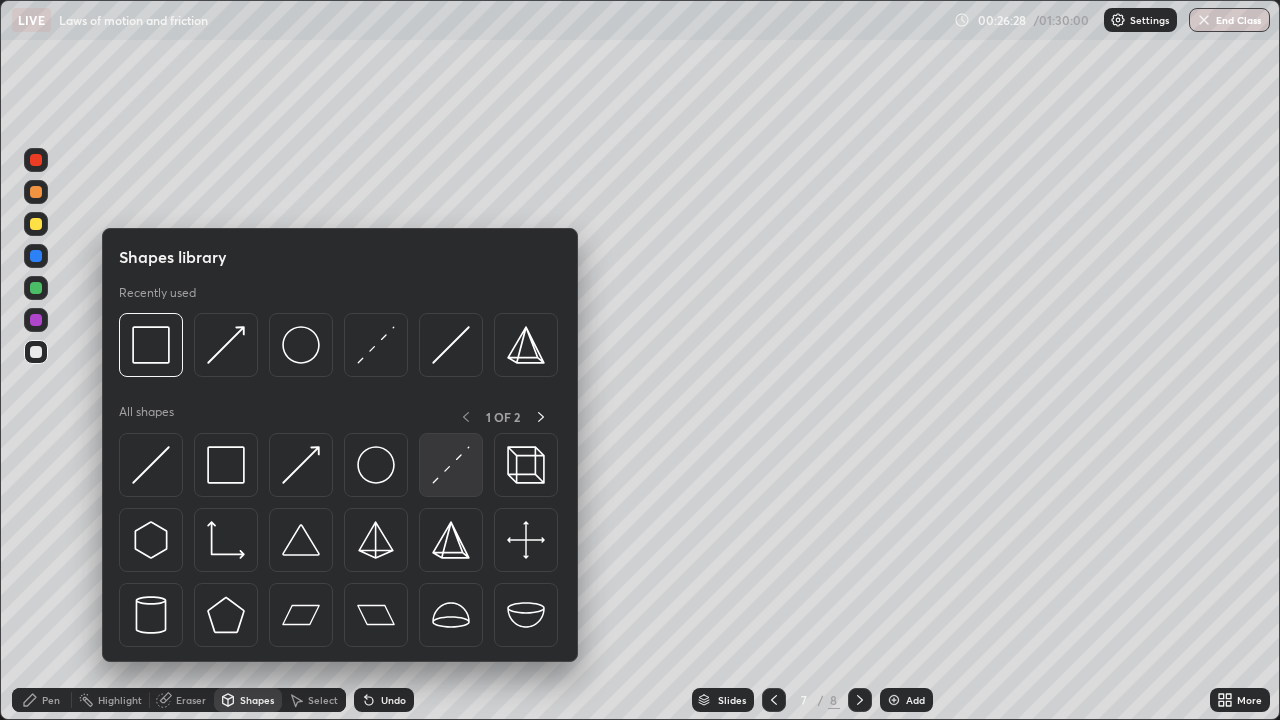 click at bounding box center (451, 465) 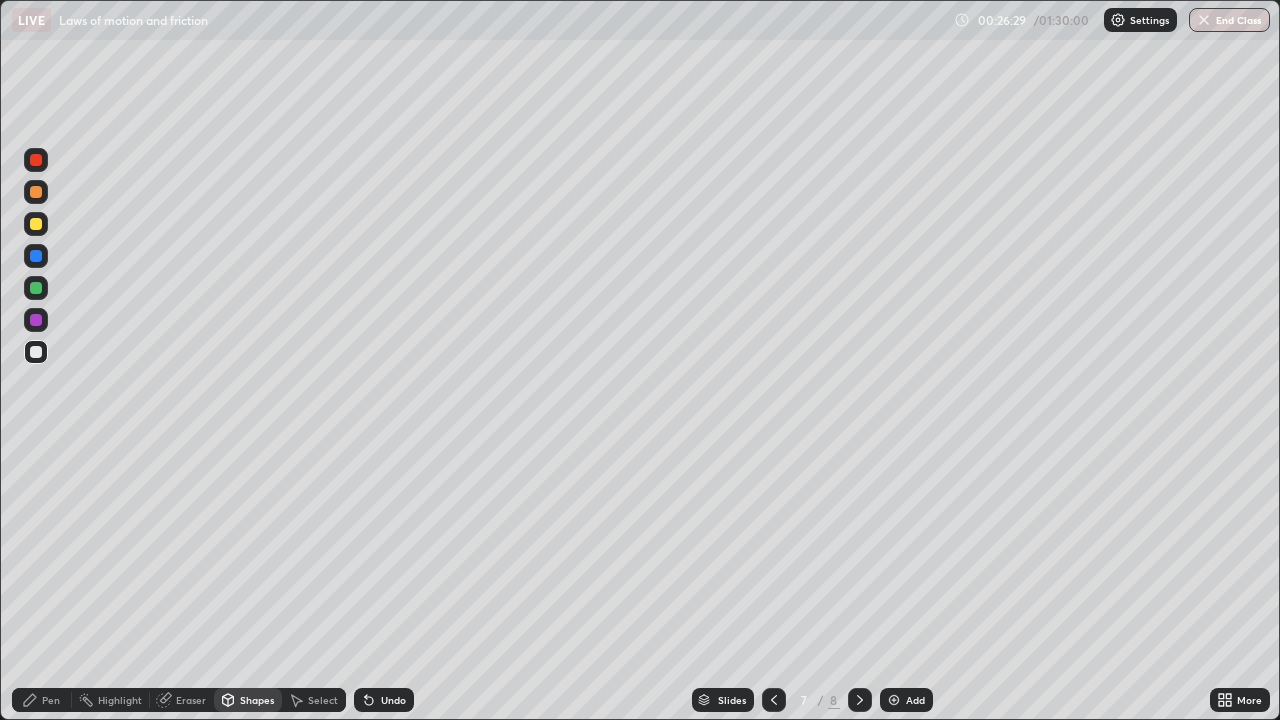 click at bounding box center (36, 256) 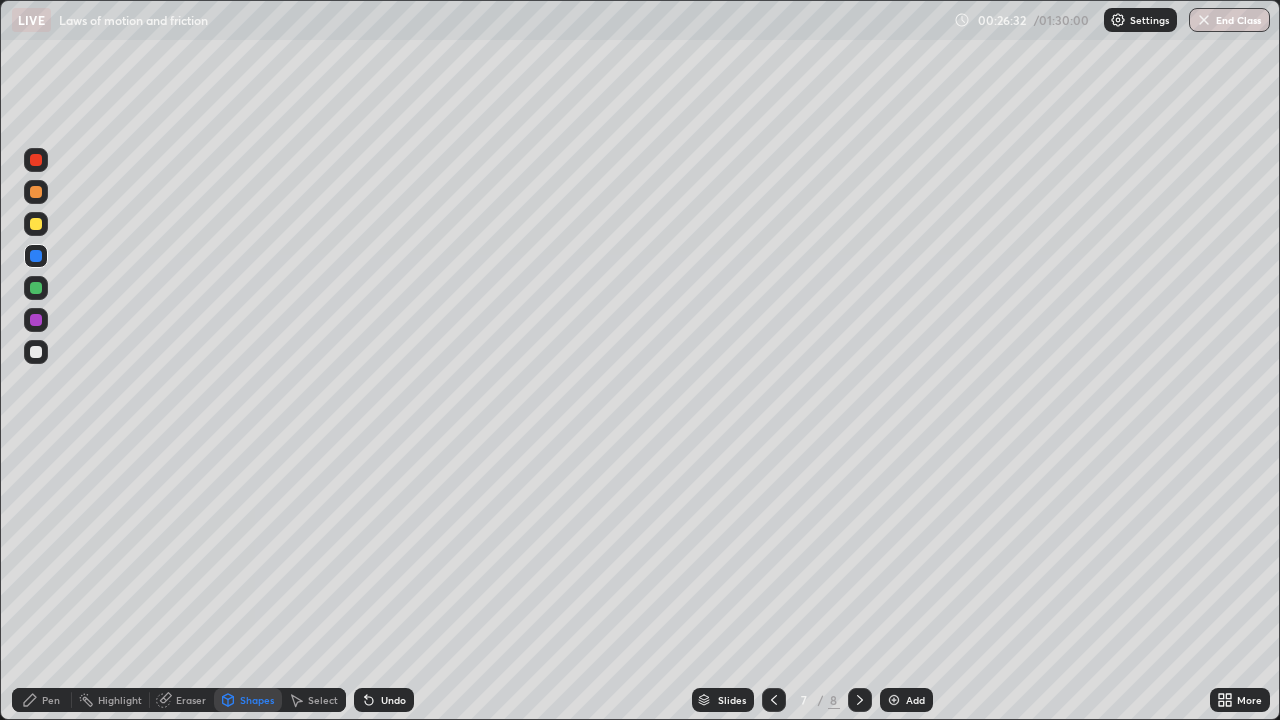 click at bounding box center [36, 224] 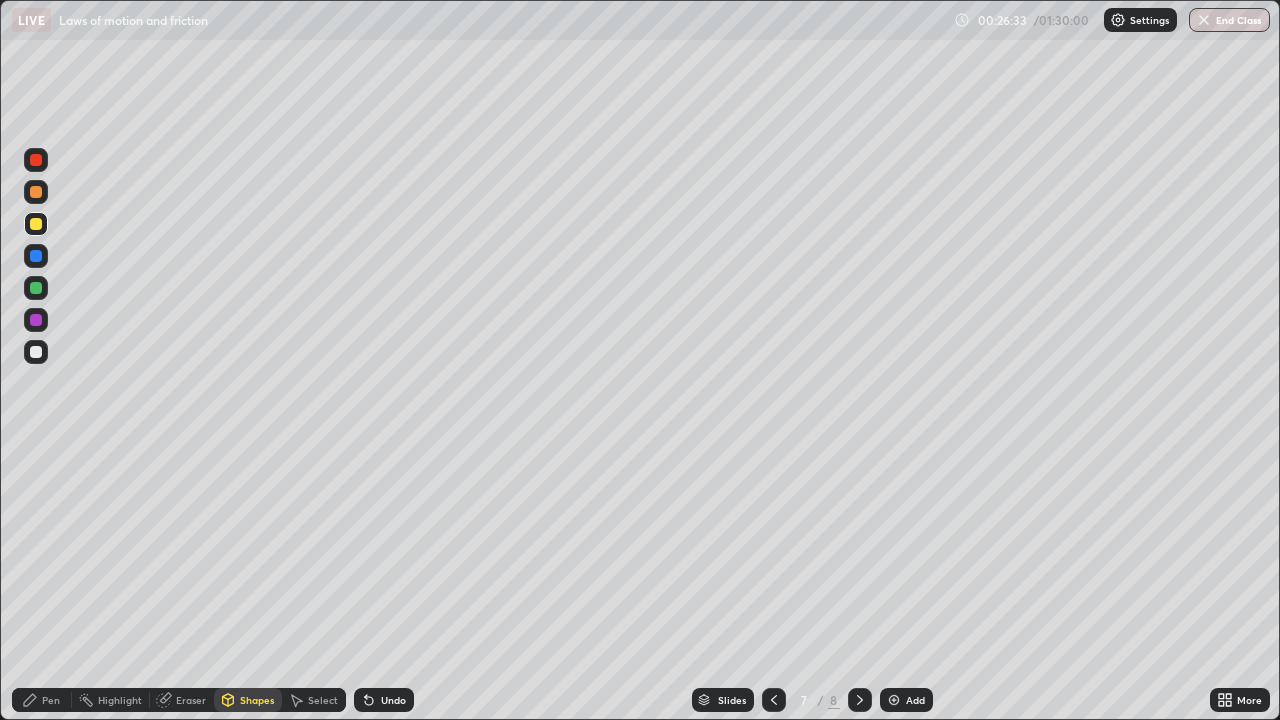 click on "Pen" at bounding box center [51, 700] 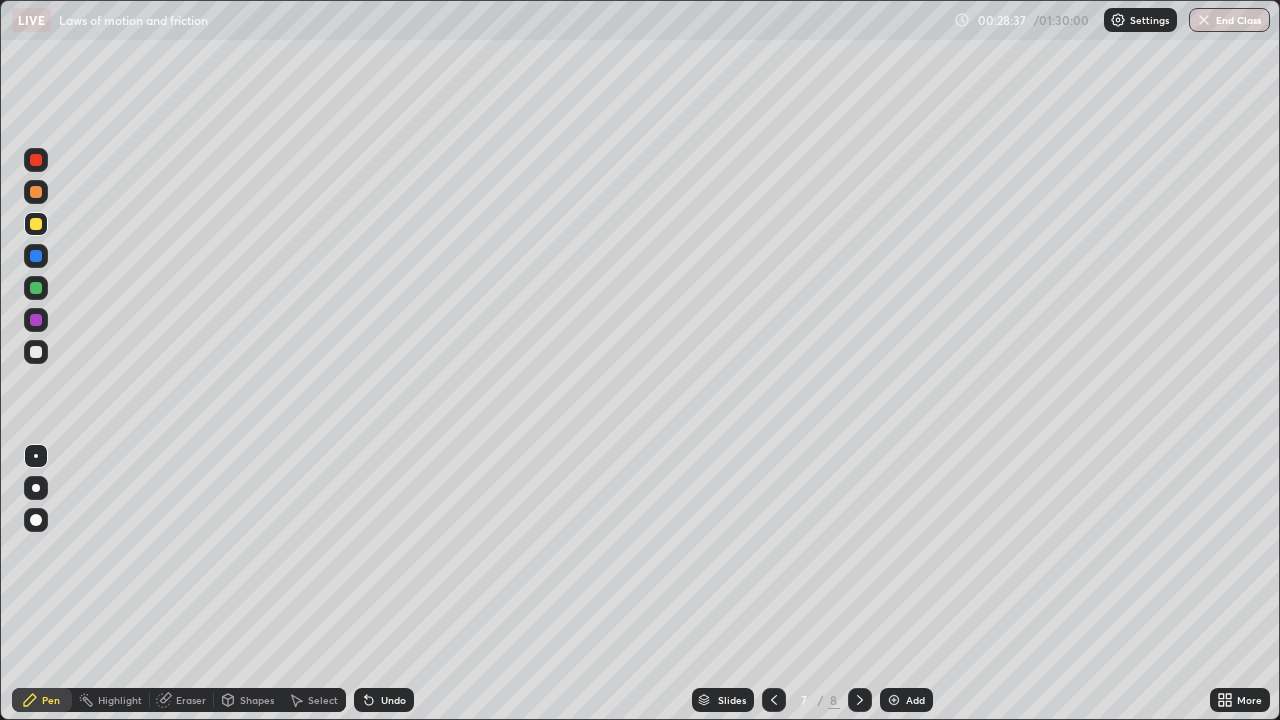 click on "Undo" at bounding box center (393, 700) 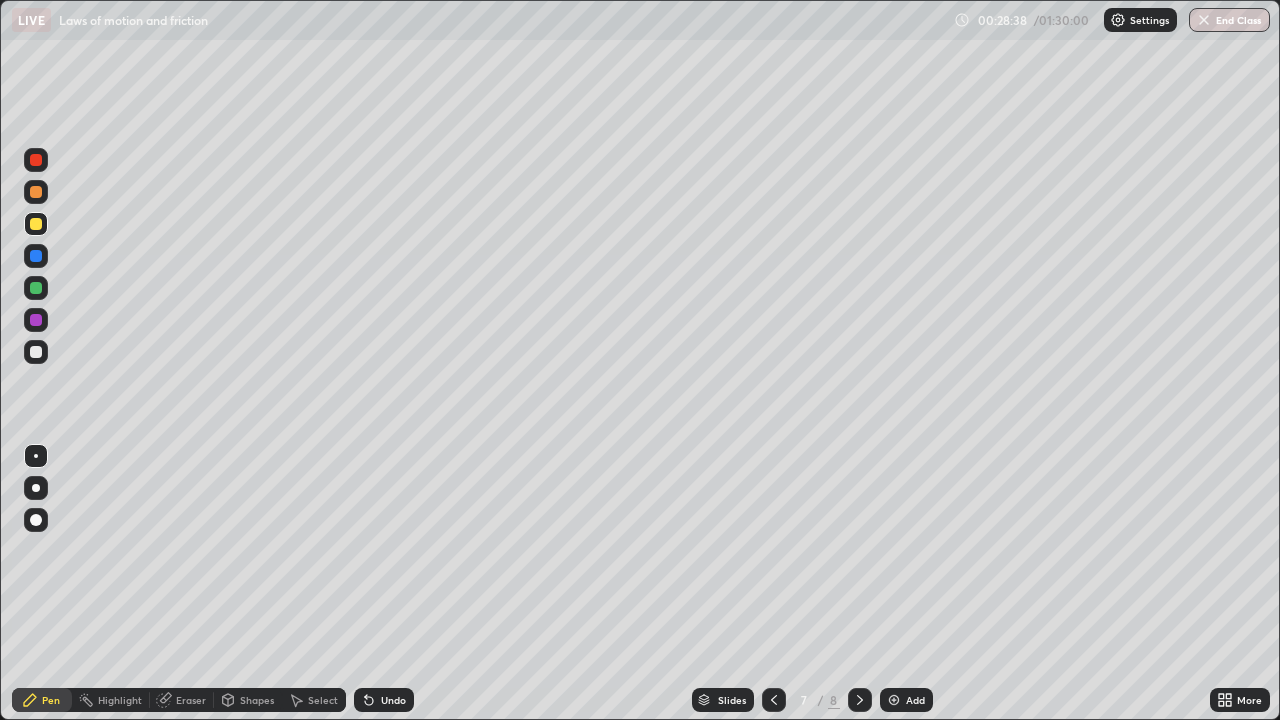 click 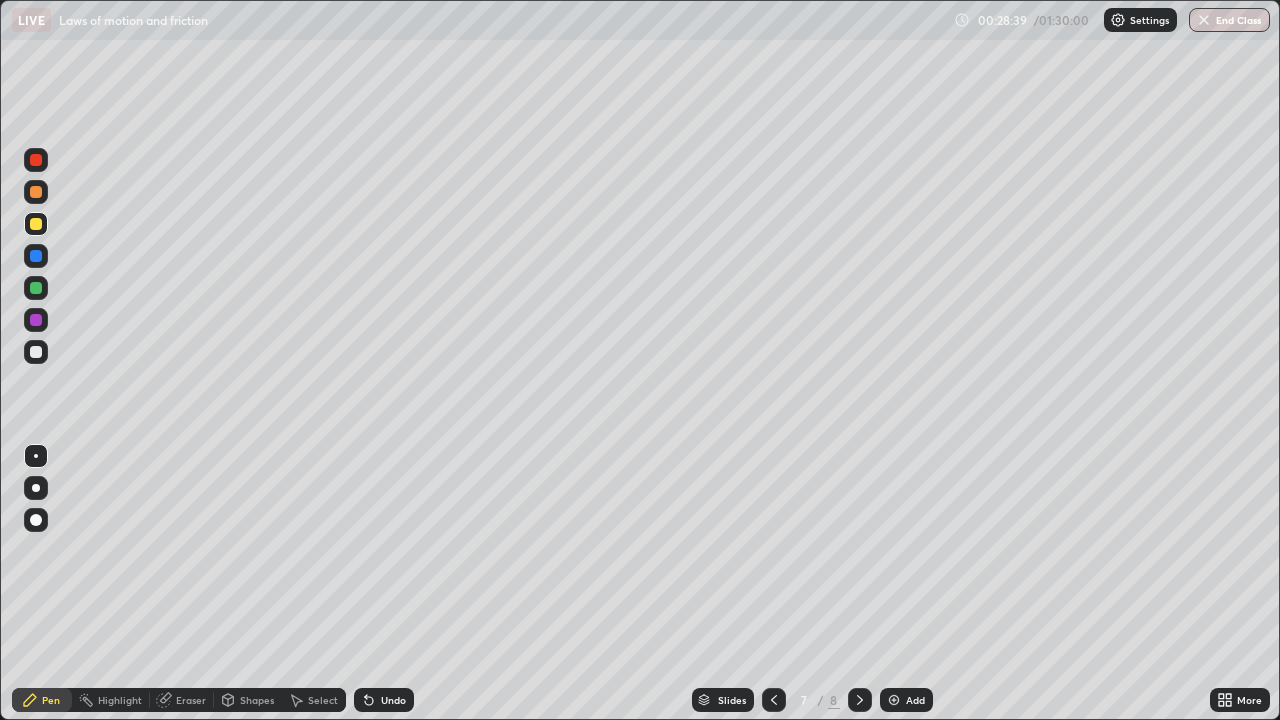 click on "Undo" at bounding box center [393, 700] 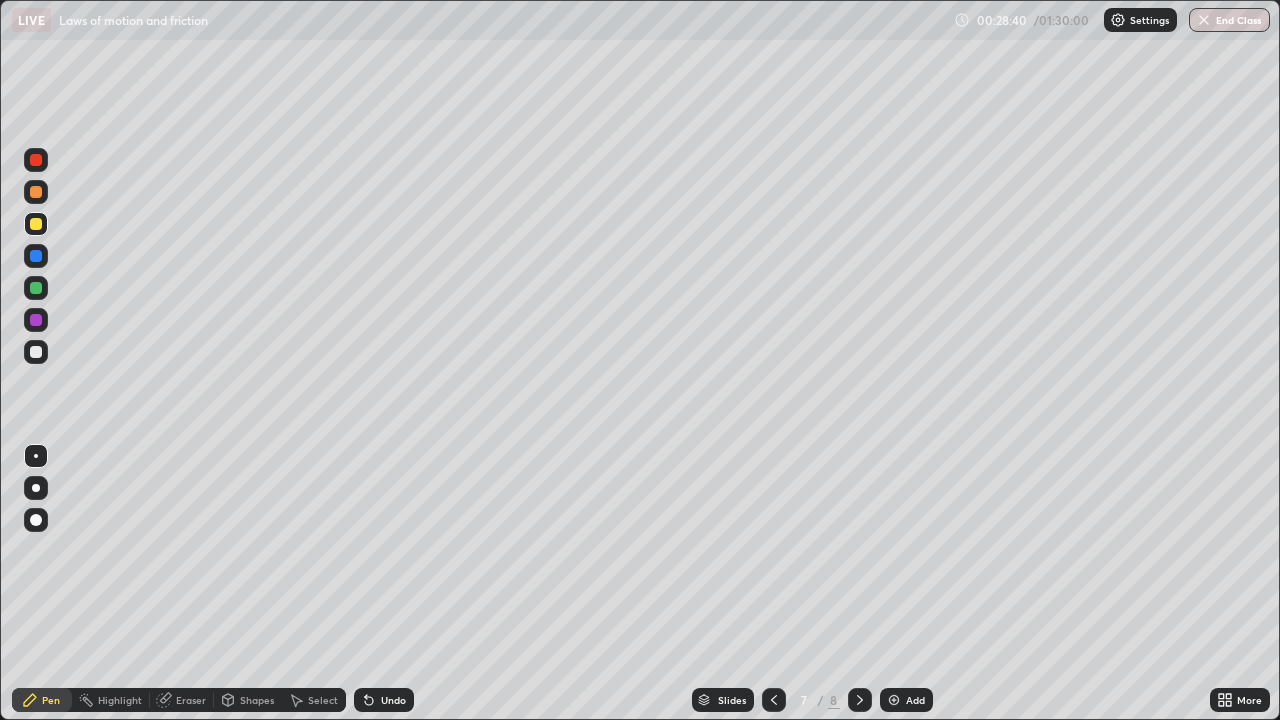 click 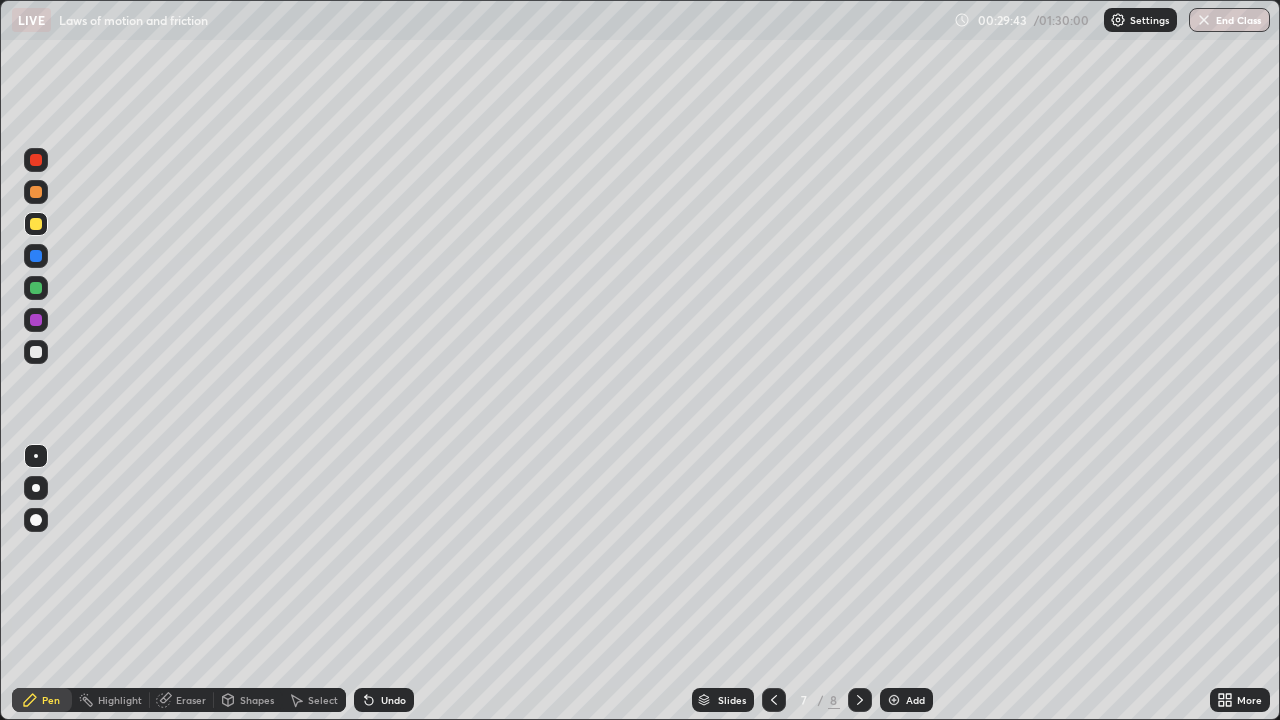 click 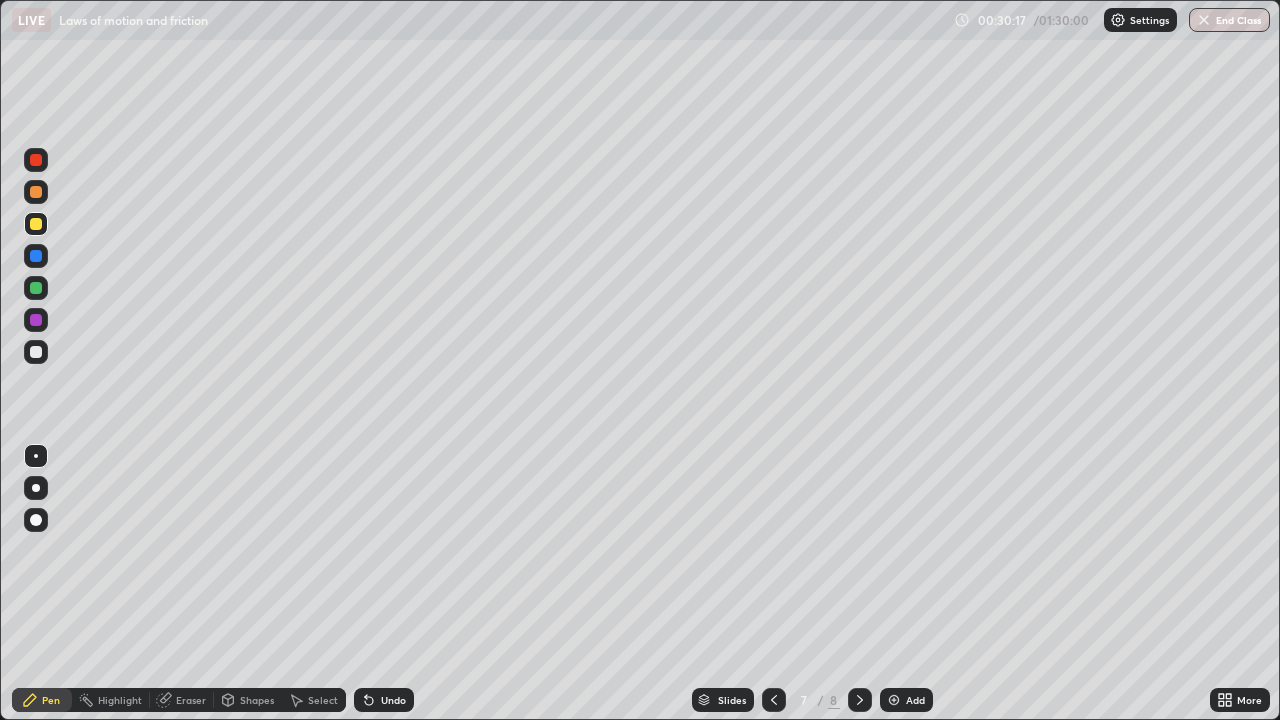 click 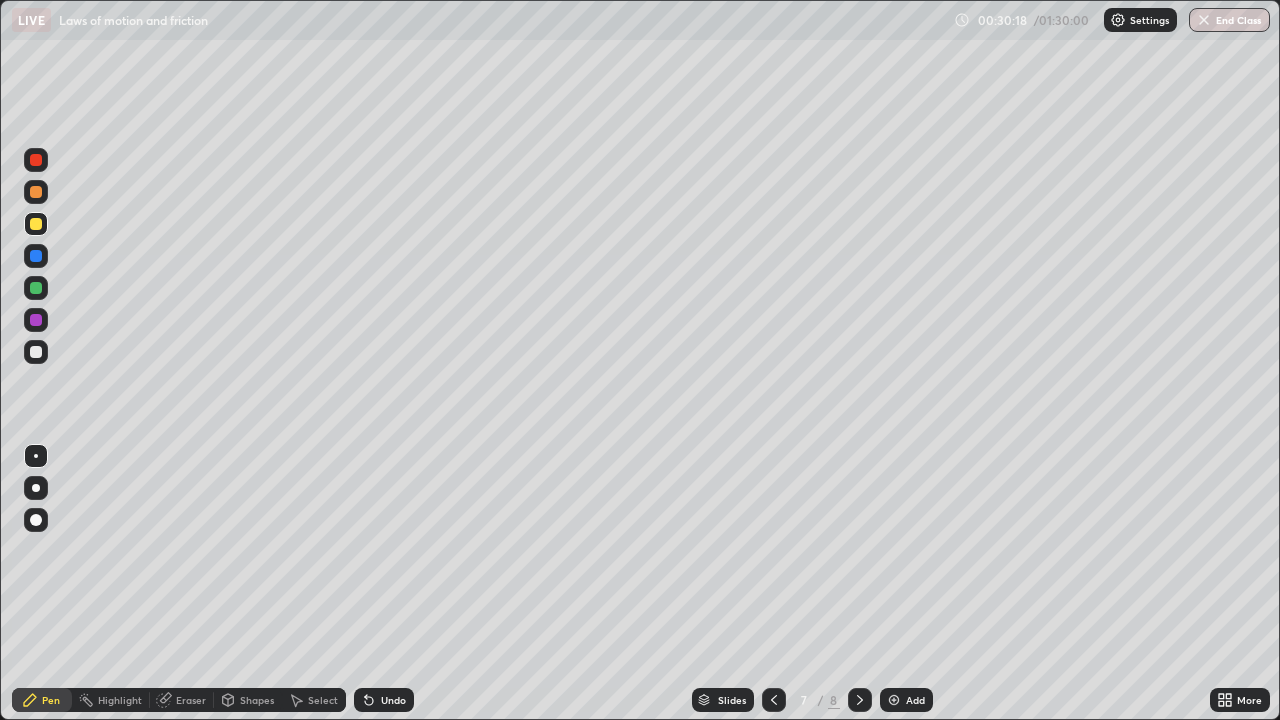 click 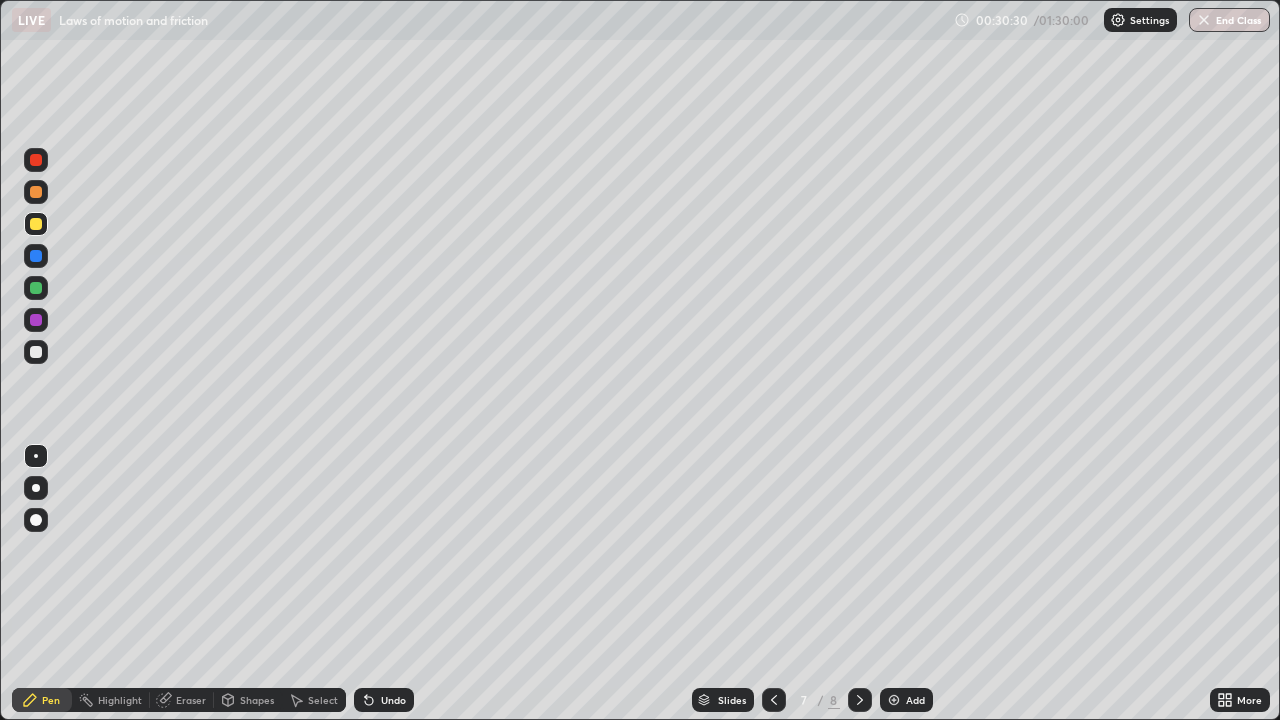 click at bounding box center [36, 288] 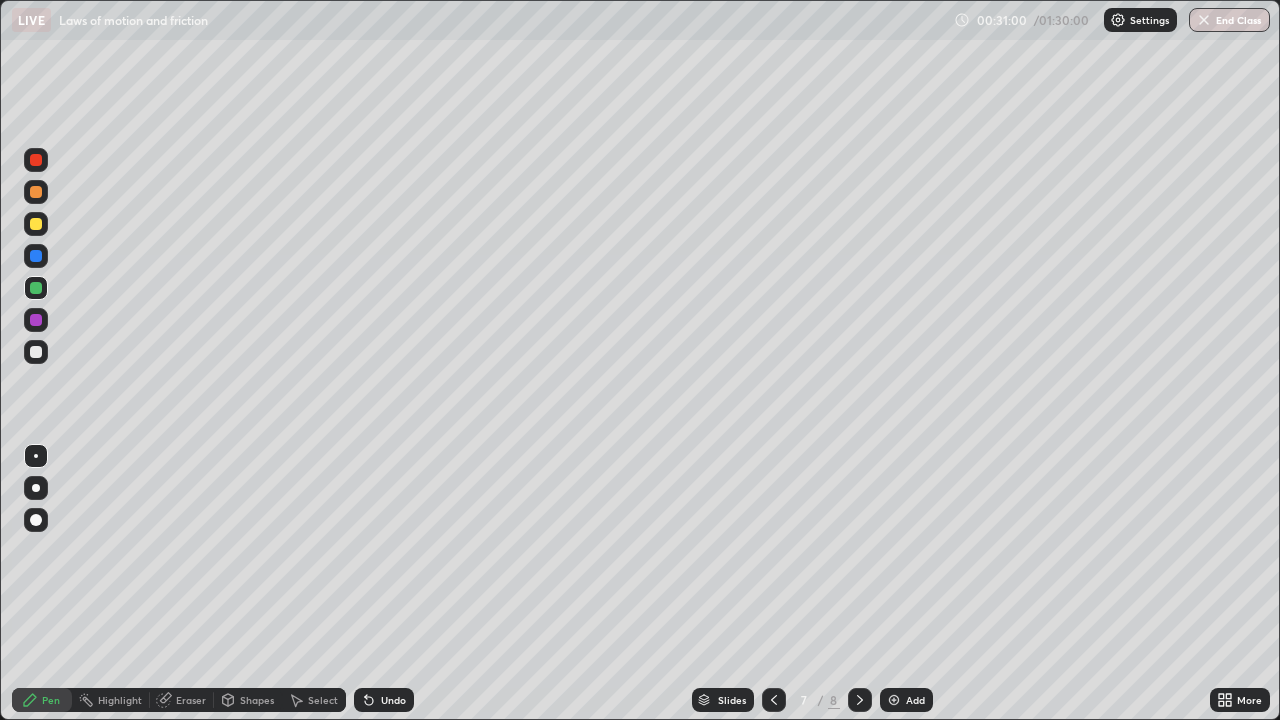 click at bounding box center (36, 352) 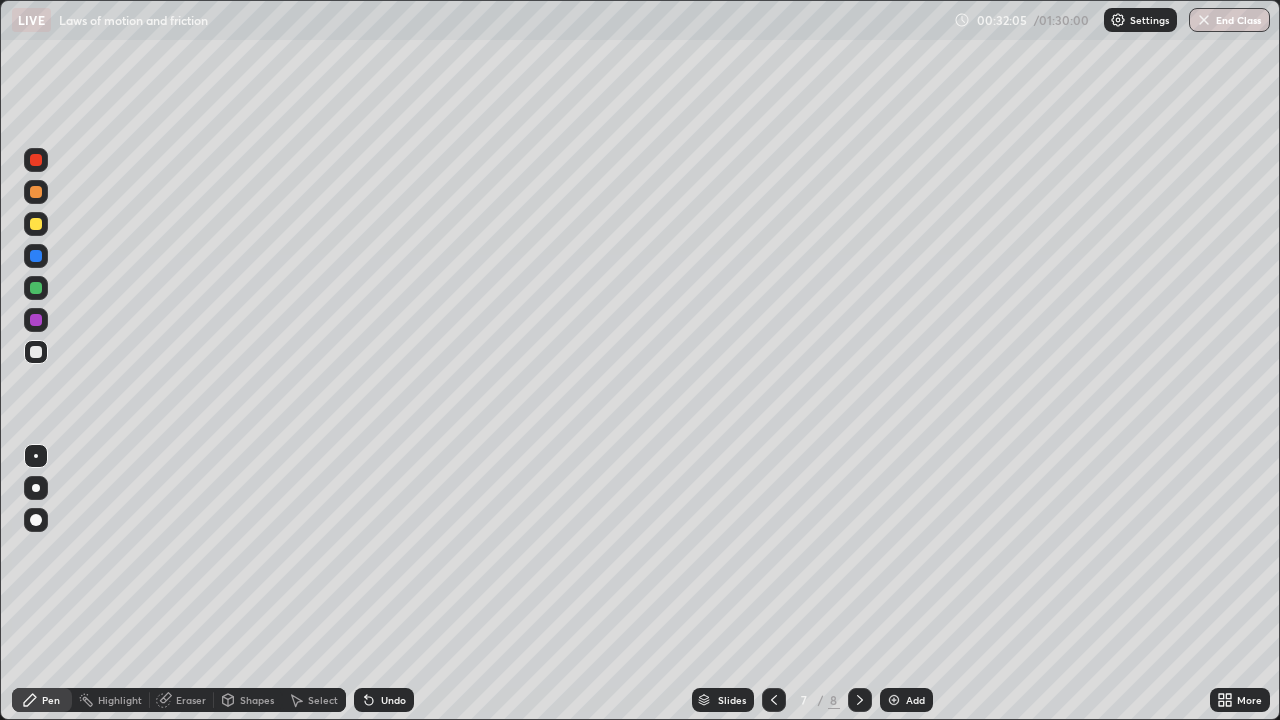 click at bounding box center [36, 256] 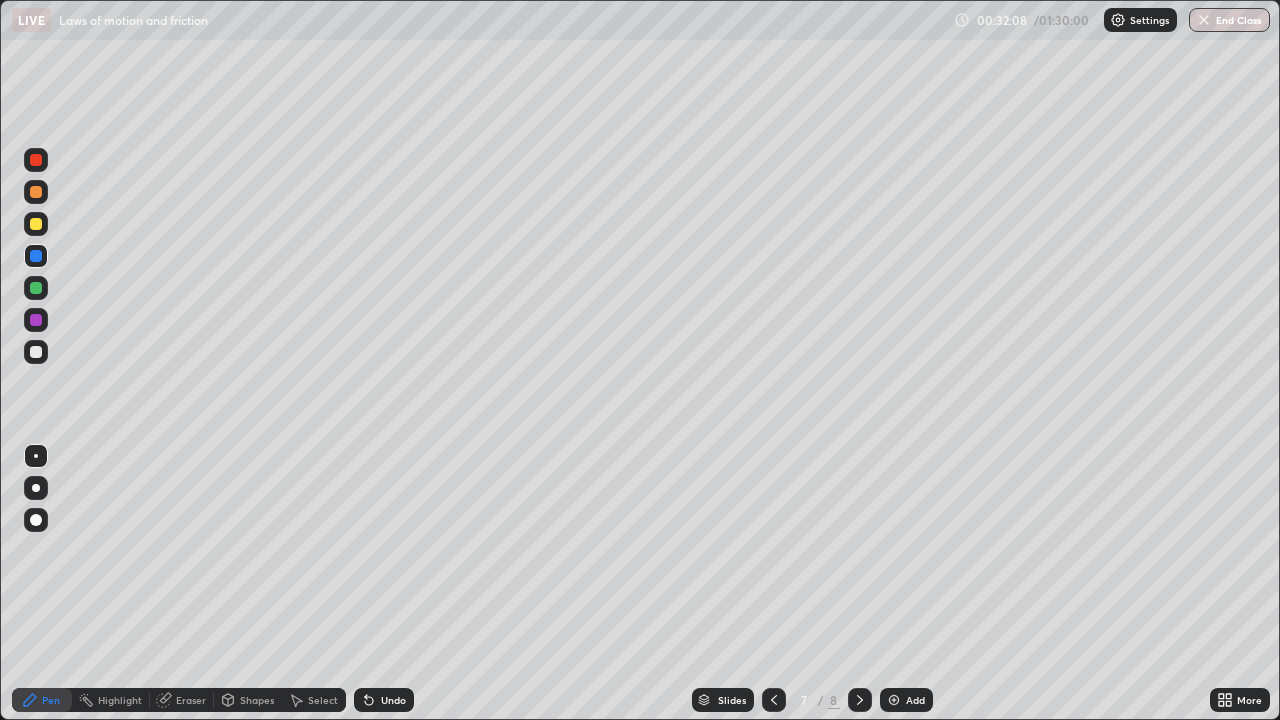 click at bounding box center (860, 700) 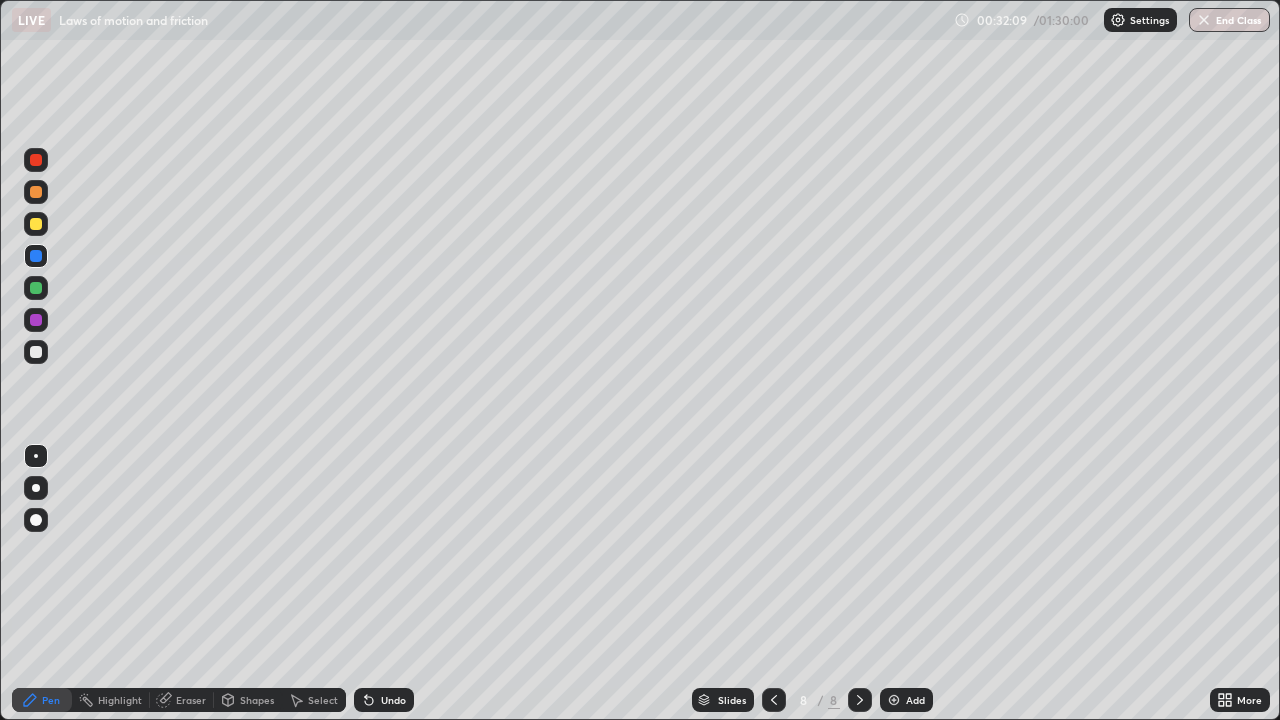 click on "Shapes" at bounding box center (257, 700) 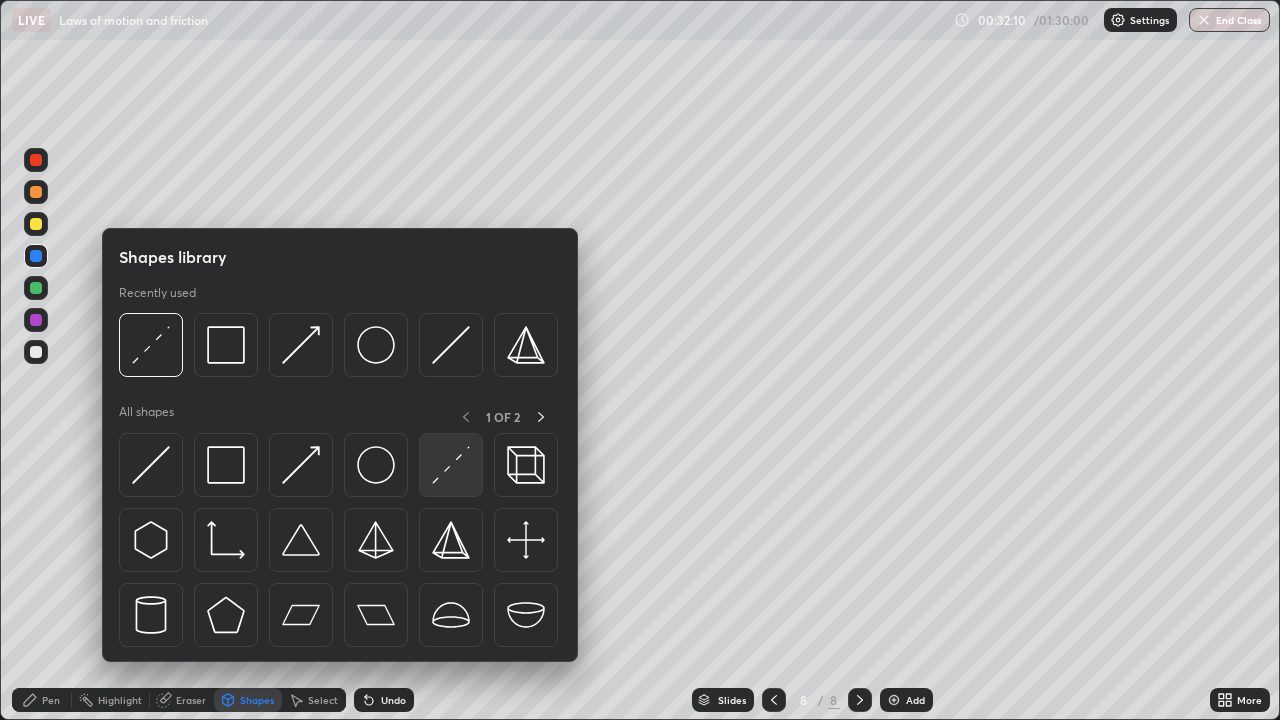 click at bounding box center (451, 465) 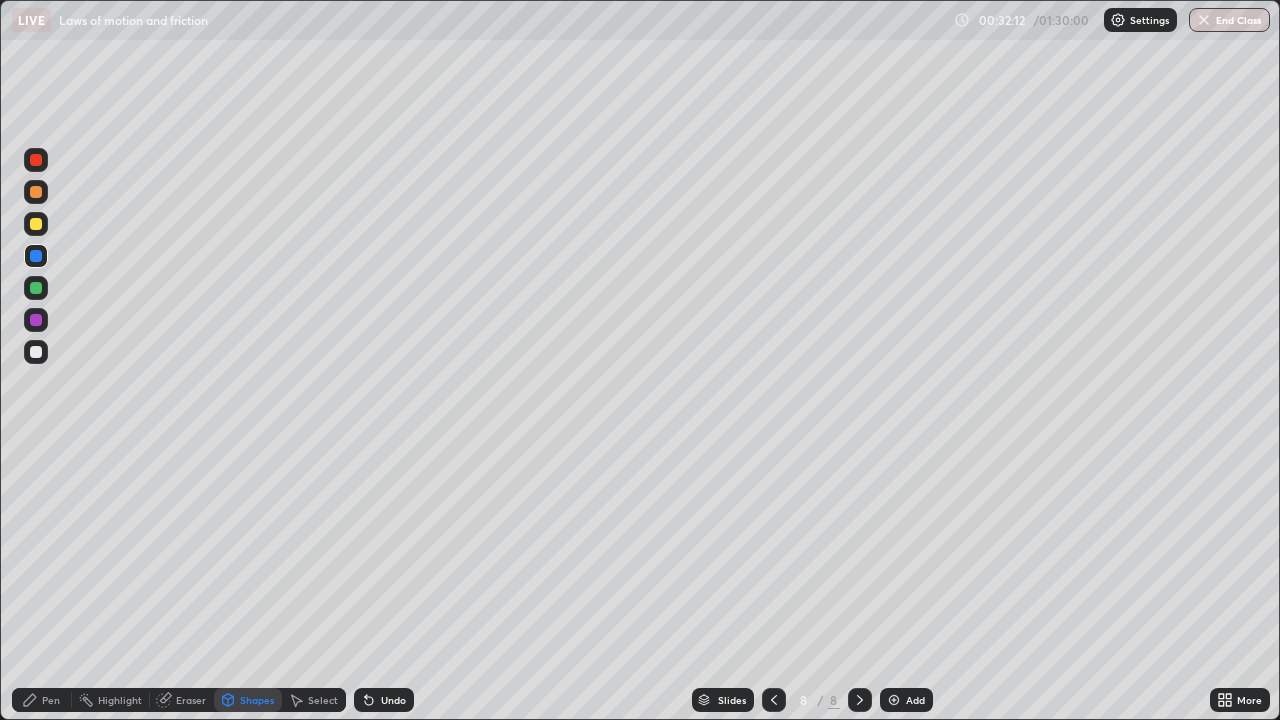 click at bounding box center (36, 224) 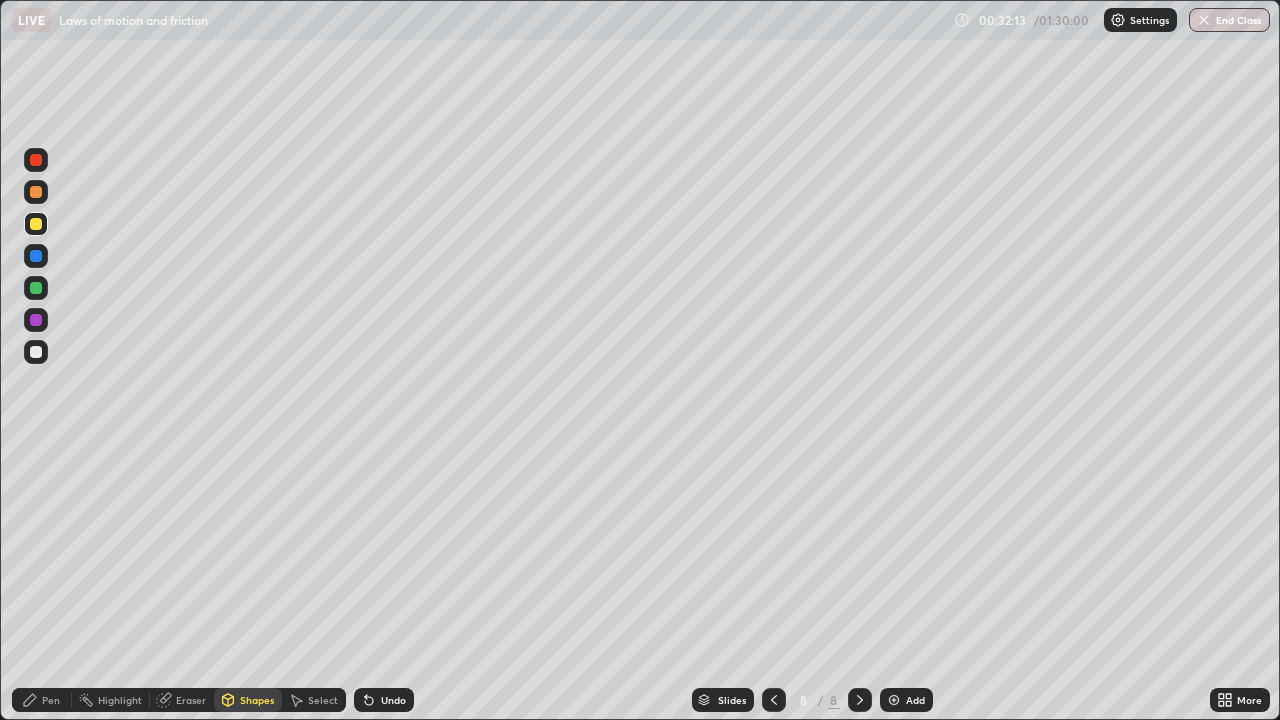 click on "Pen" at bounding box center (51, 700) 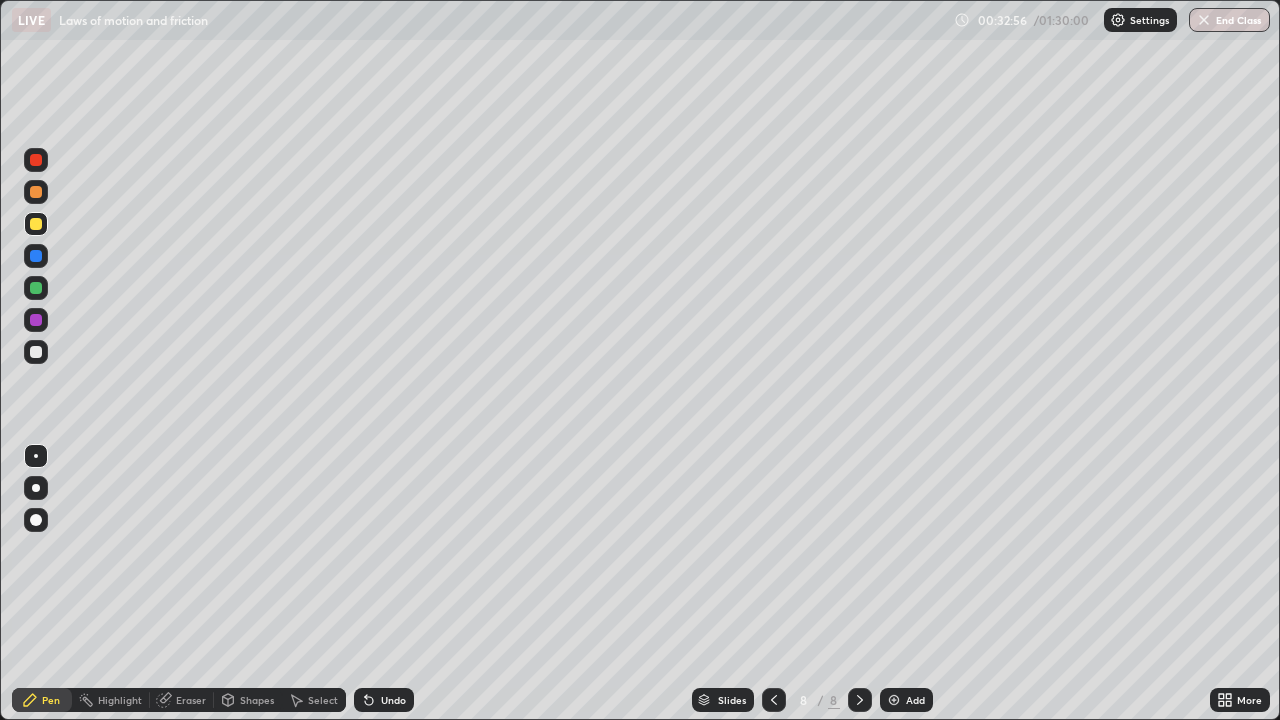 click 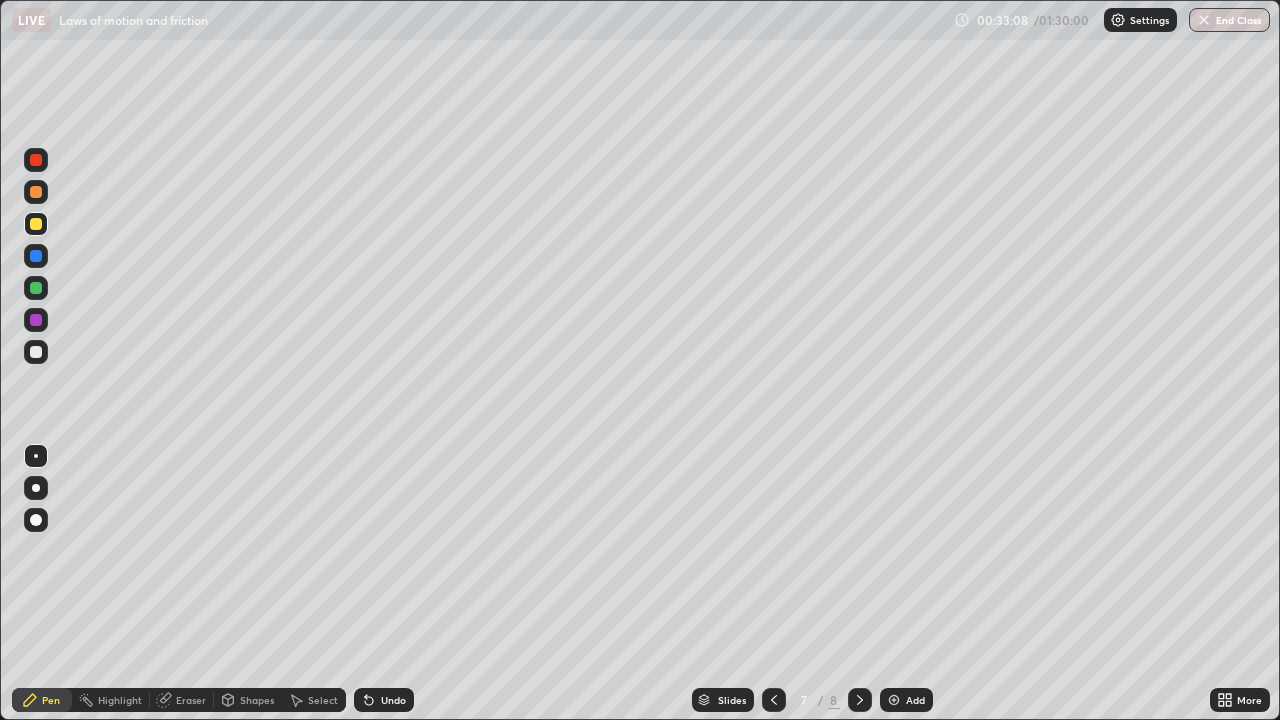 click 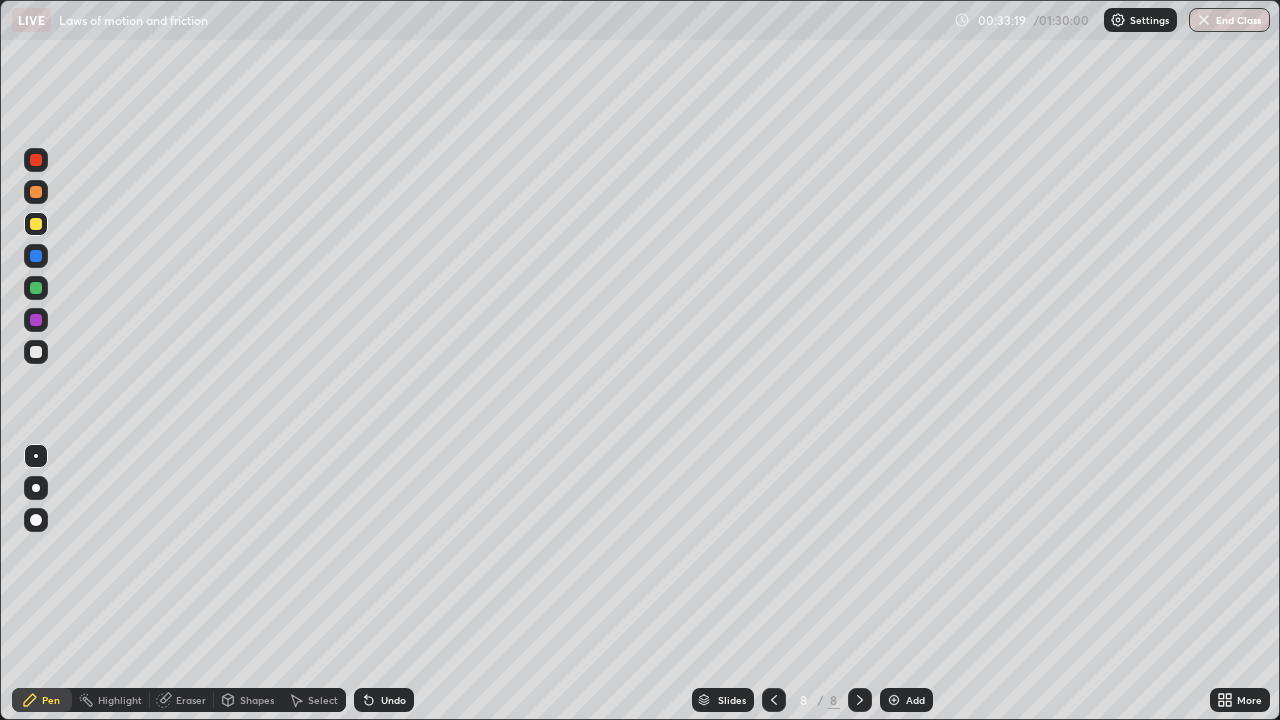 click at bounding box center [36, 288] 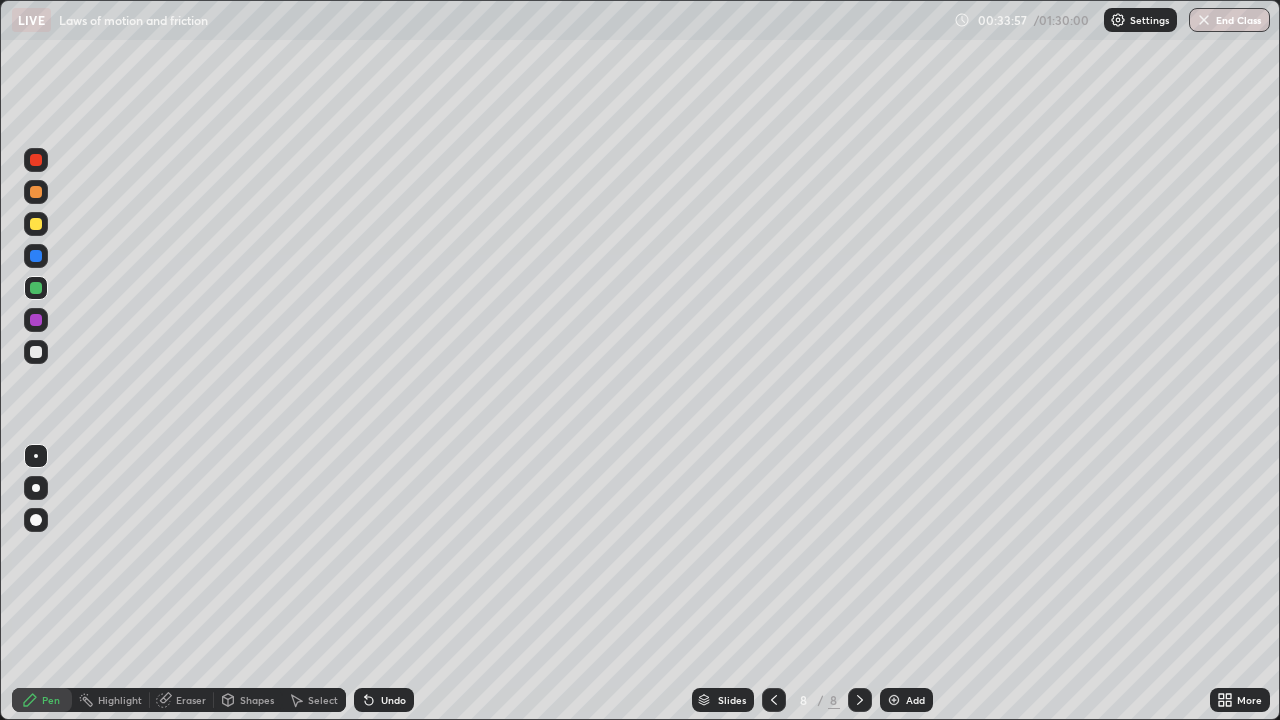 click 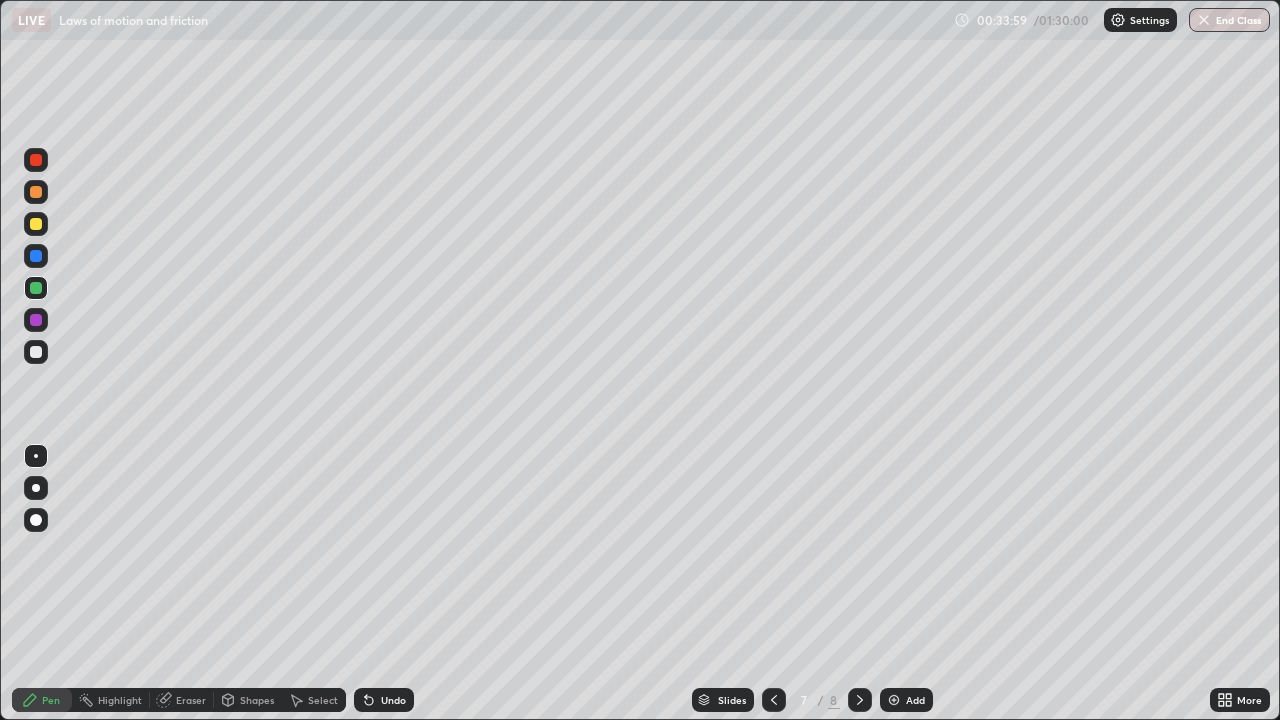 click 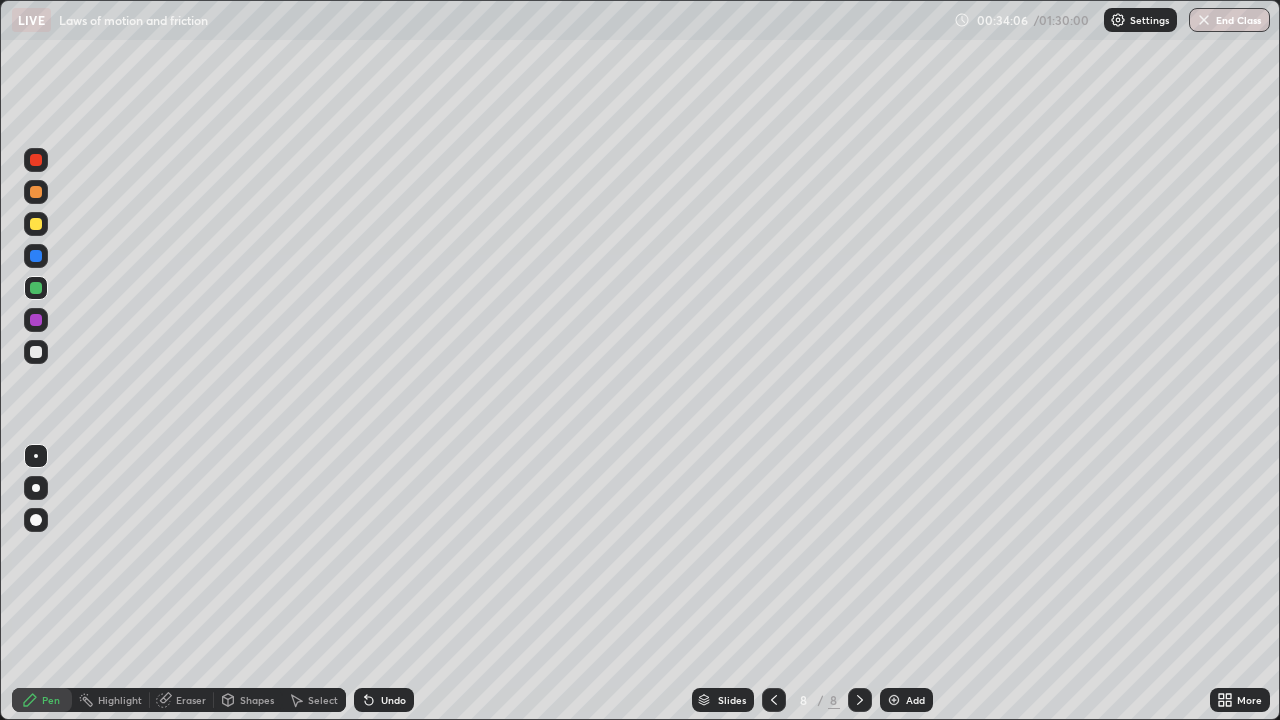 click 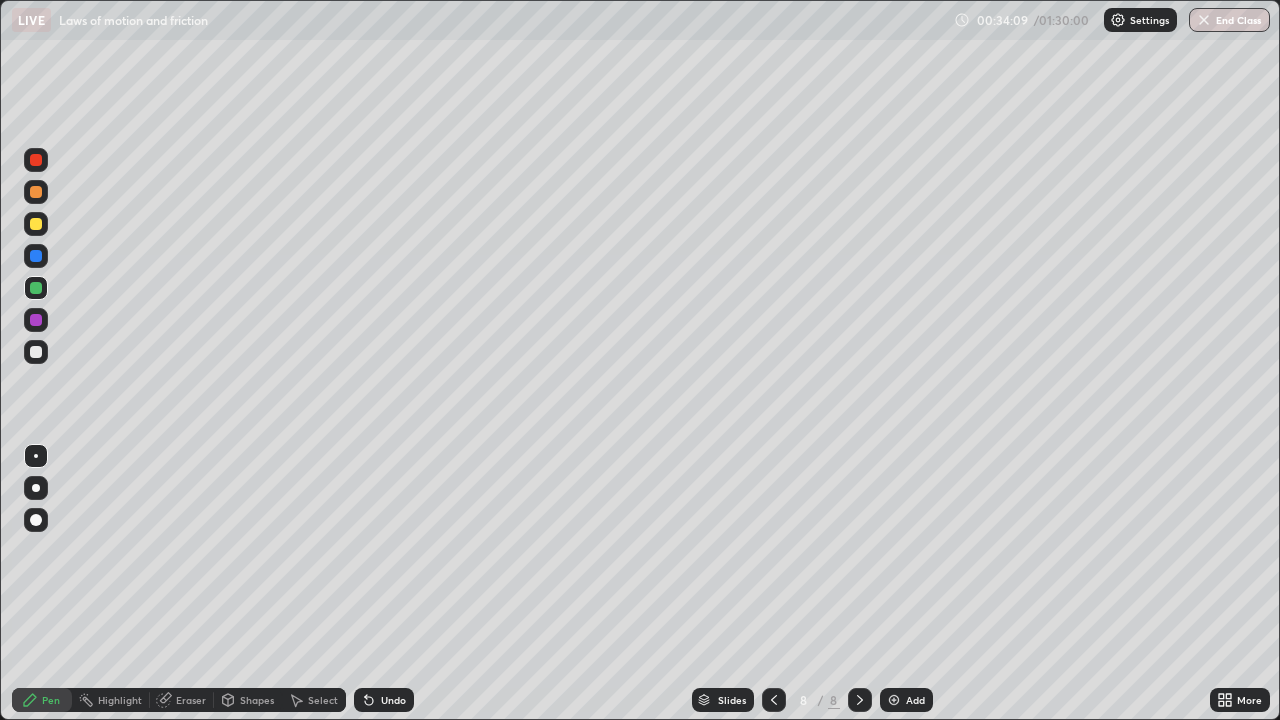 click 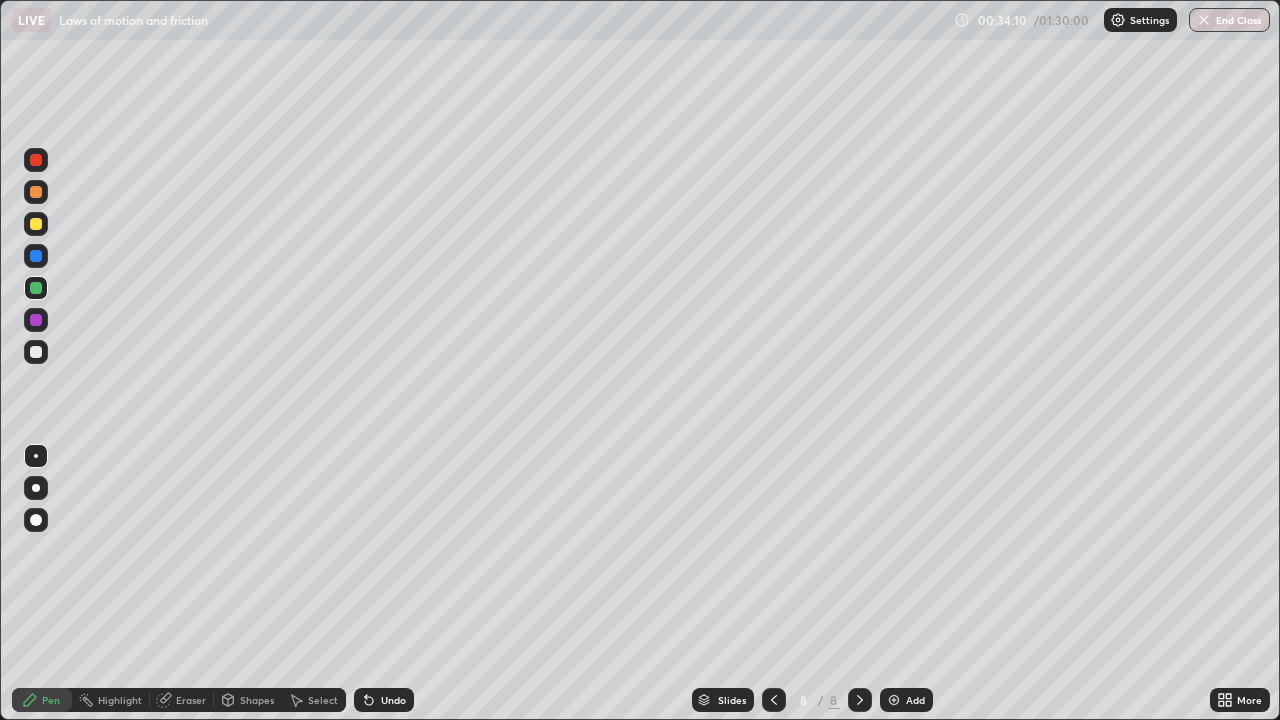 click at bounding box center [894, 700] 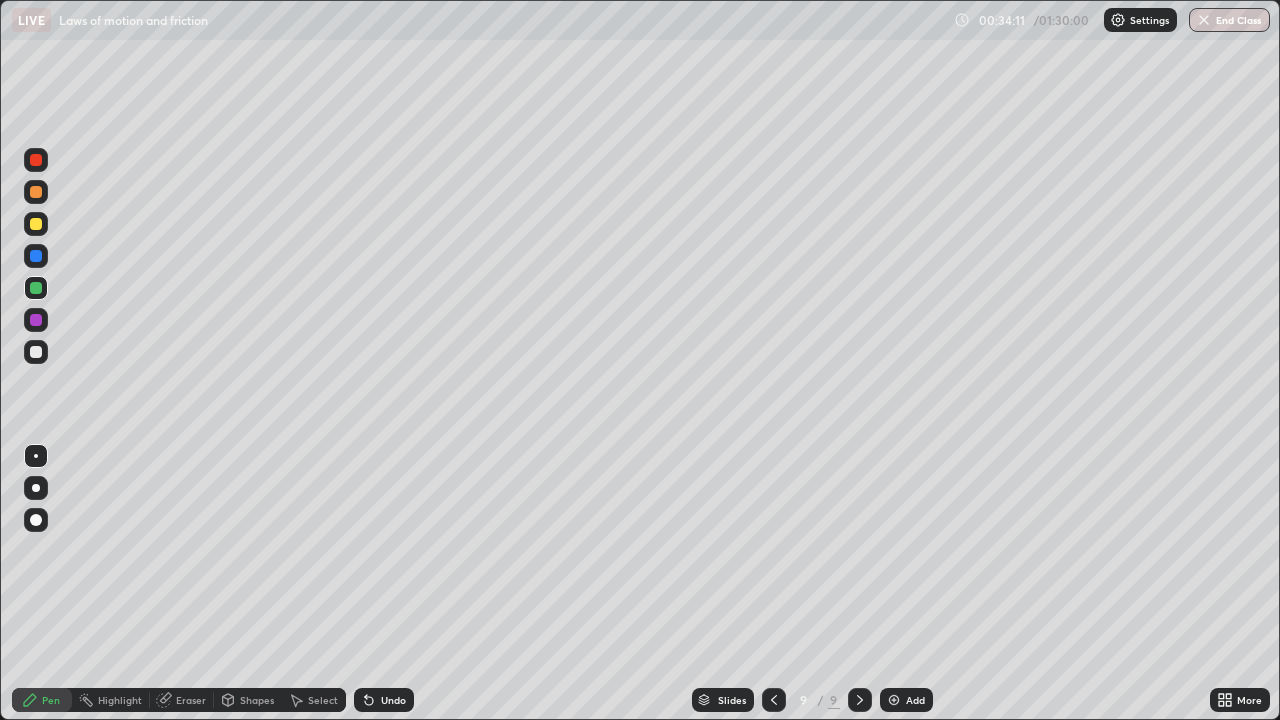 click at bounding box center [36, 320] 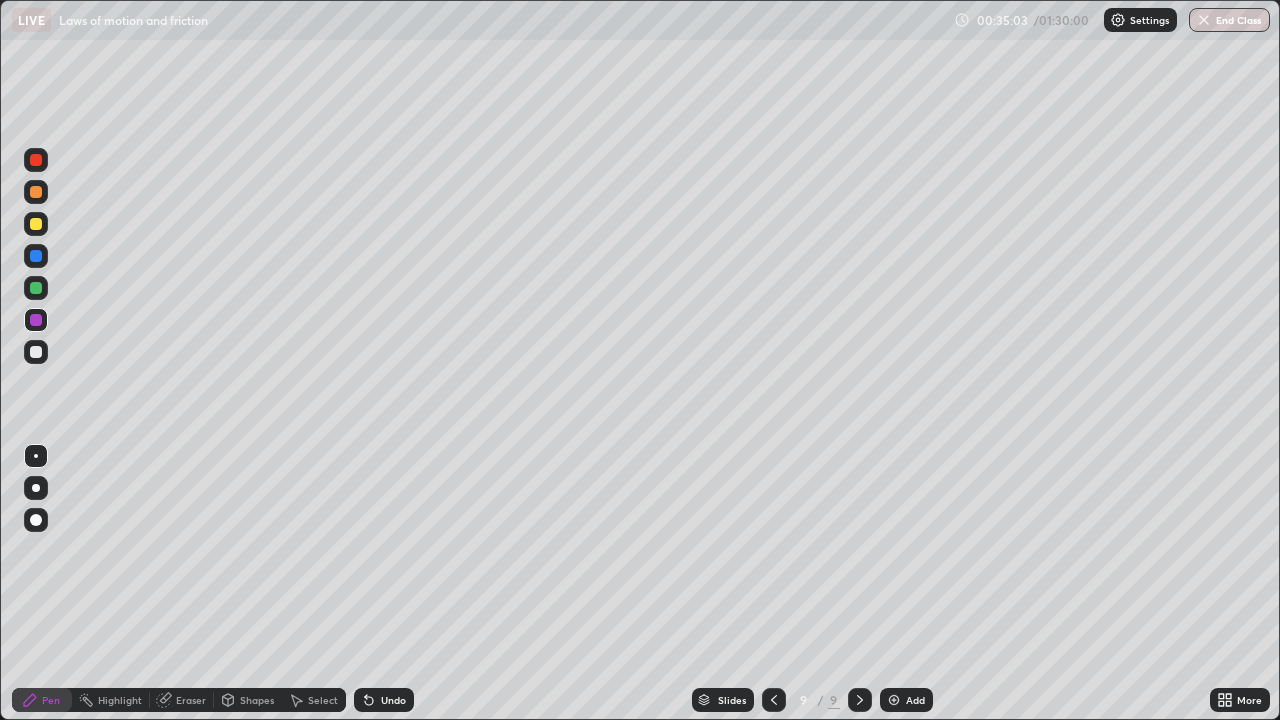 click on "Shapes" at bounding box center (257, 700) 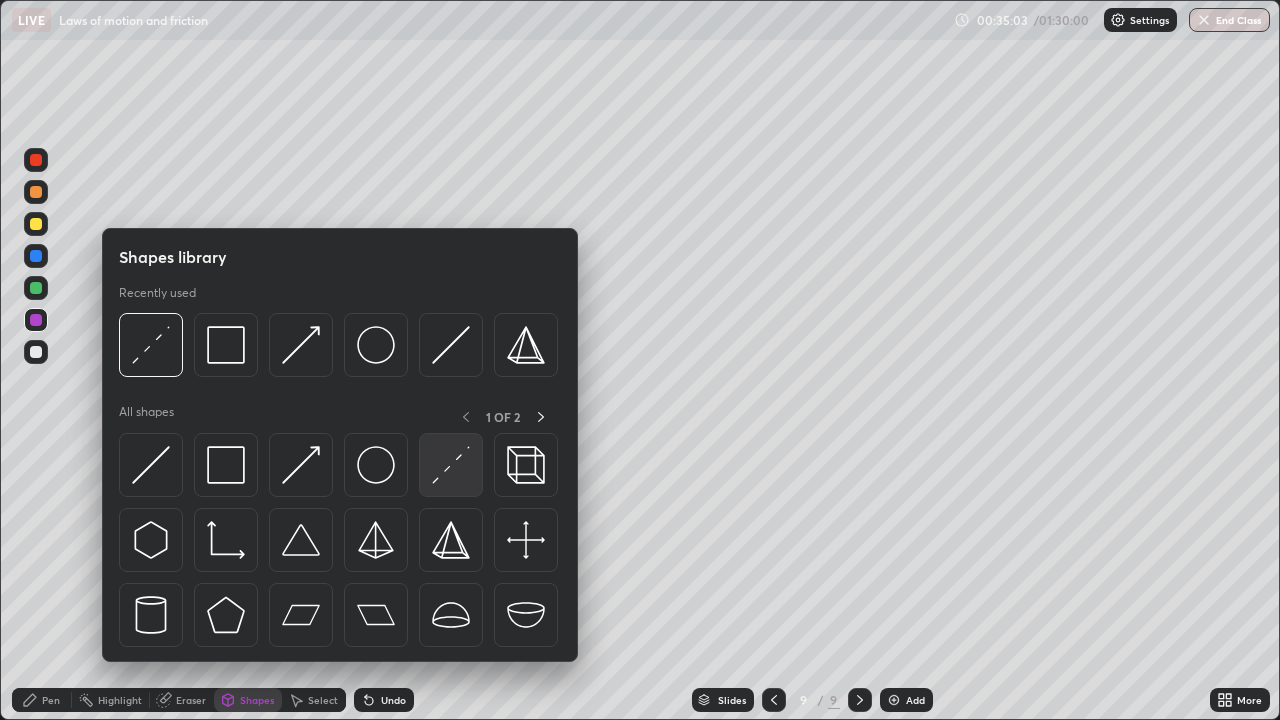 click at bounding box center (451, 465) 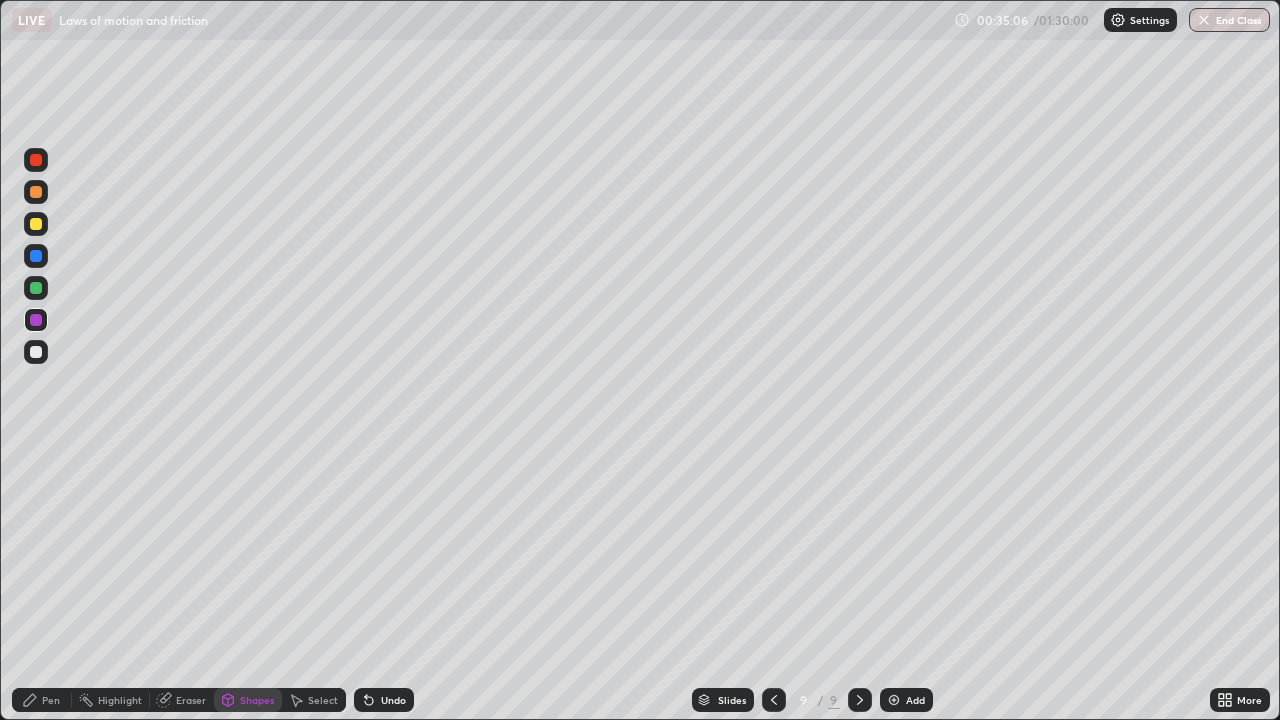 click on "Pen" at bounding box center (51, 700) 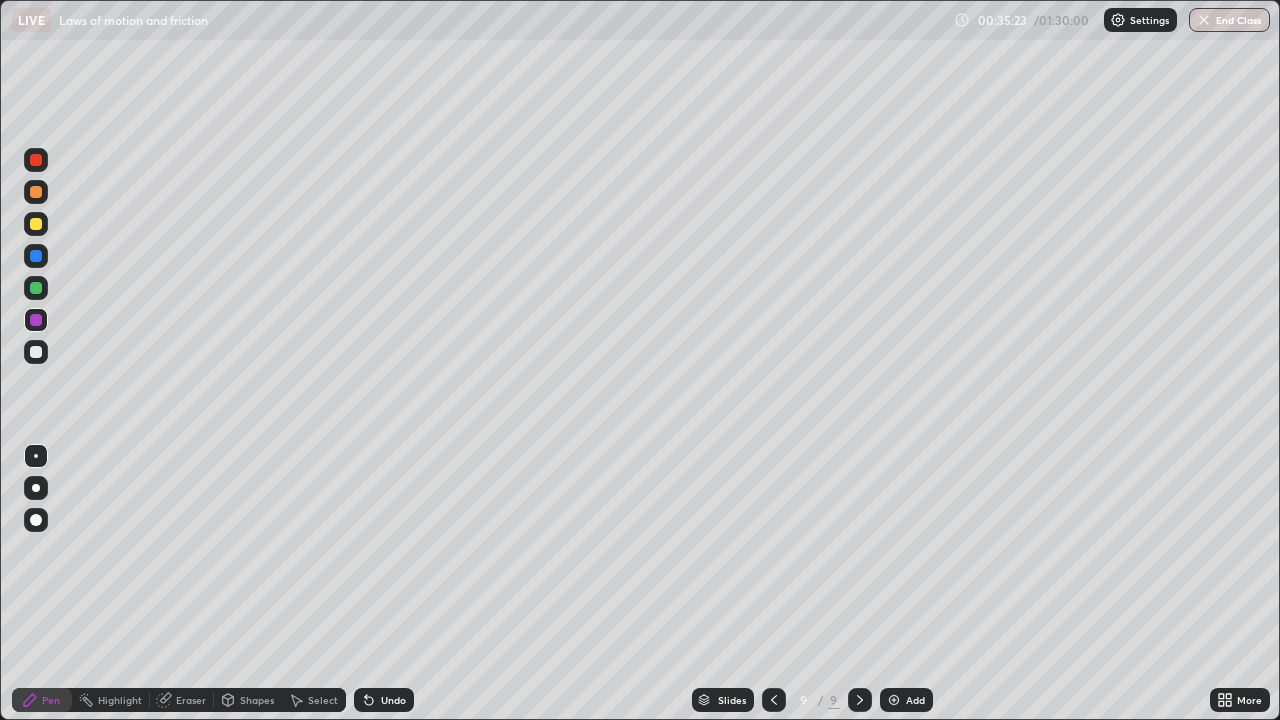 click at bounding box center (36, 224) 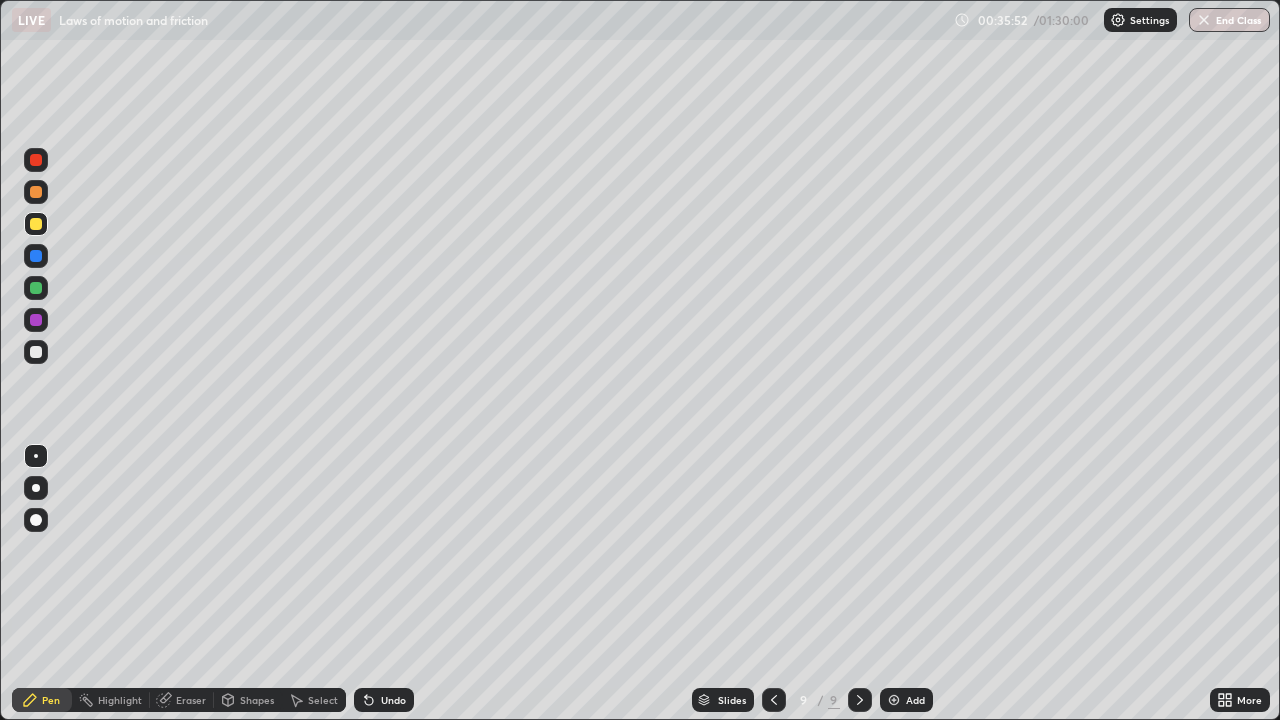 click 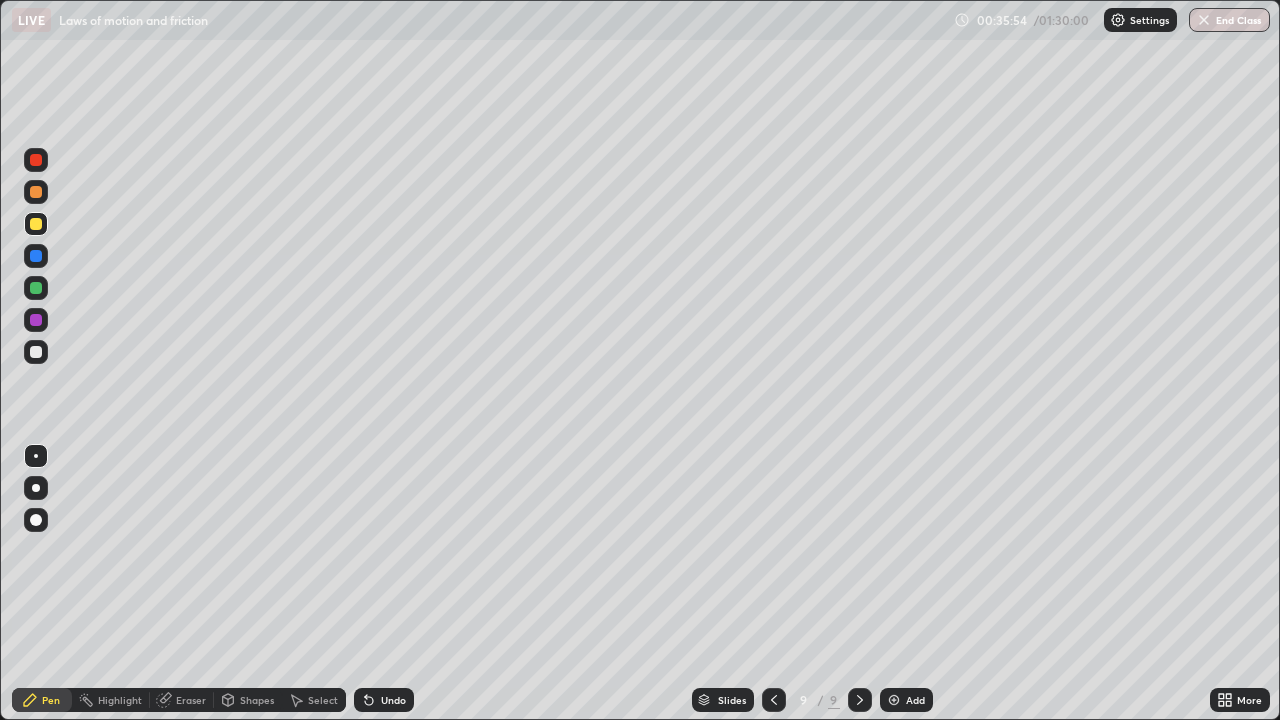click at bounding box center [774, 700] 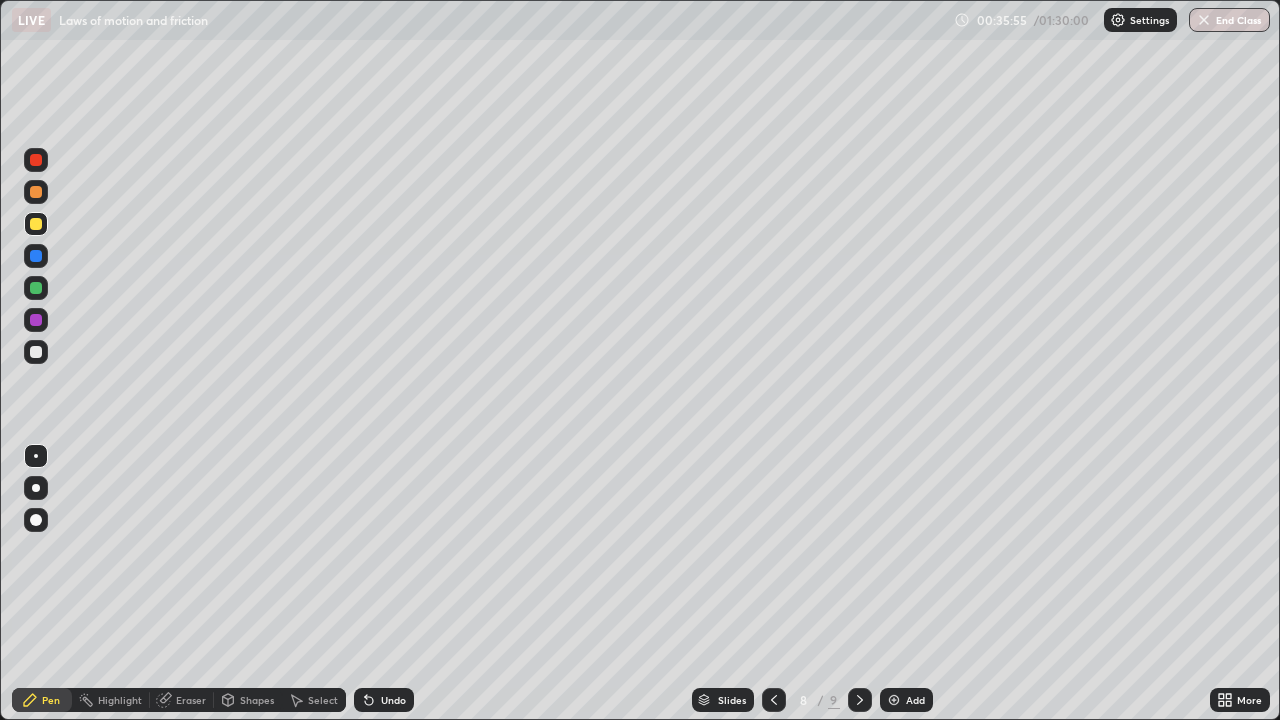 click 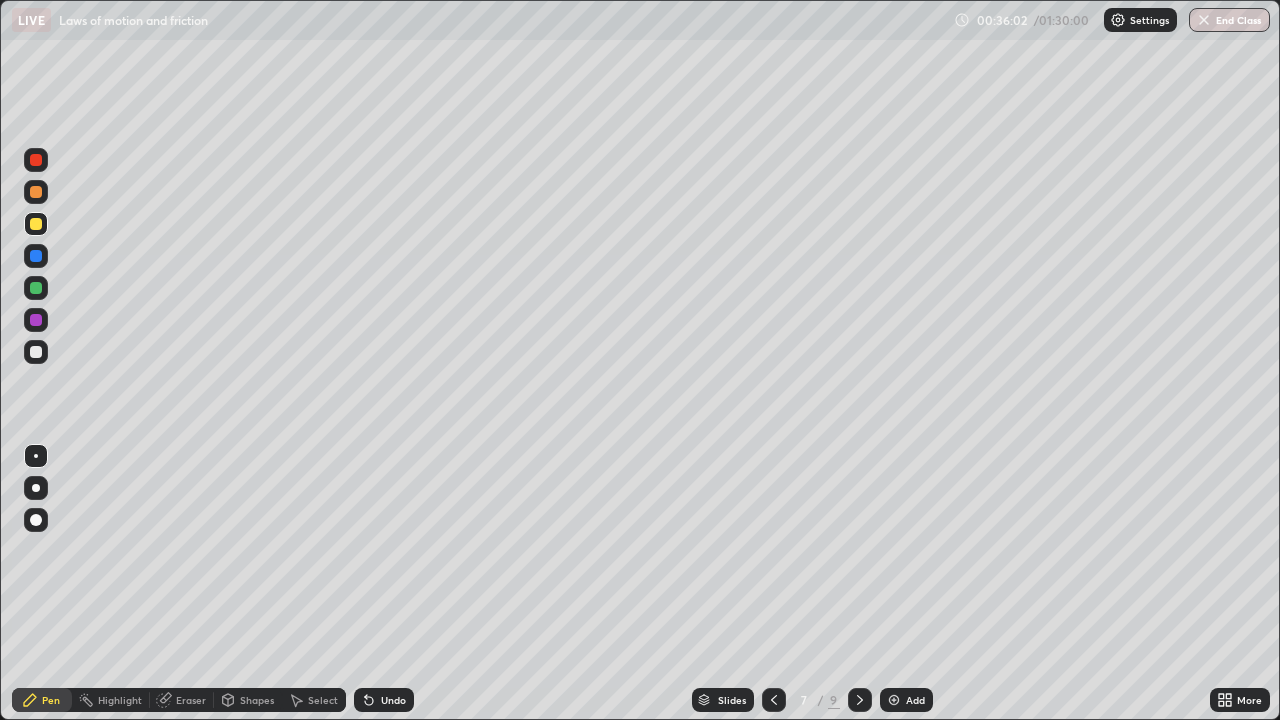 click 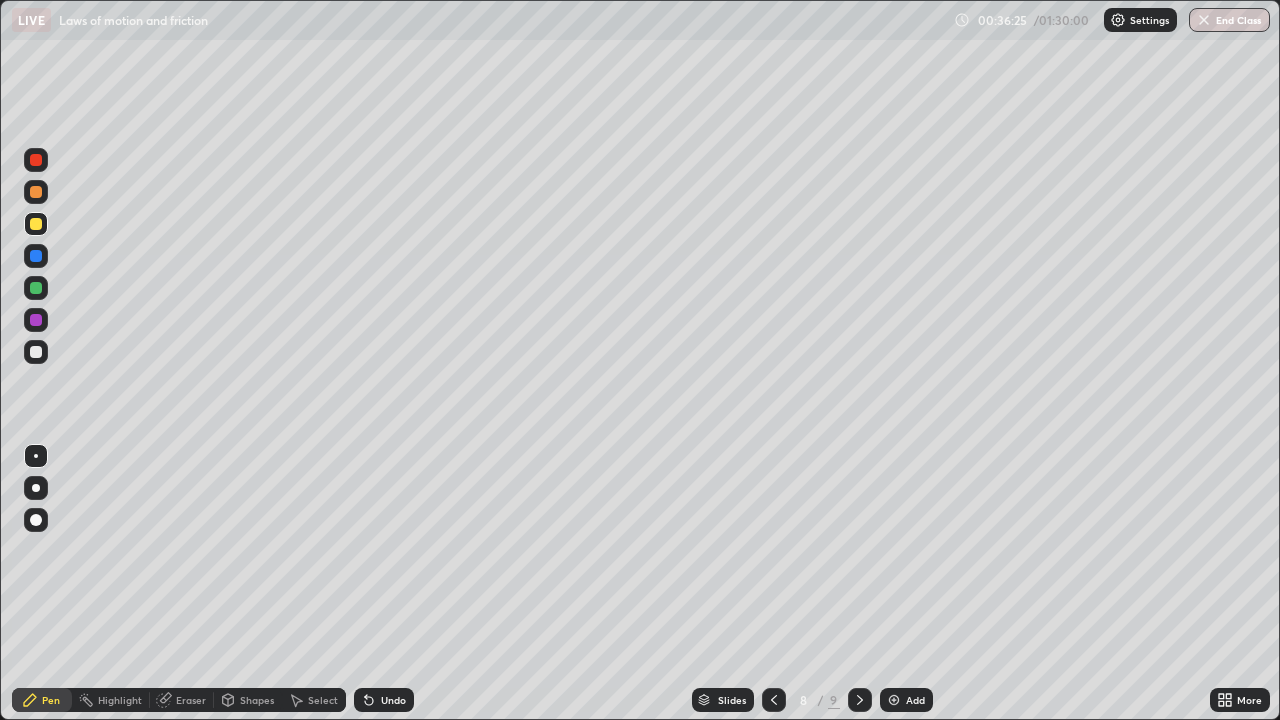 click 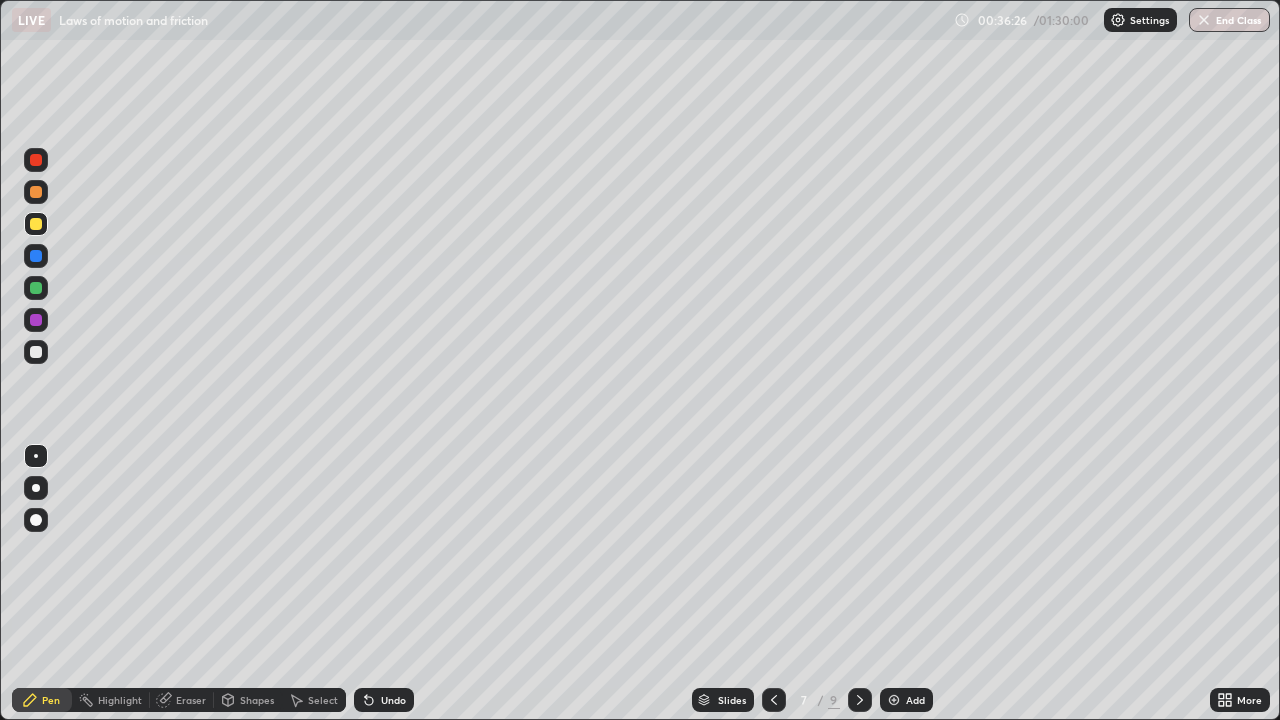 click 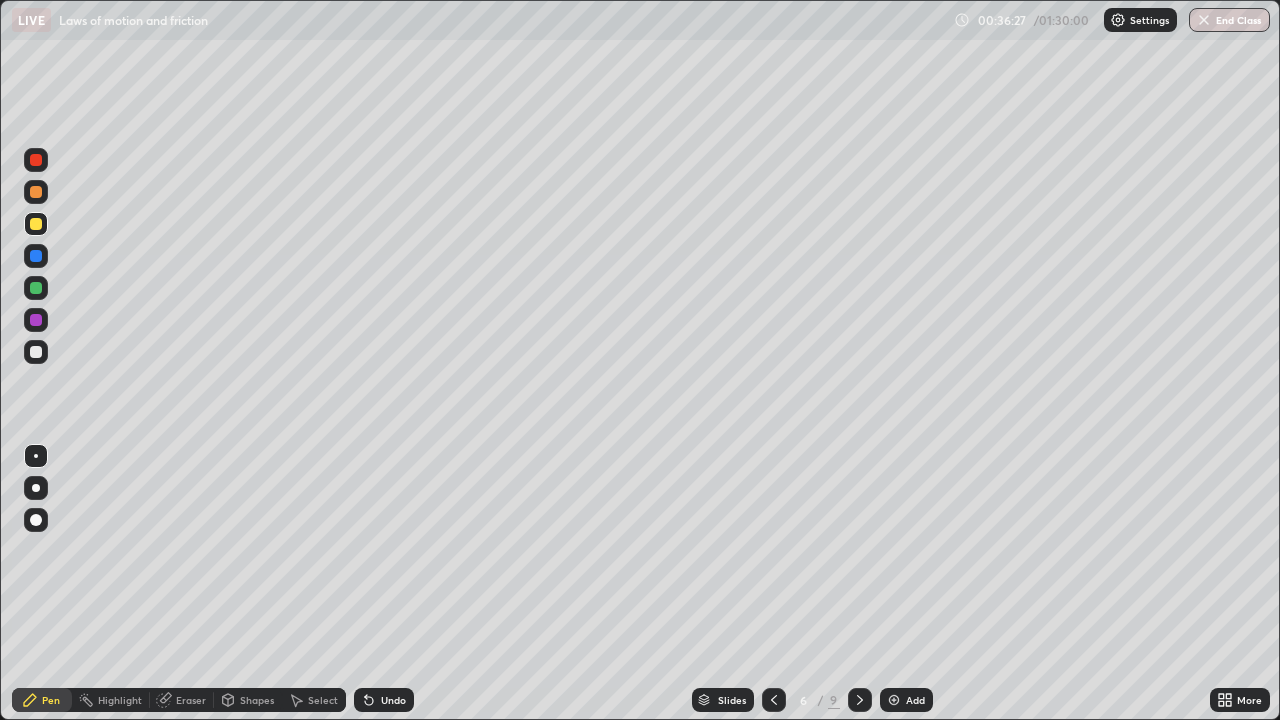 click at bounding box center [860, 700] 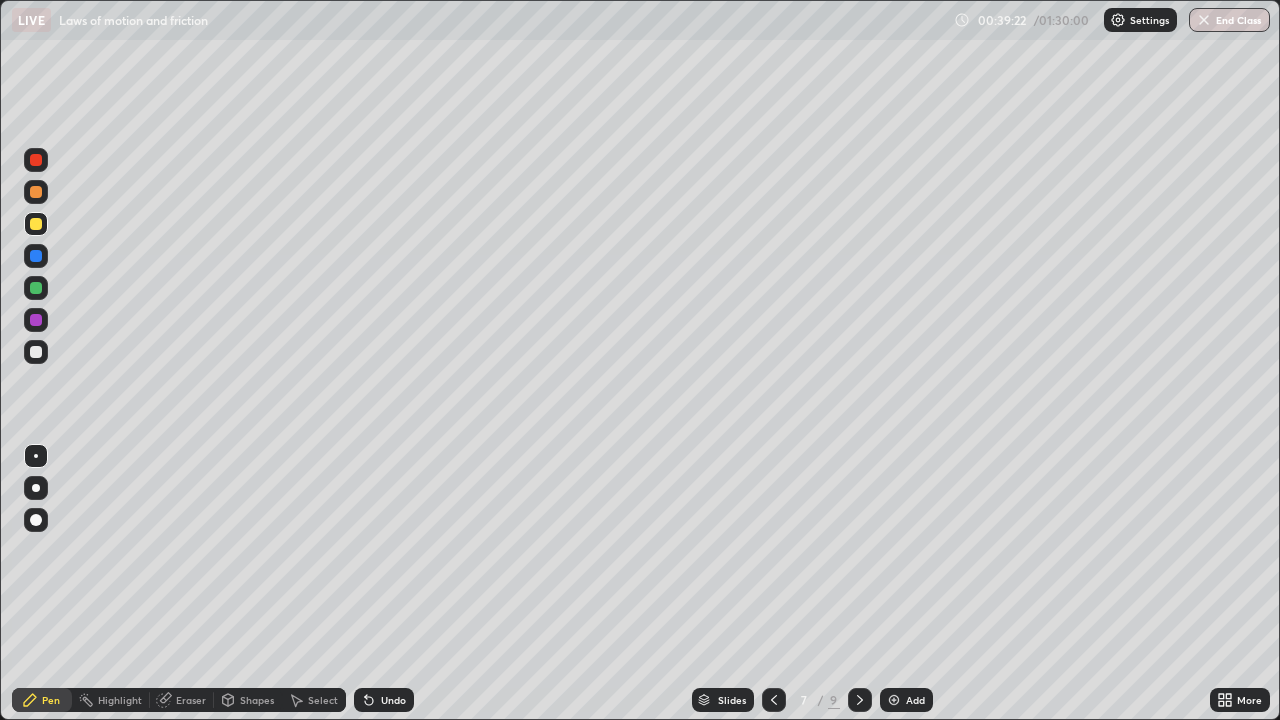 click 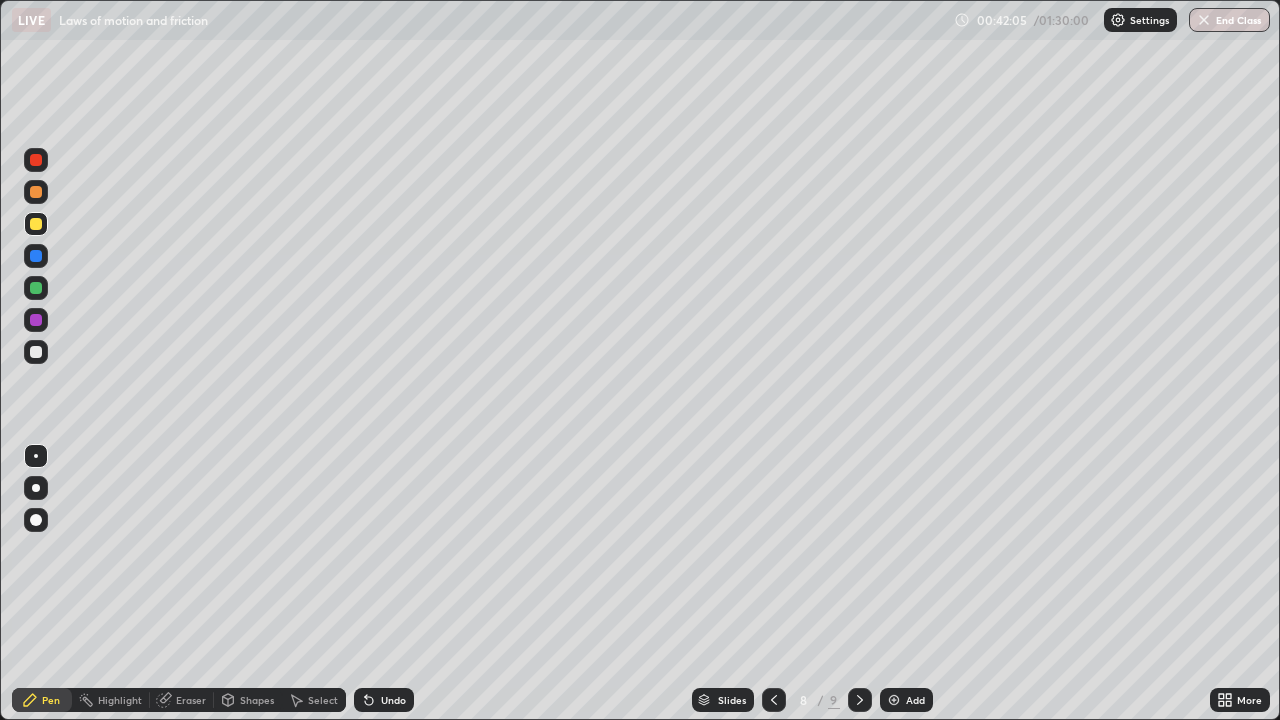 click 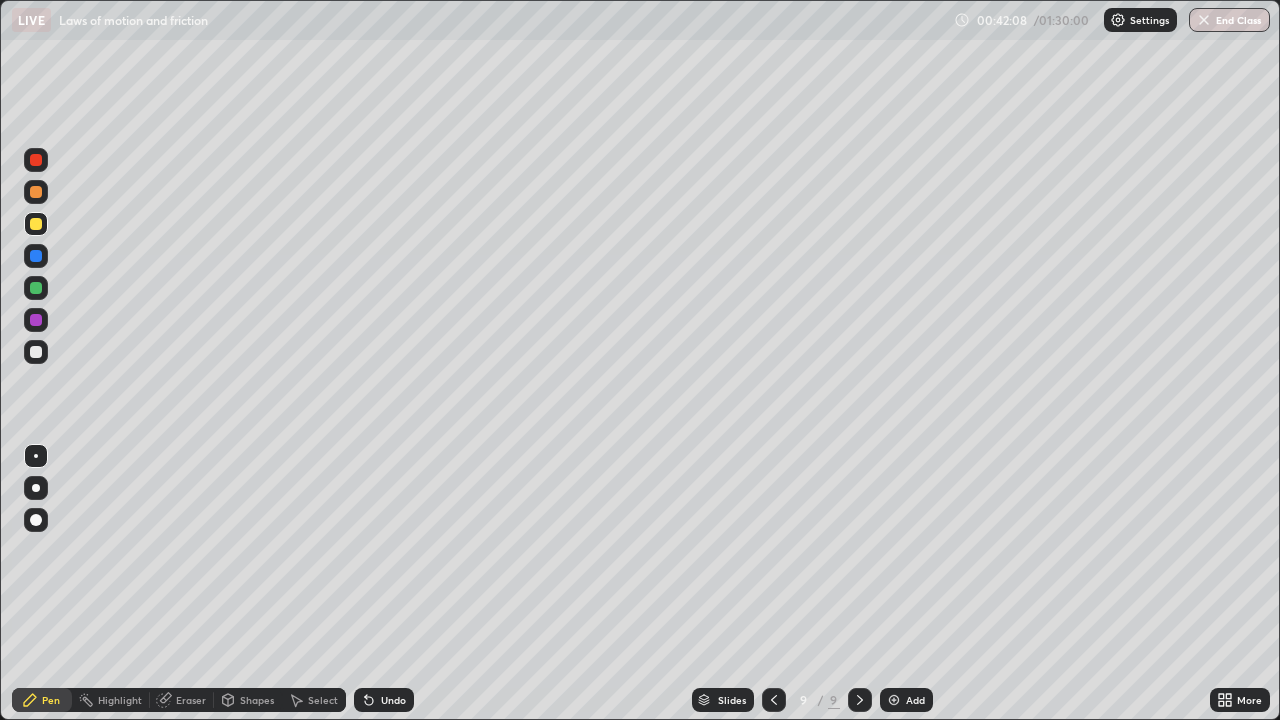 click 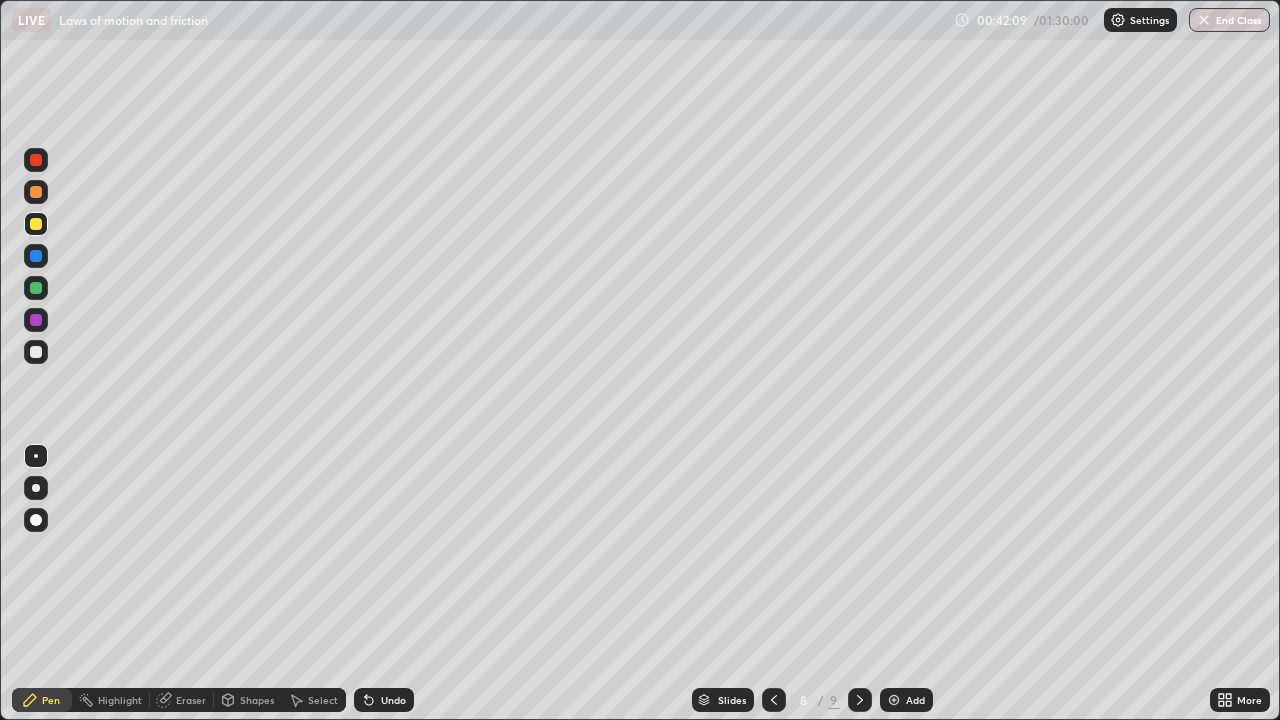 click 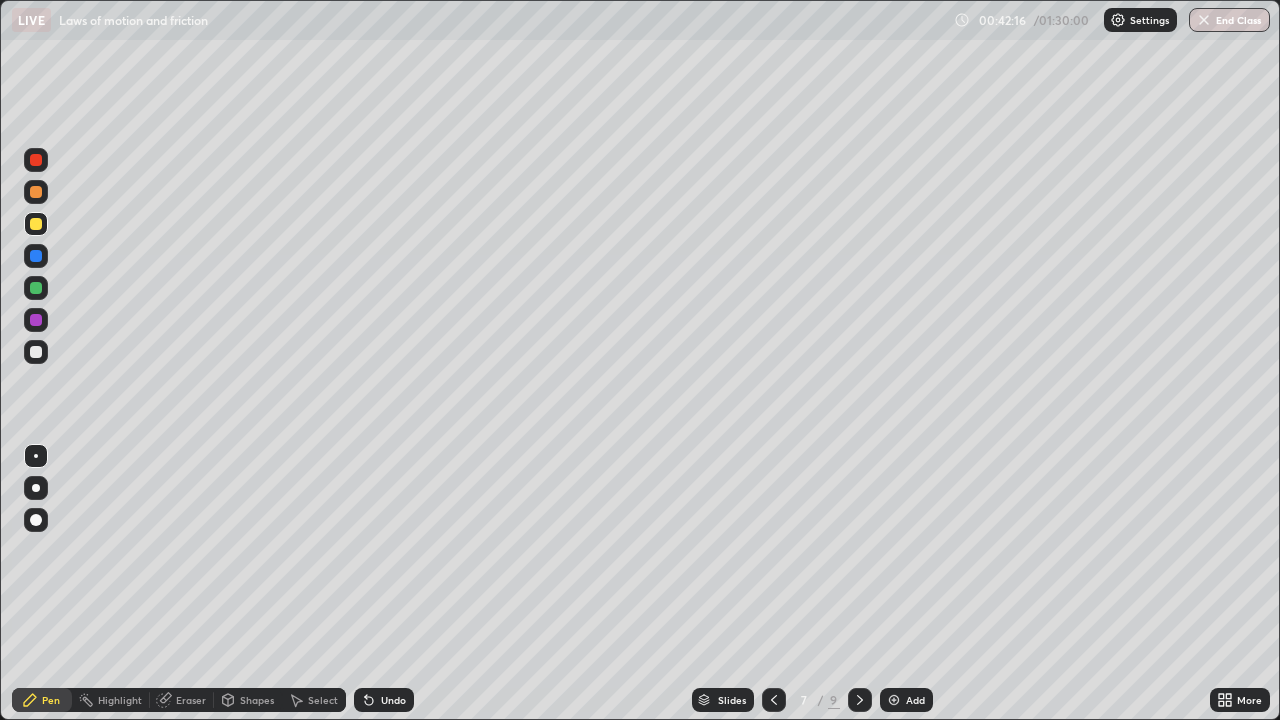 click 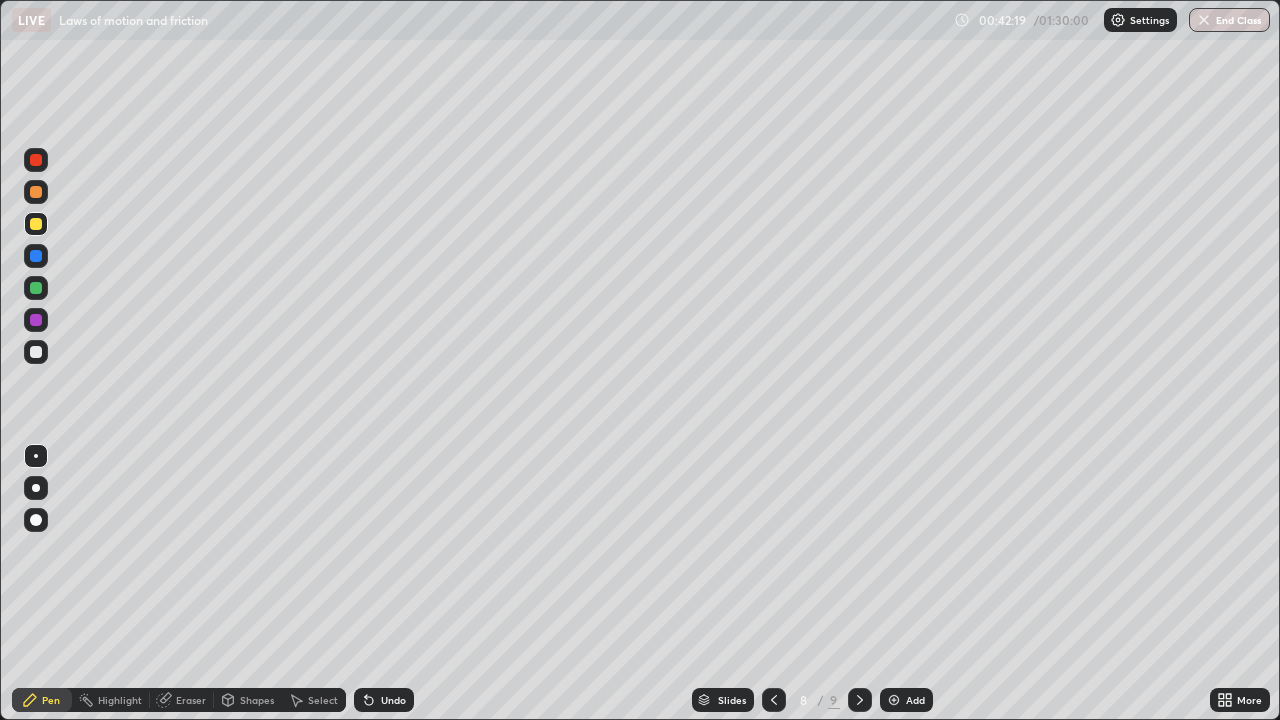 click 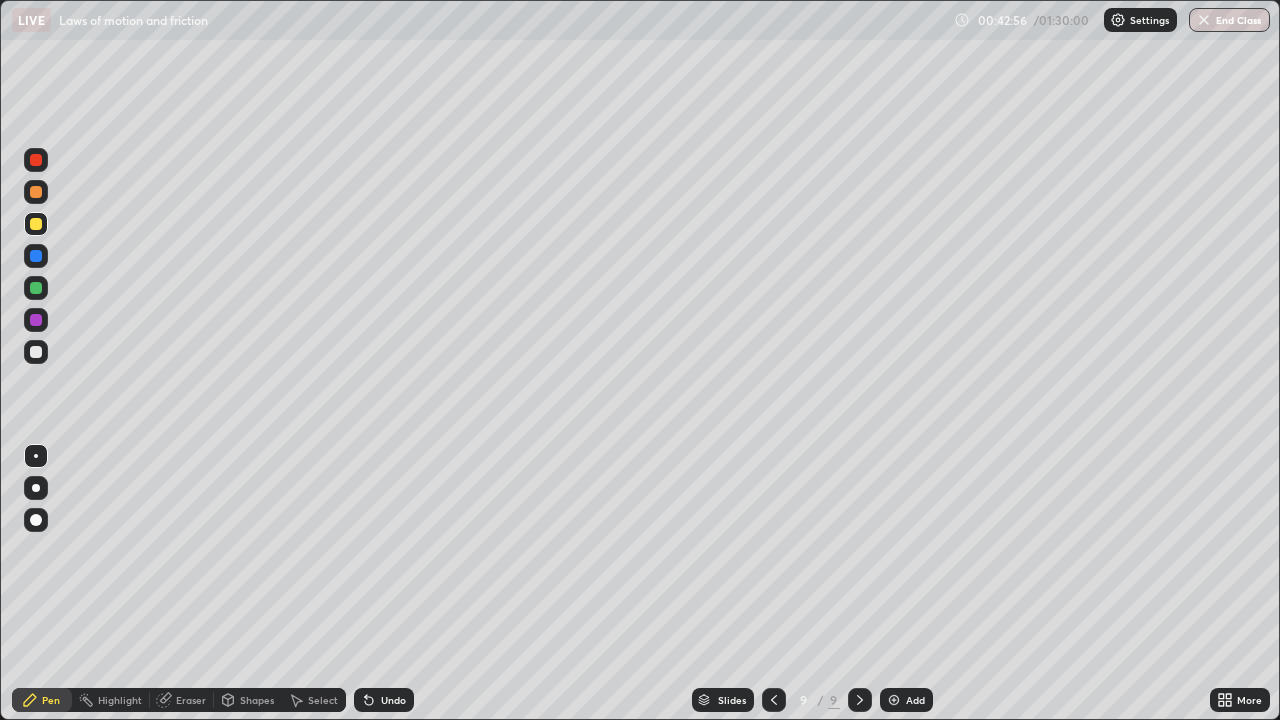 click at bounding box center [36, 320] 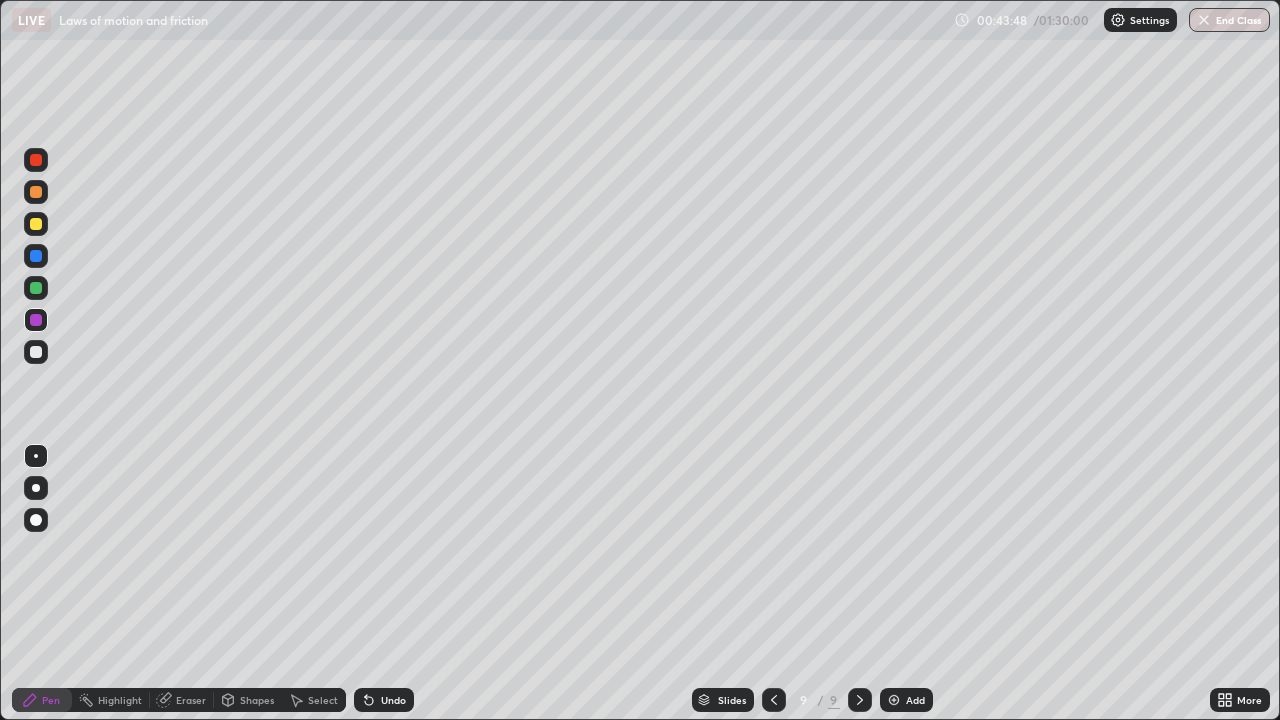 click at bounding box center [36, 352] 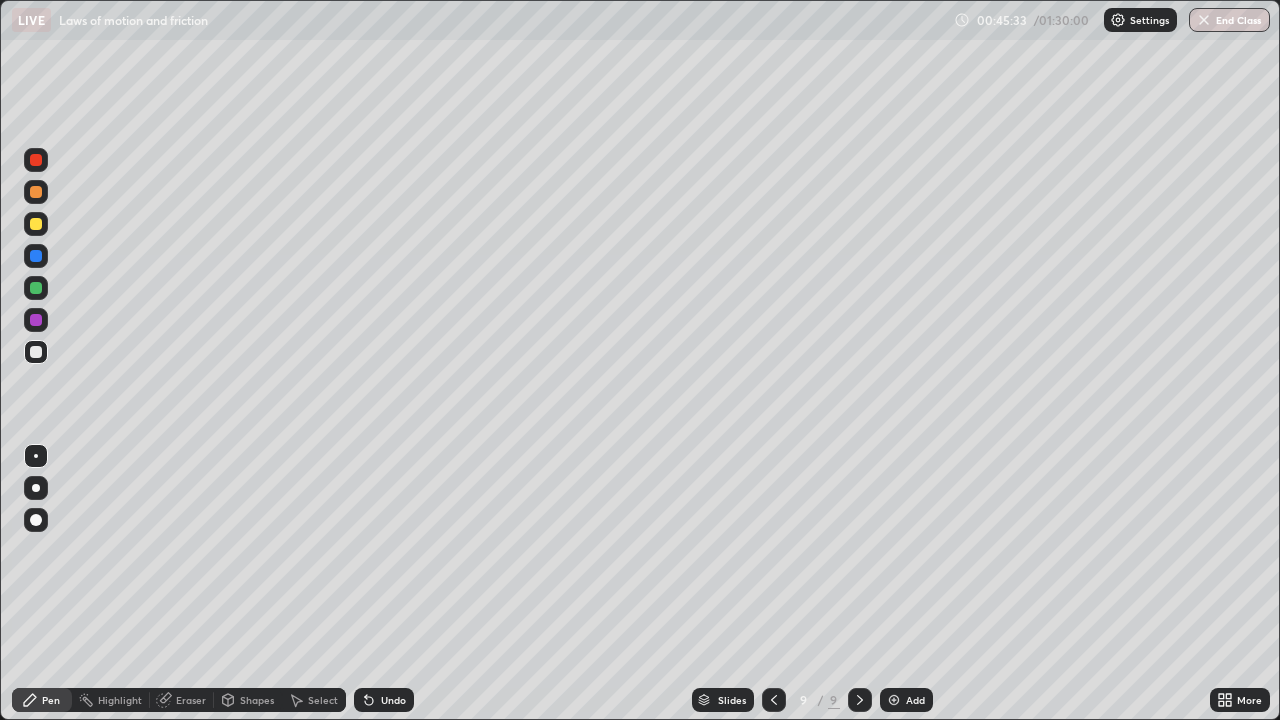click on "Add" at bounding box center [906, 700] 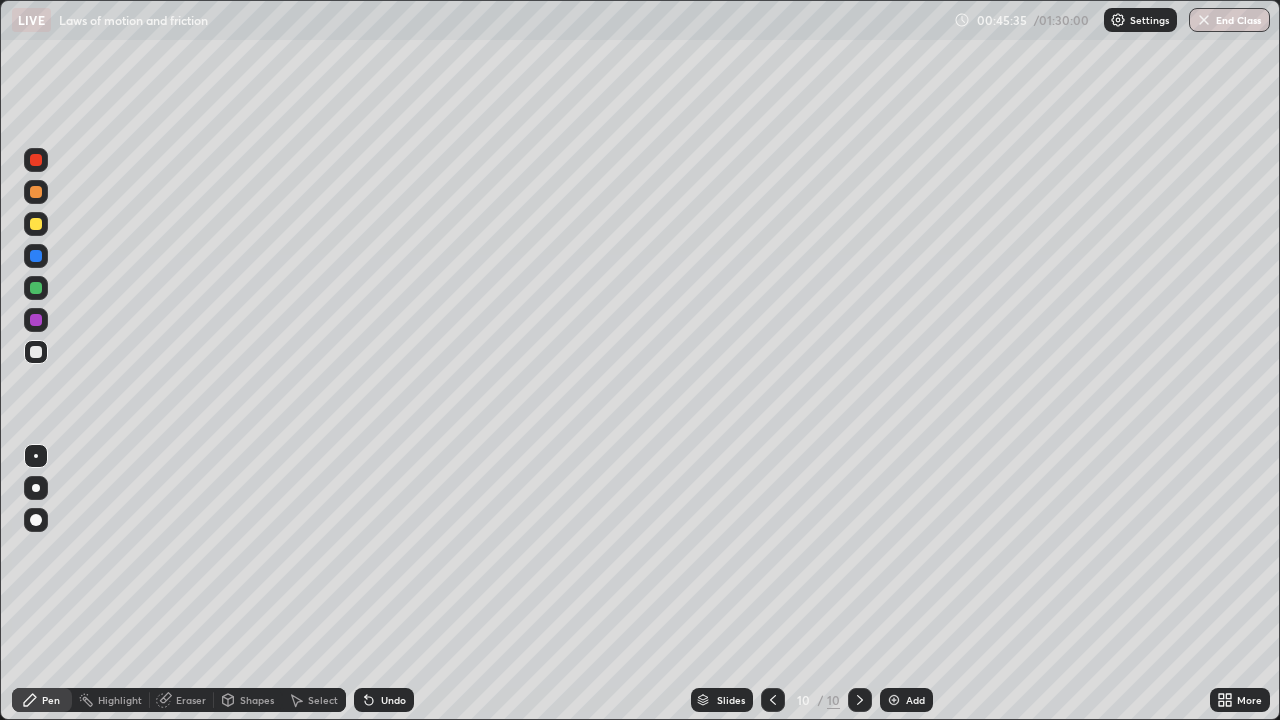click on "Shapes" at bounding box center [248, 700] 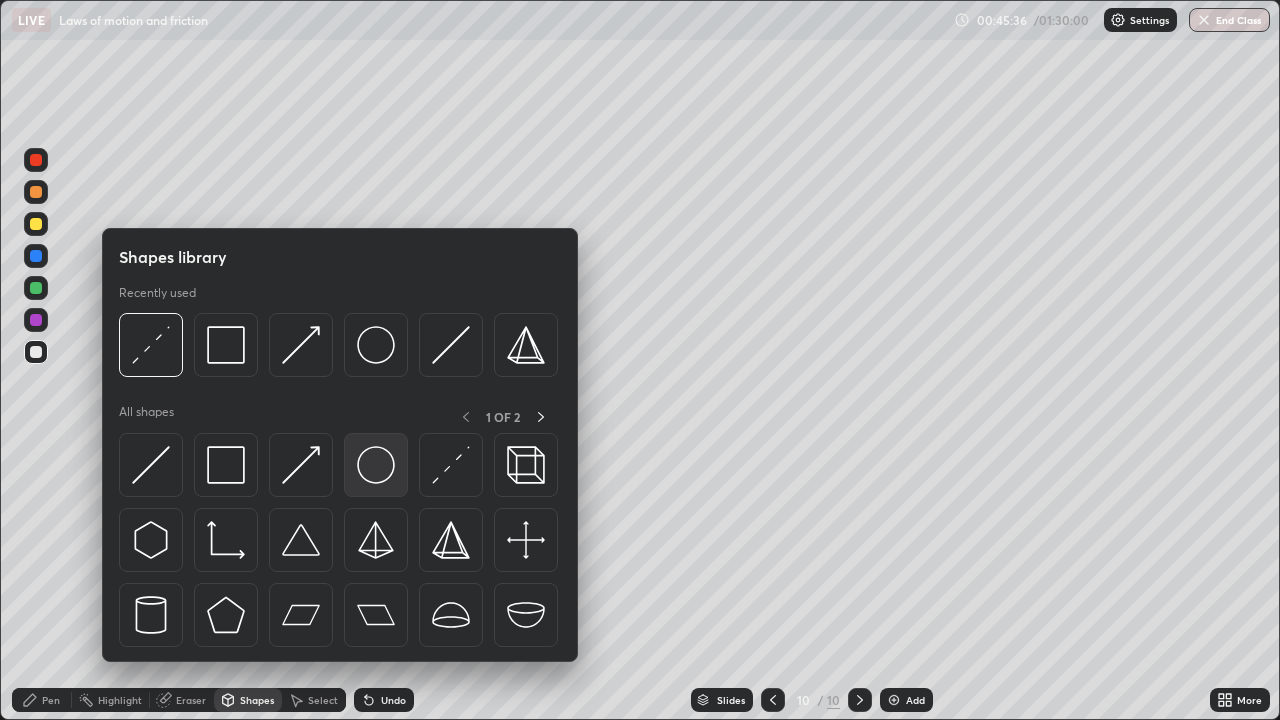 click at bounding box center [376, 465] 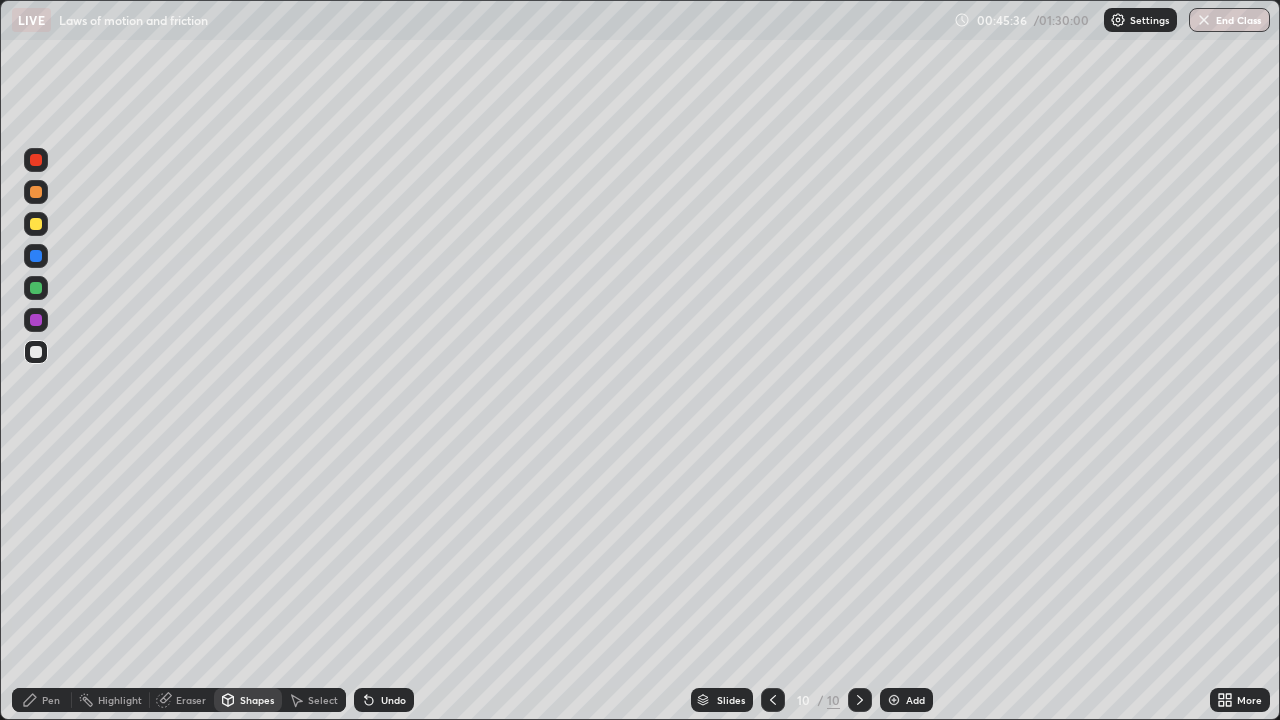 click at bounding box center [36, 288] 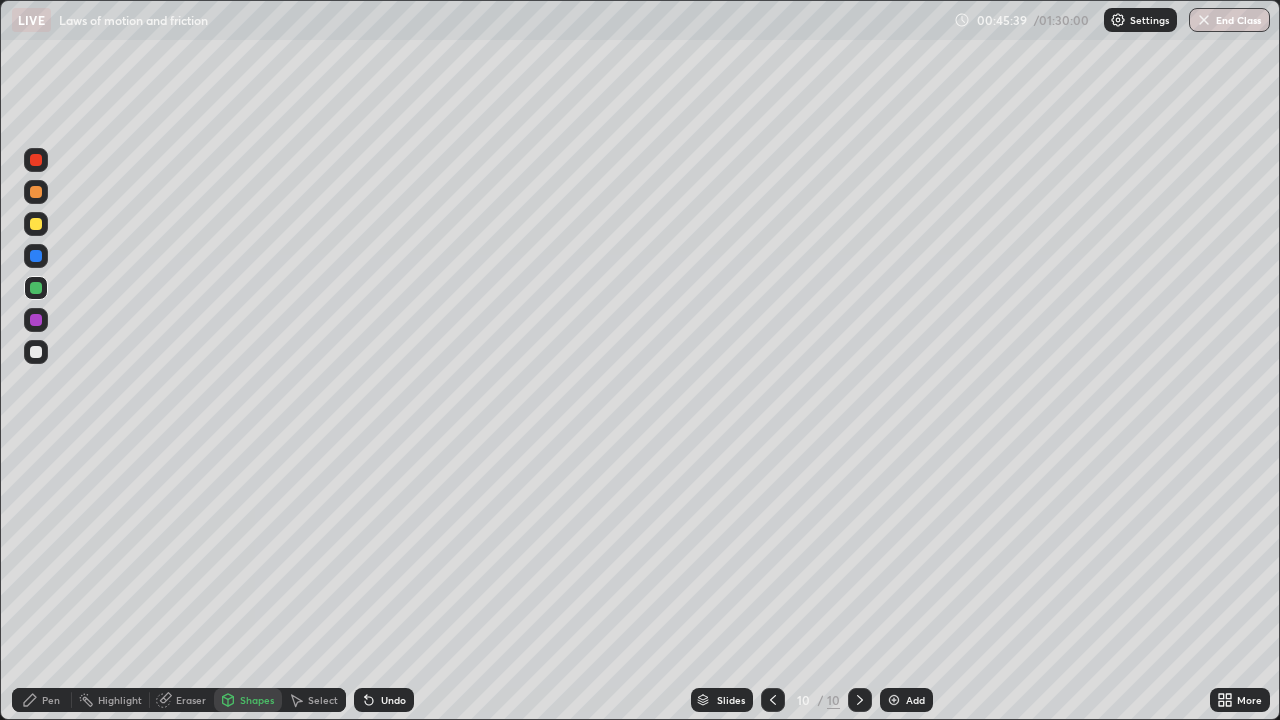 click 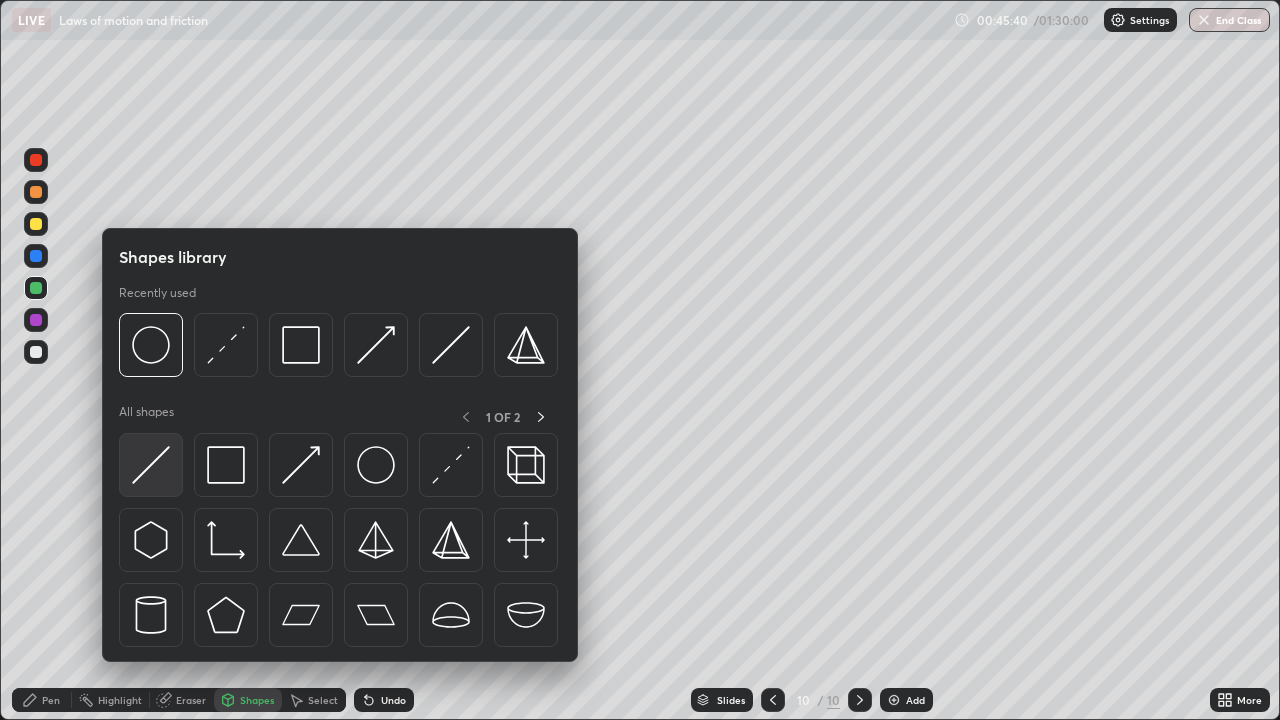 click at bounding box center (151, 465) 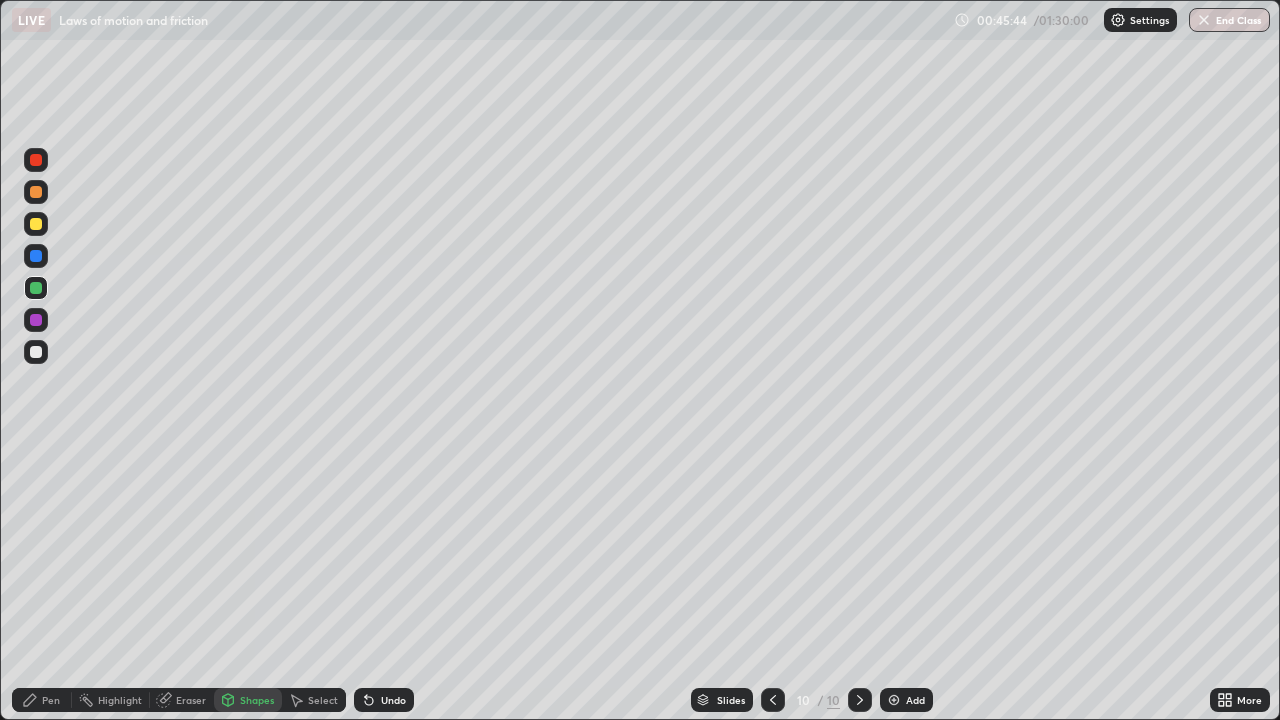 click at bounding box center (36, 224) 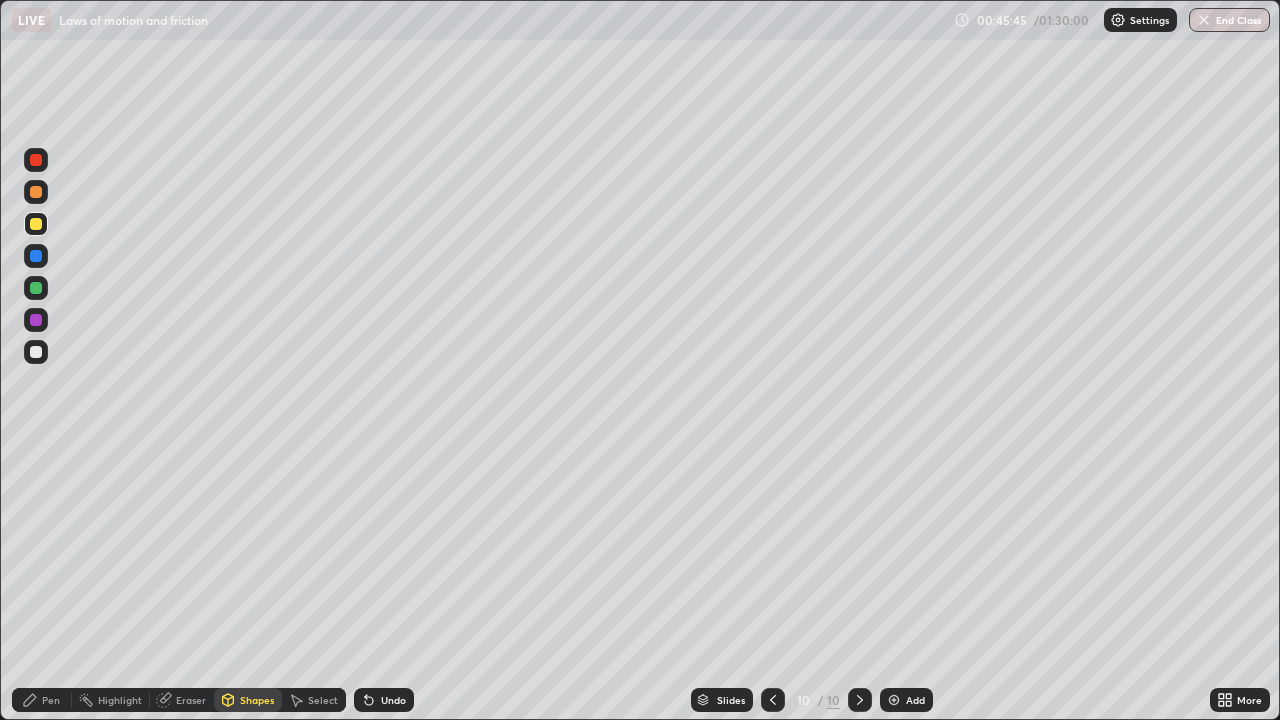 click 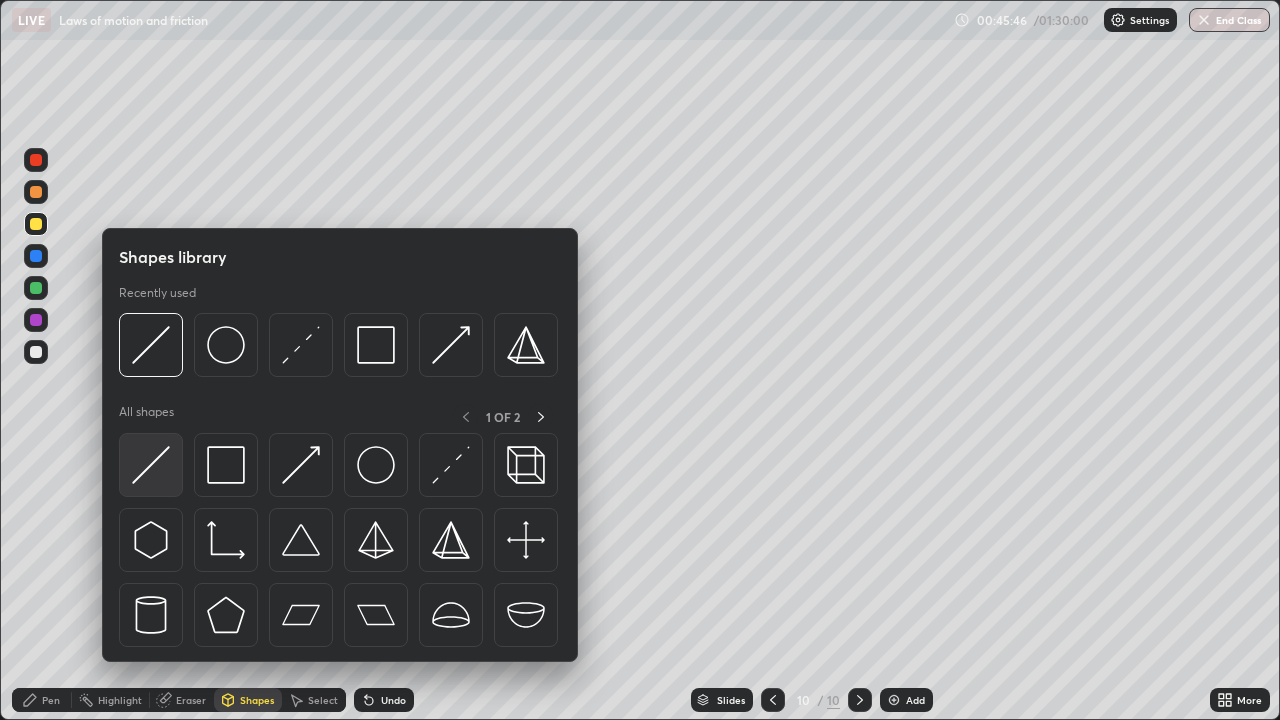 click at bounding box center (151, 465) 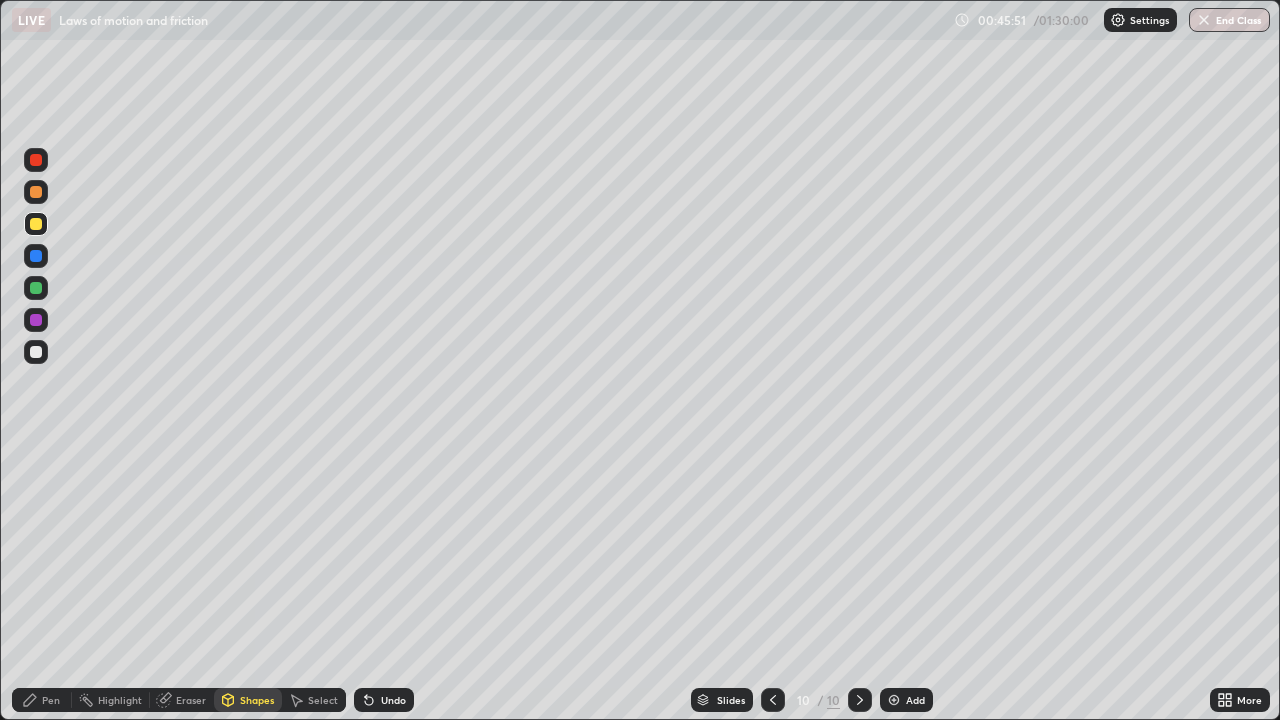 click at bounding box center [36, 352] 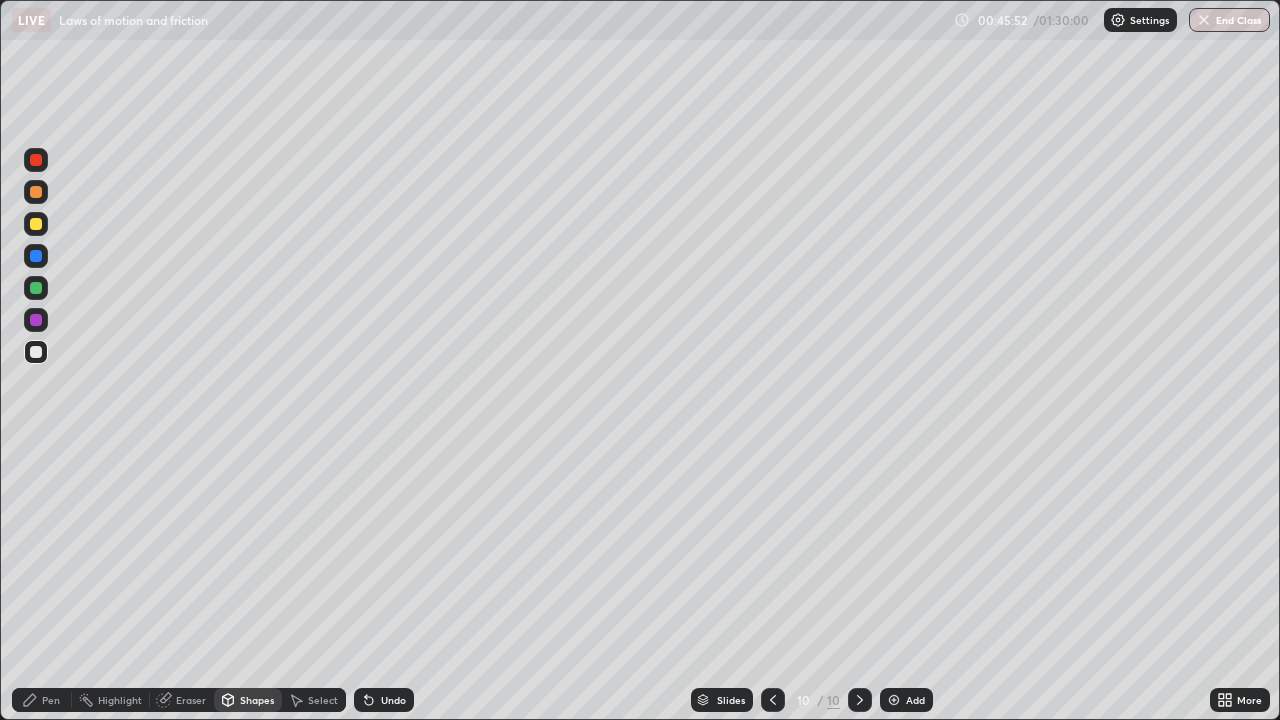 click 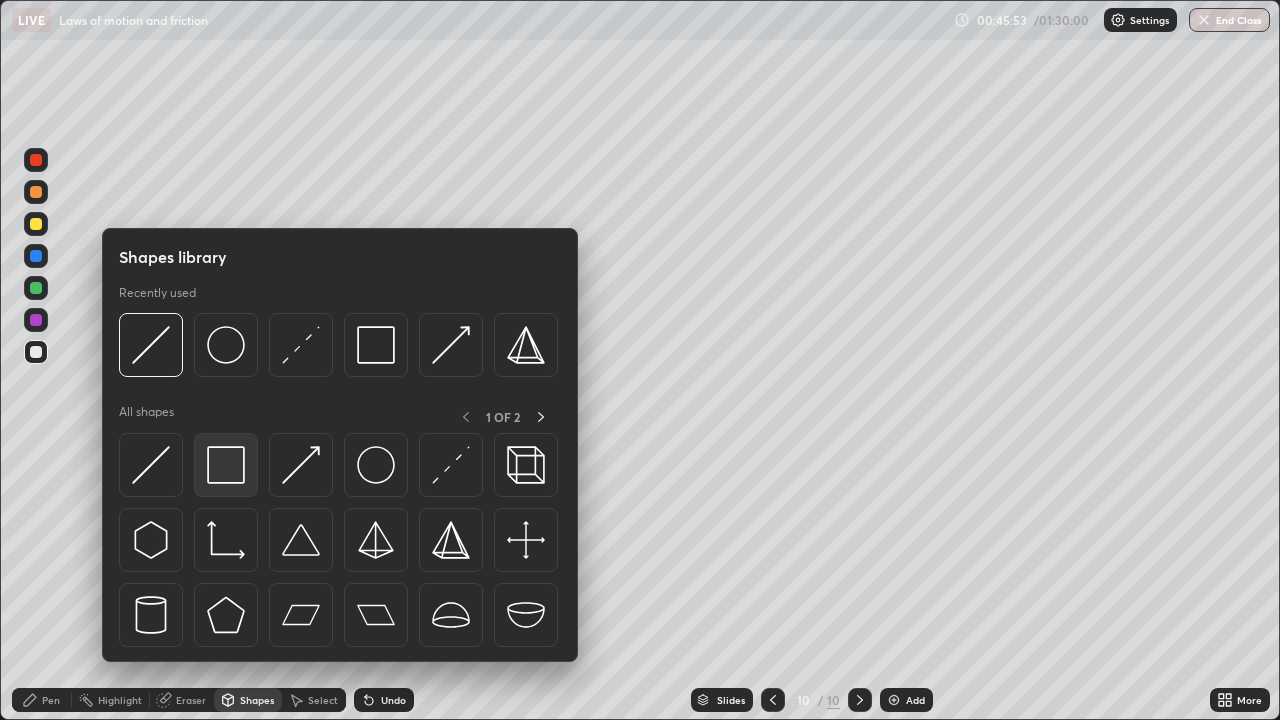 click at bounding box center [226, 465] 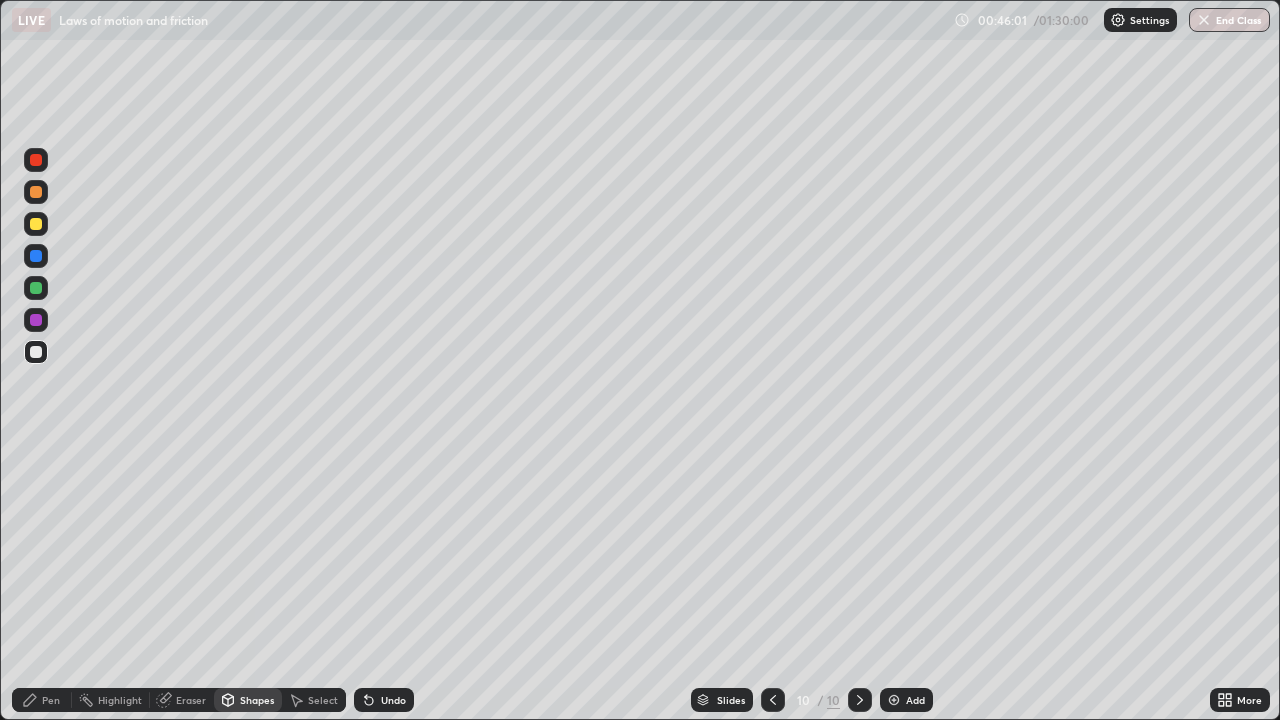 click at bounding box center [36, 224] 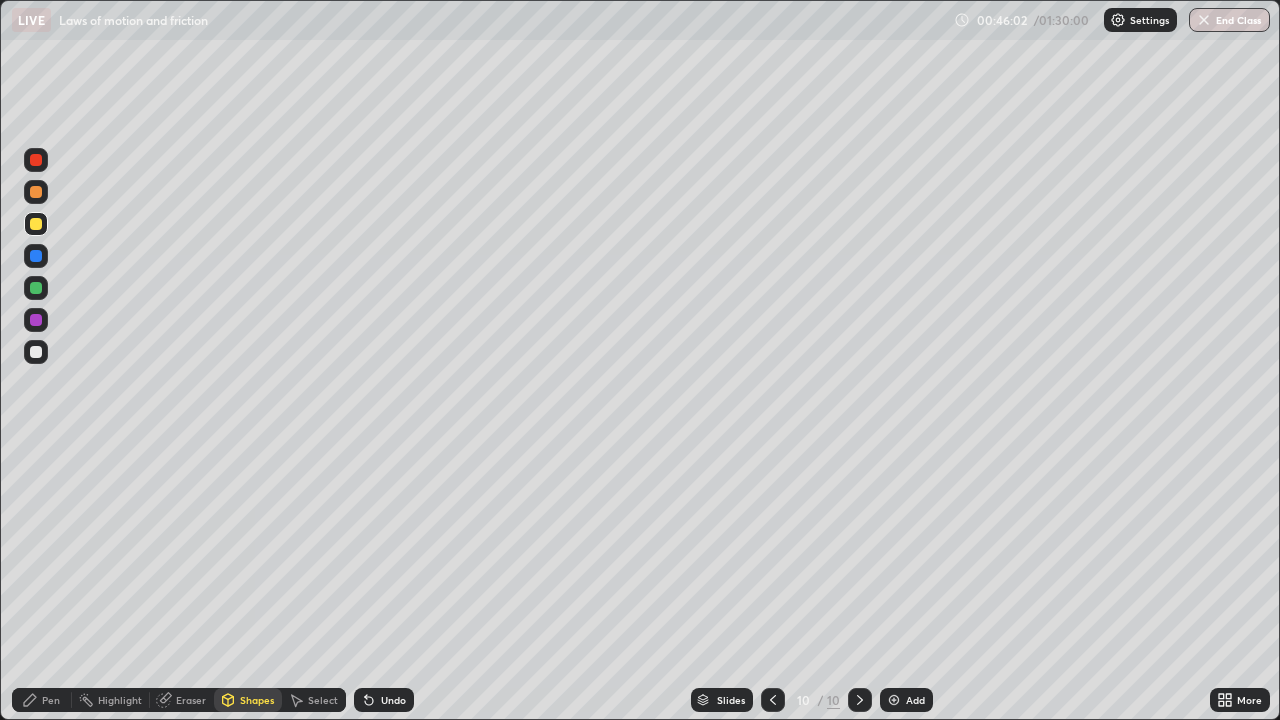 click at bounding box center [36, 192] 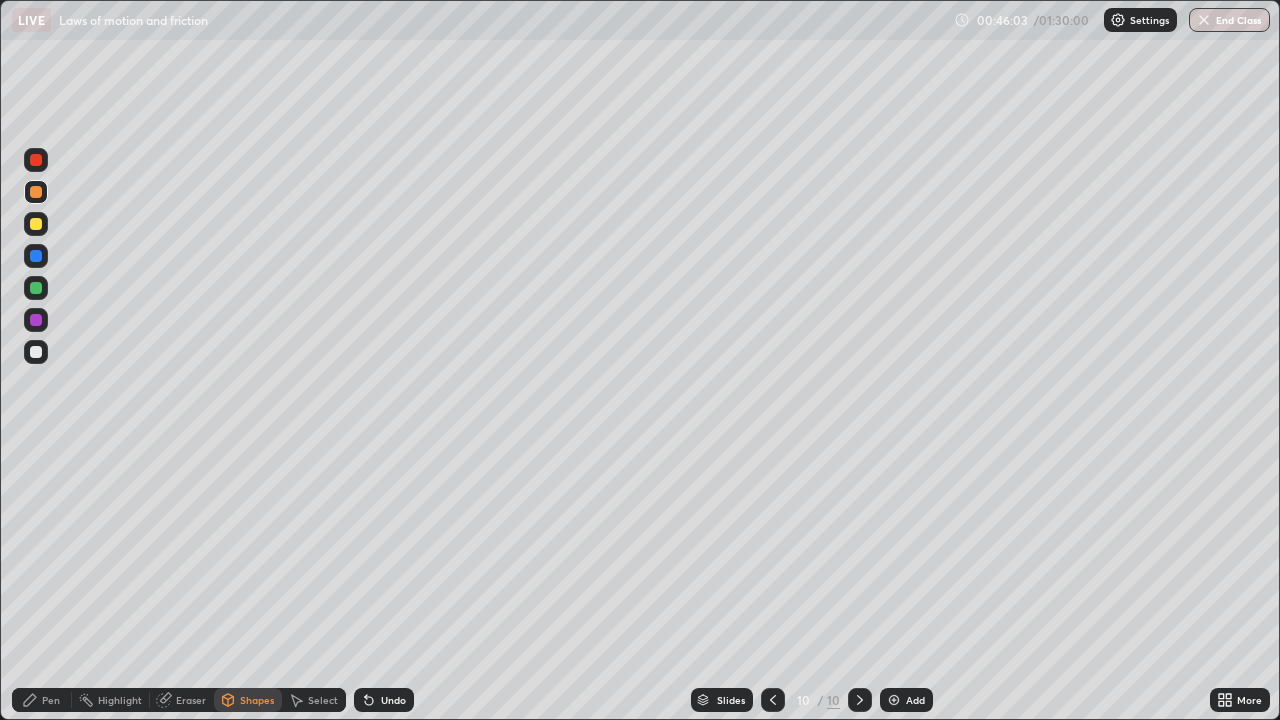 click on "Pen" at bounding box center (51, 700) 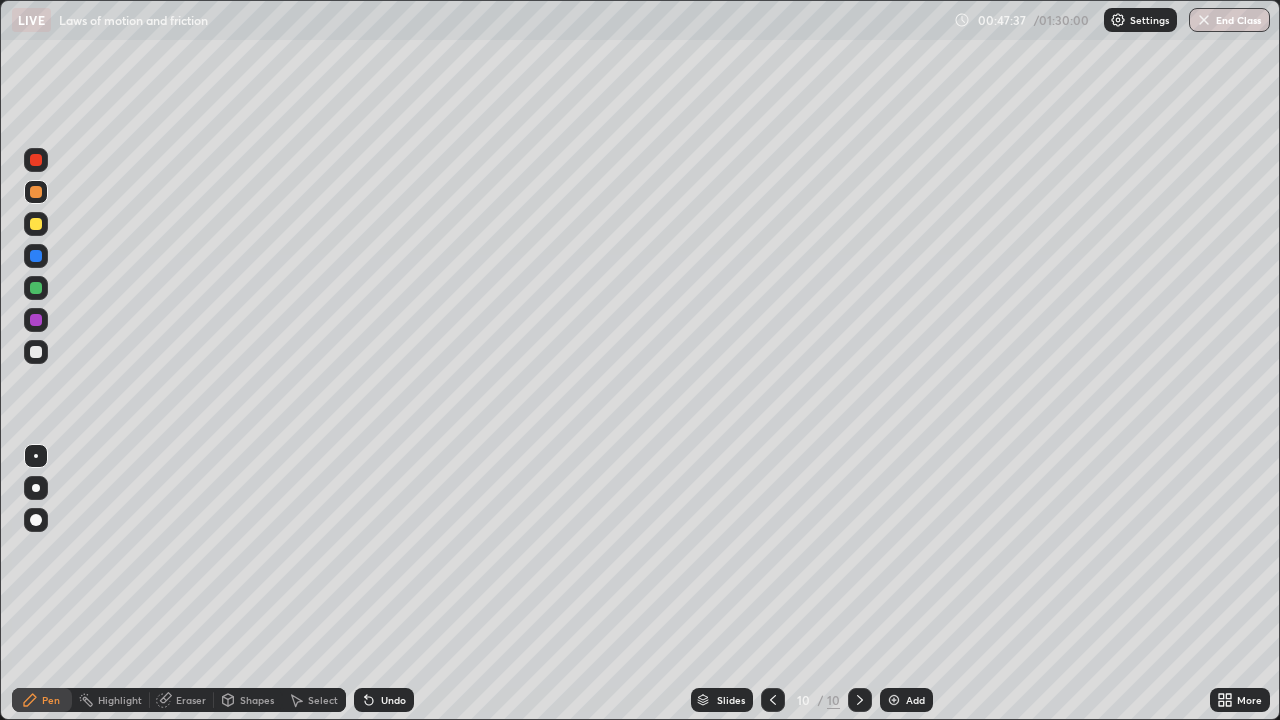 click at bounding box center [36, 160] 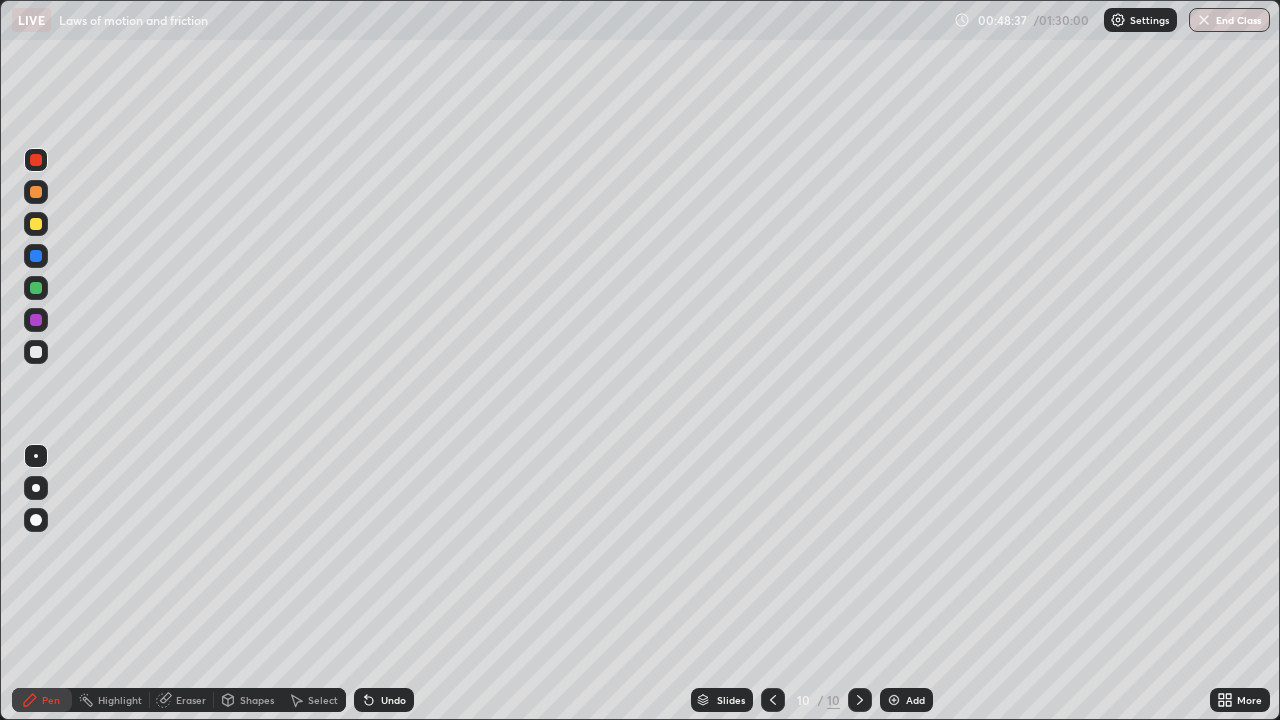 click at bounding box center (36, 256) 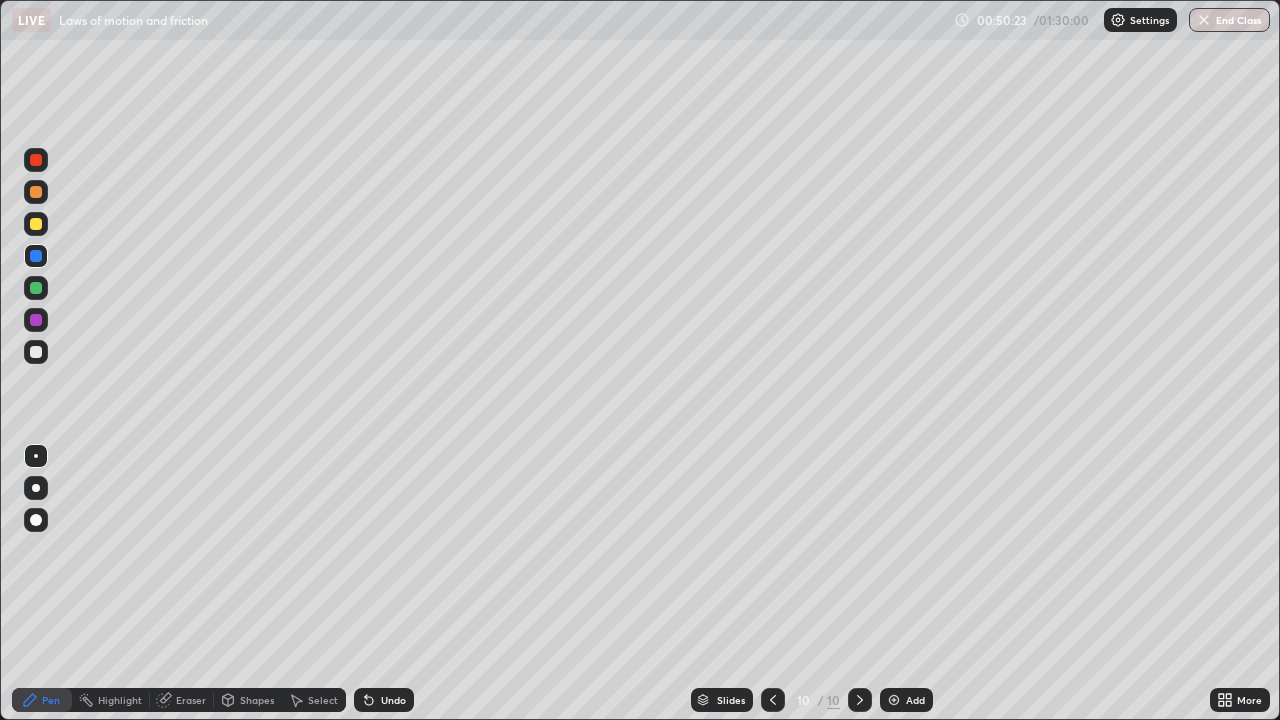 click on "Undo" at bounding box center (393, 700) 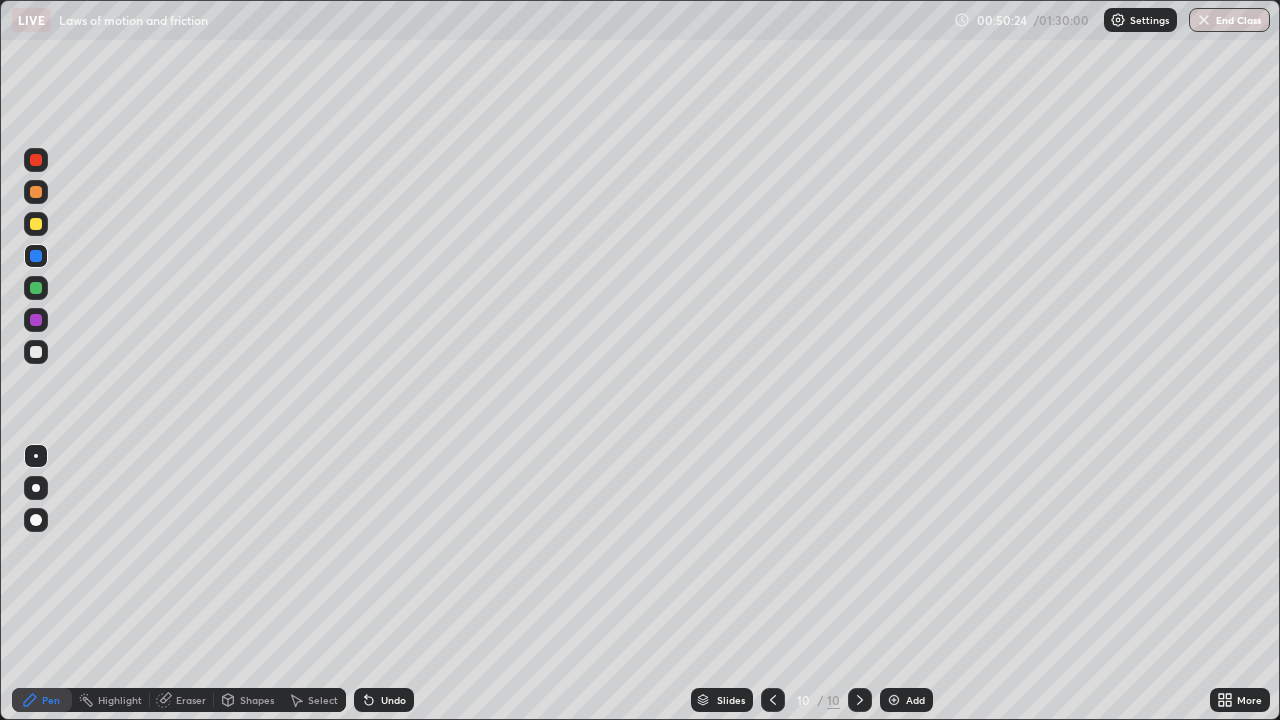 click on "Undo" at bounding box center (384, 700) 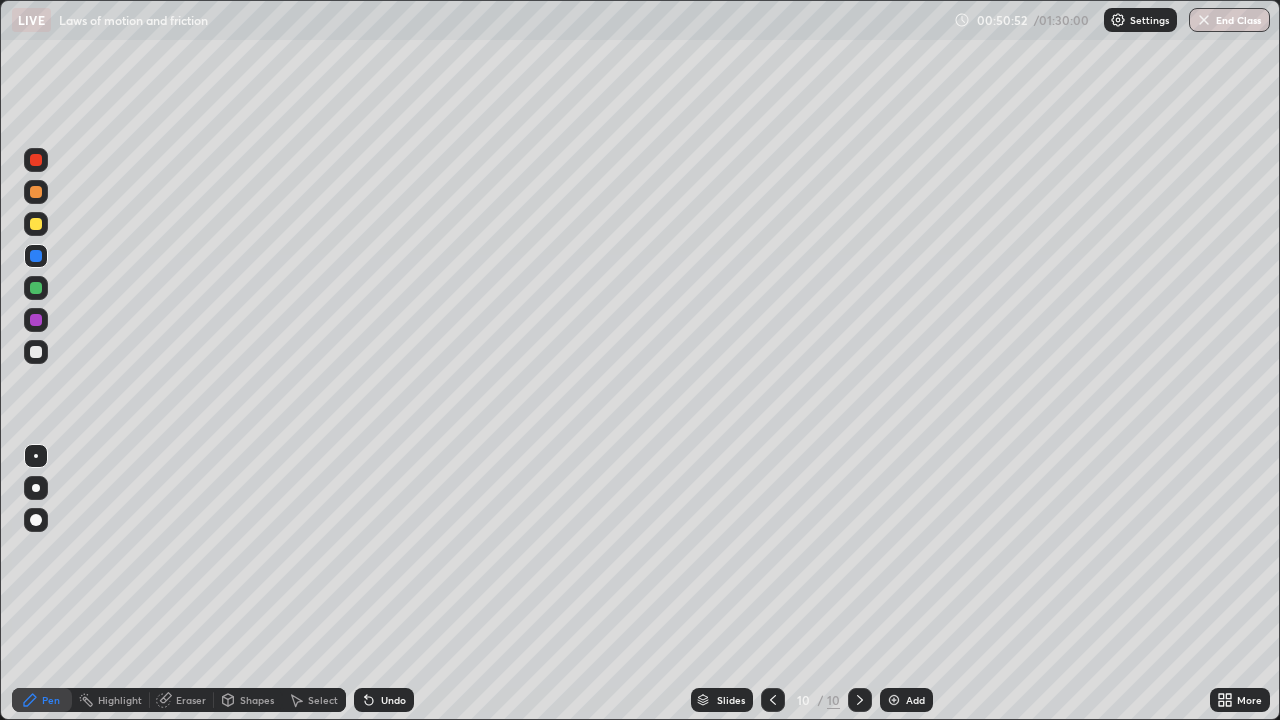 click at bounding box center [36, 352] 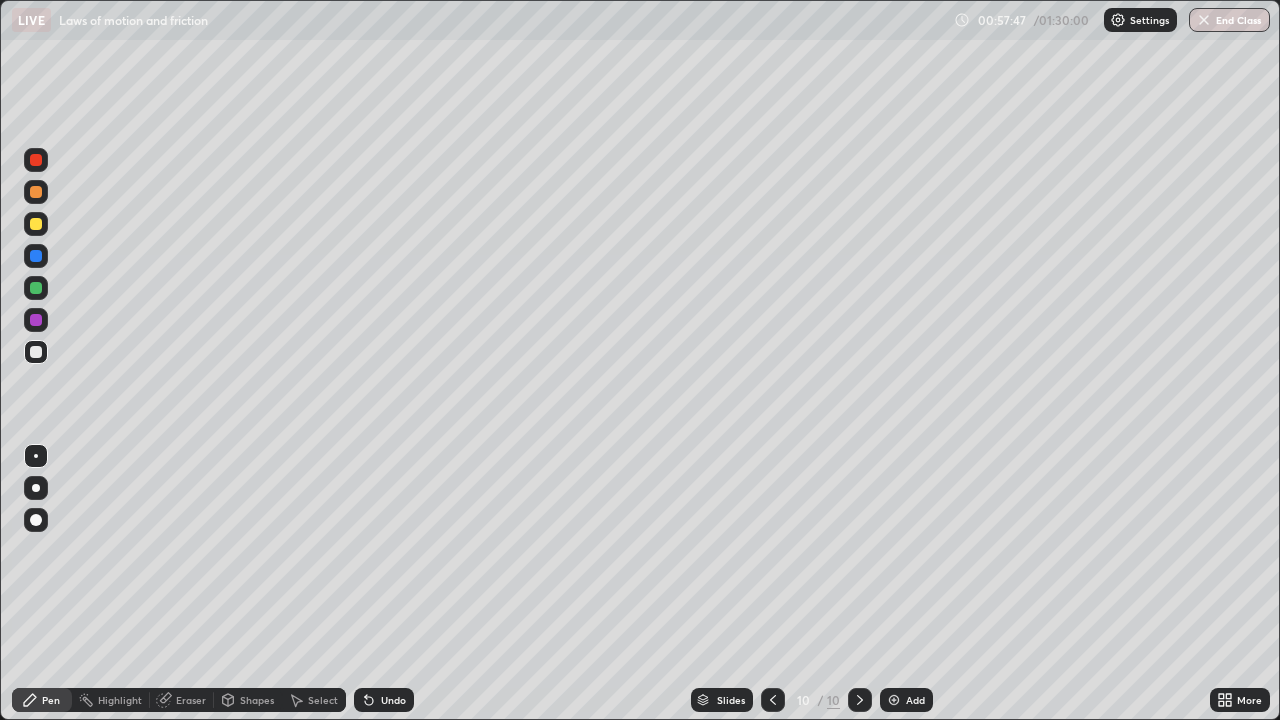 click on "Add" at bounding box center (915, 700) 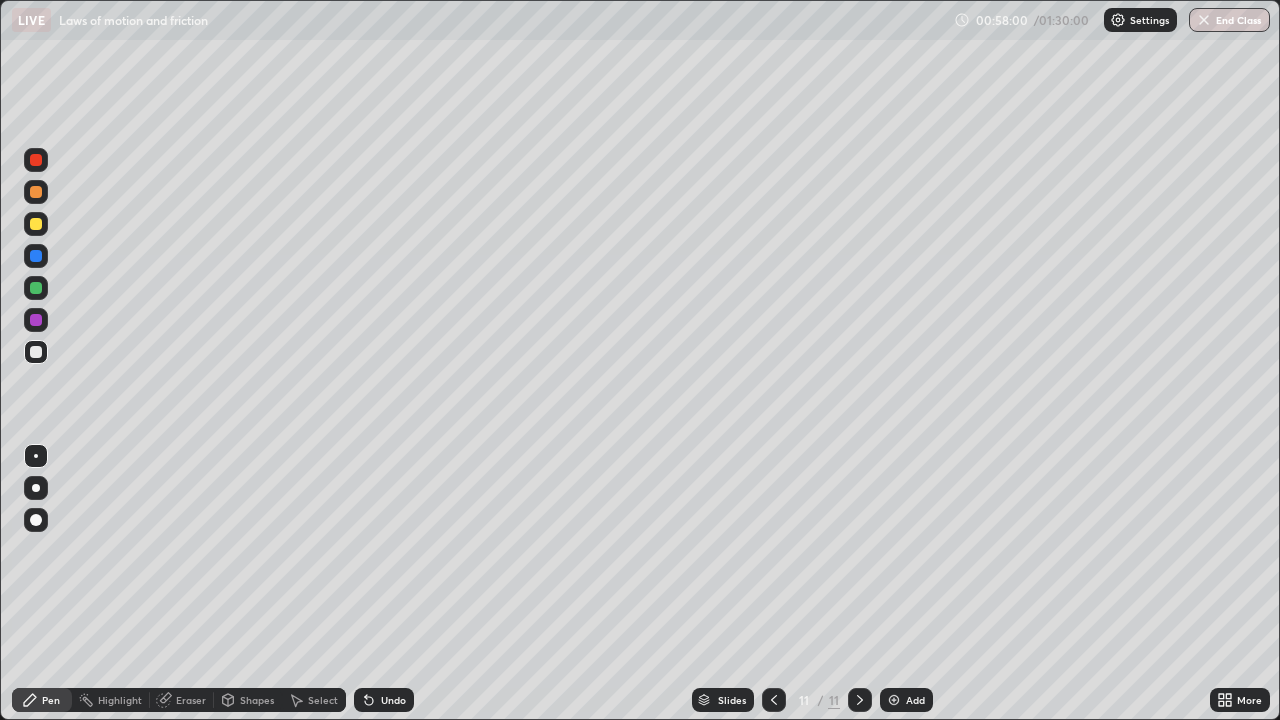 click at bounding box center [36, 224] 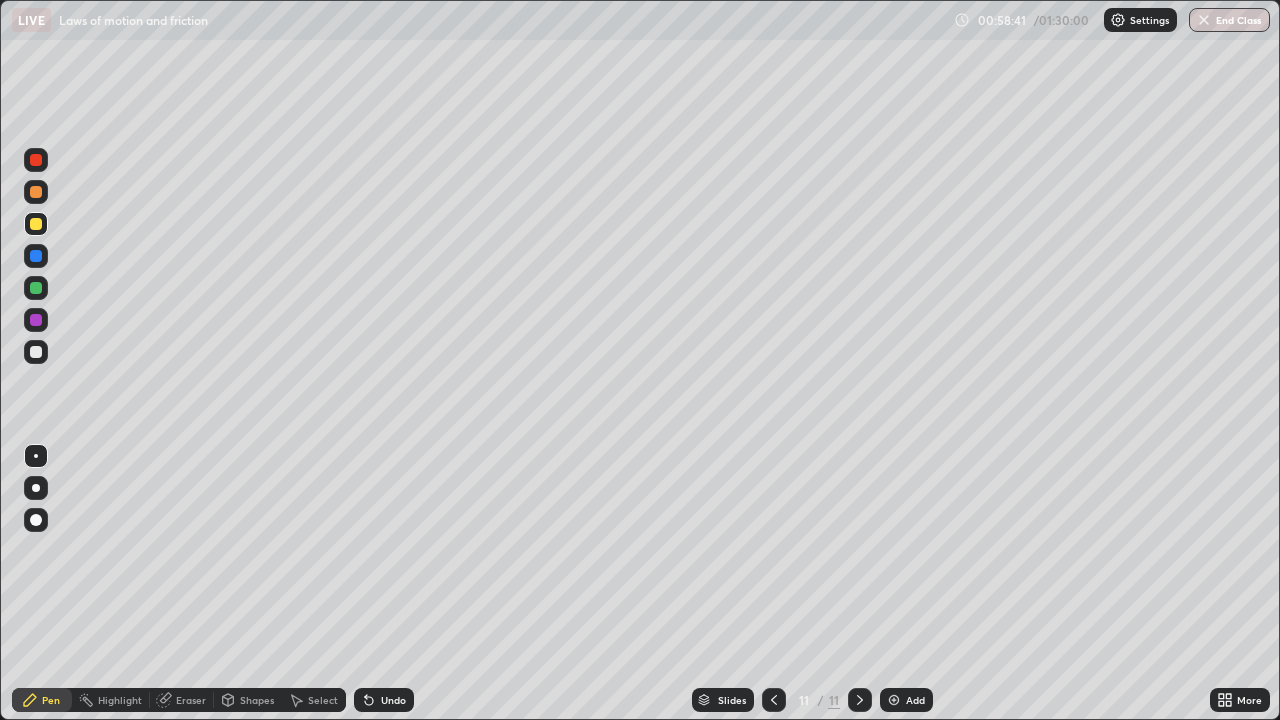 click at bounding box center [36, 192] 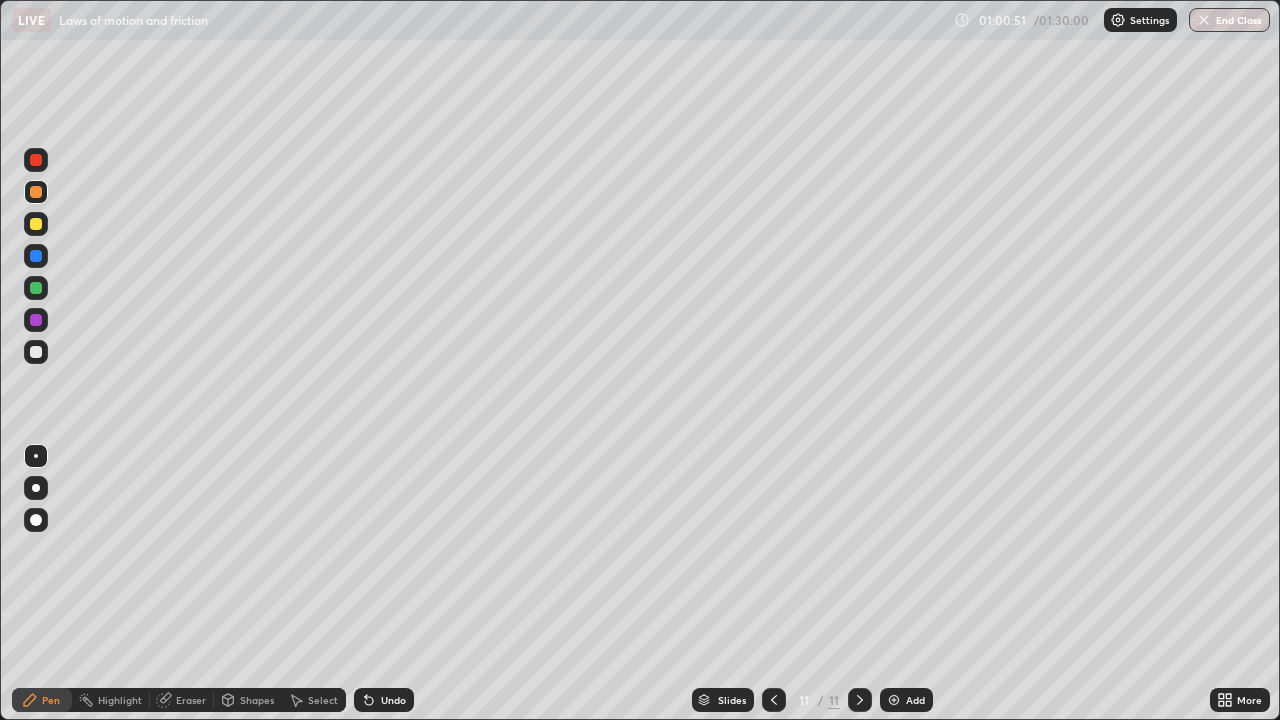 click at bounding box center (36, 352) 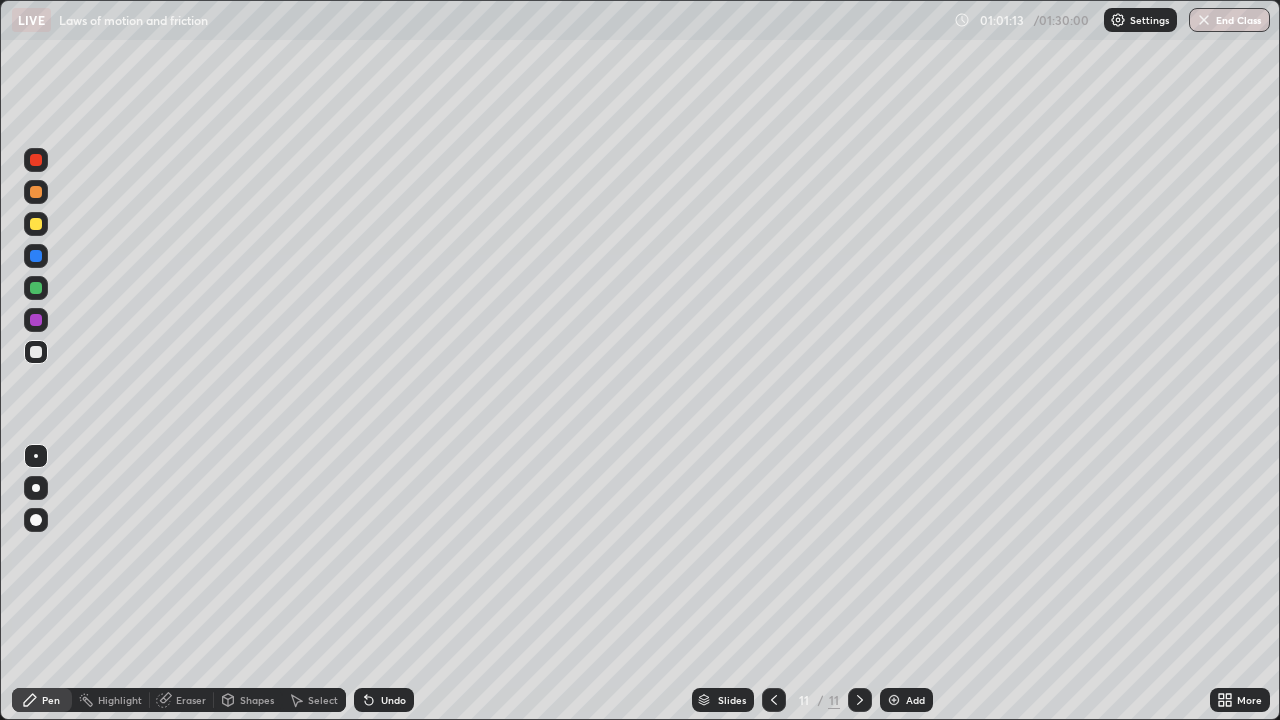 click at bounding box center (36, 224) 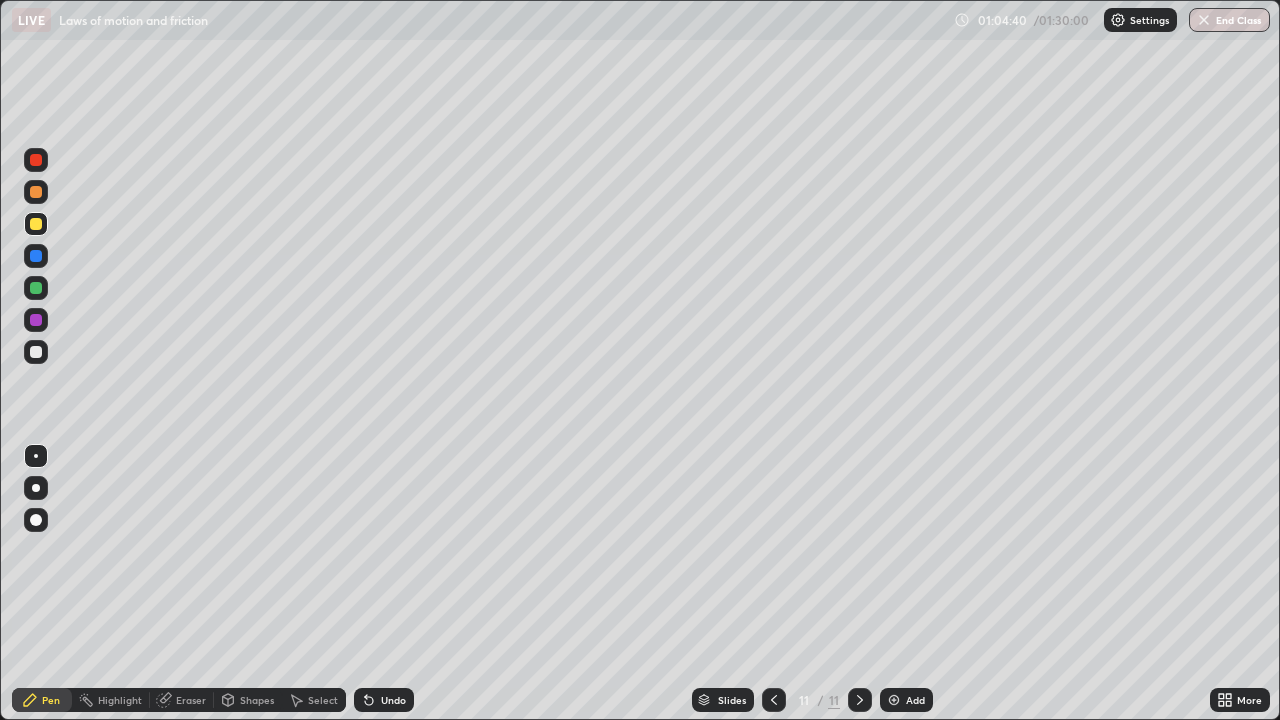 click on "Add" at bounding box center [915, 700] 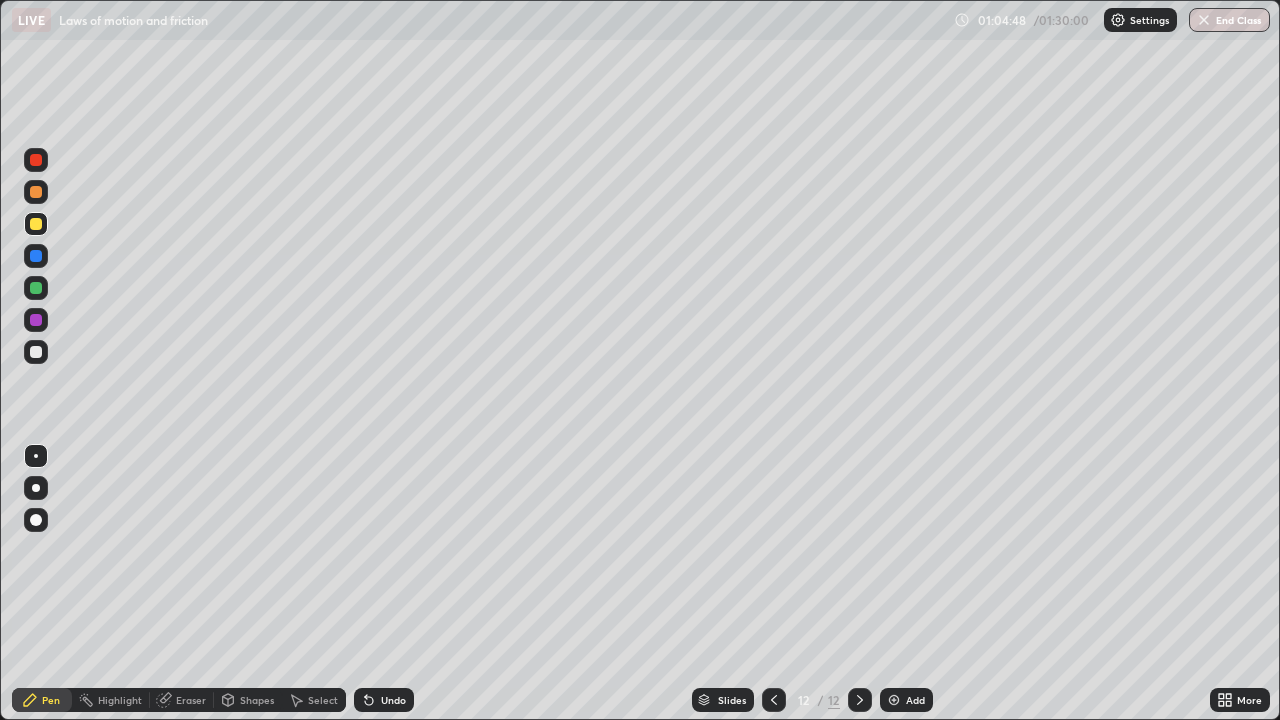click on "Undo" at bounding box center [393, 700] 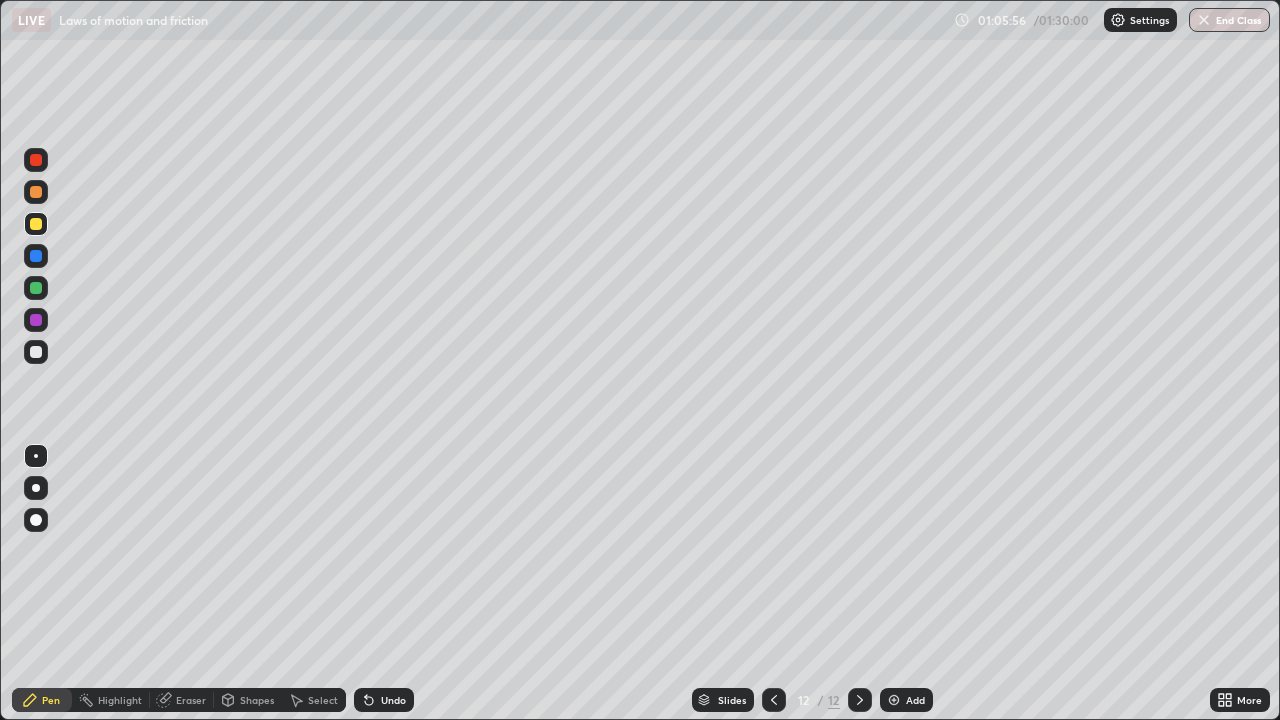click at bounding box center [36, 352] 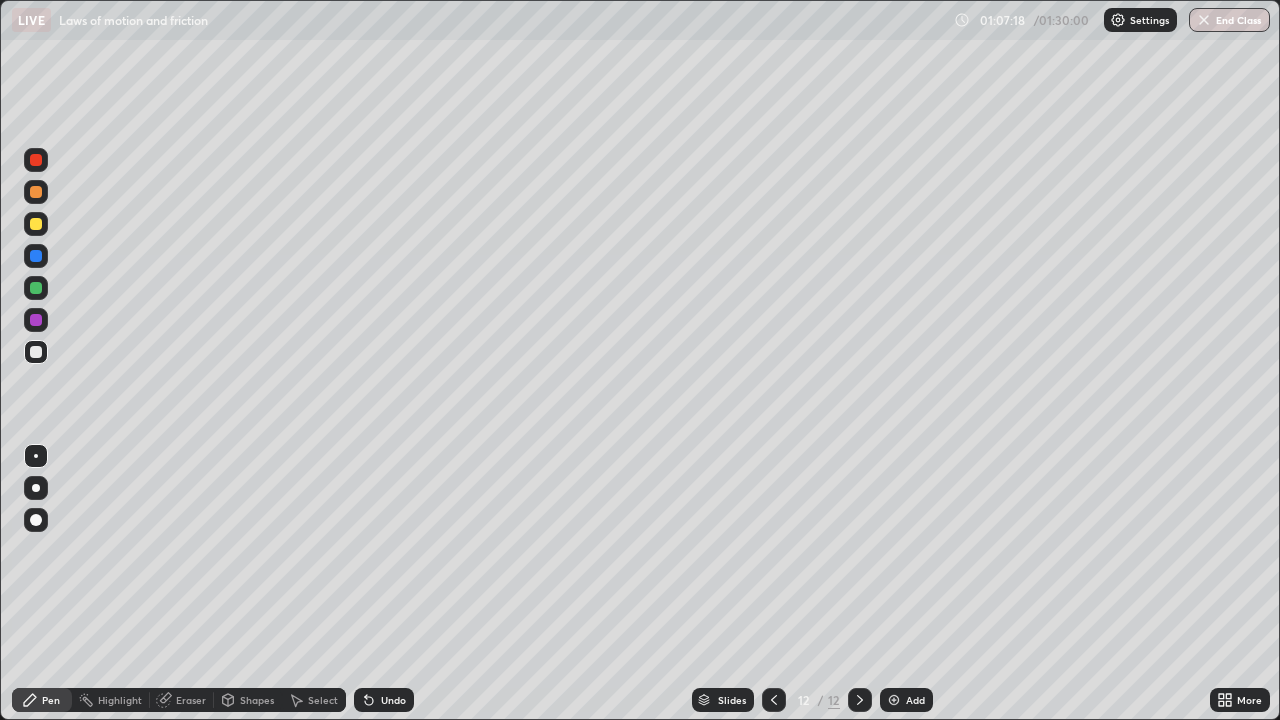 click at bounding box center [36, 256] 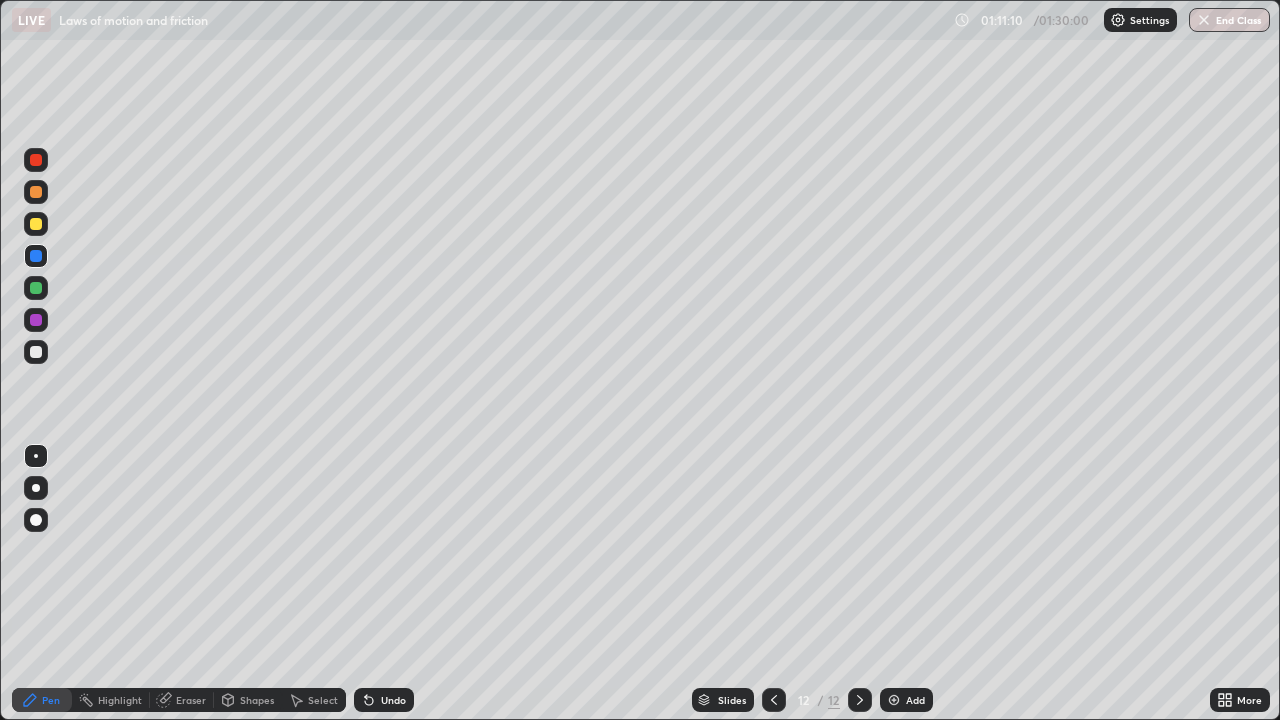 click at bounding box center (860, 700) 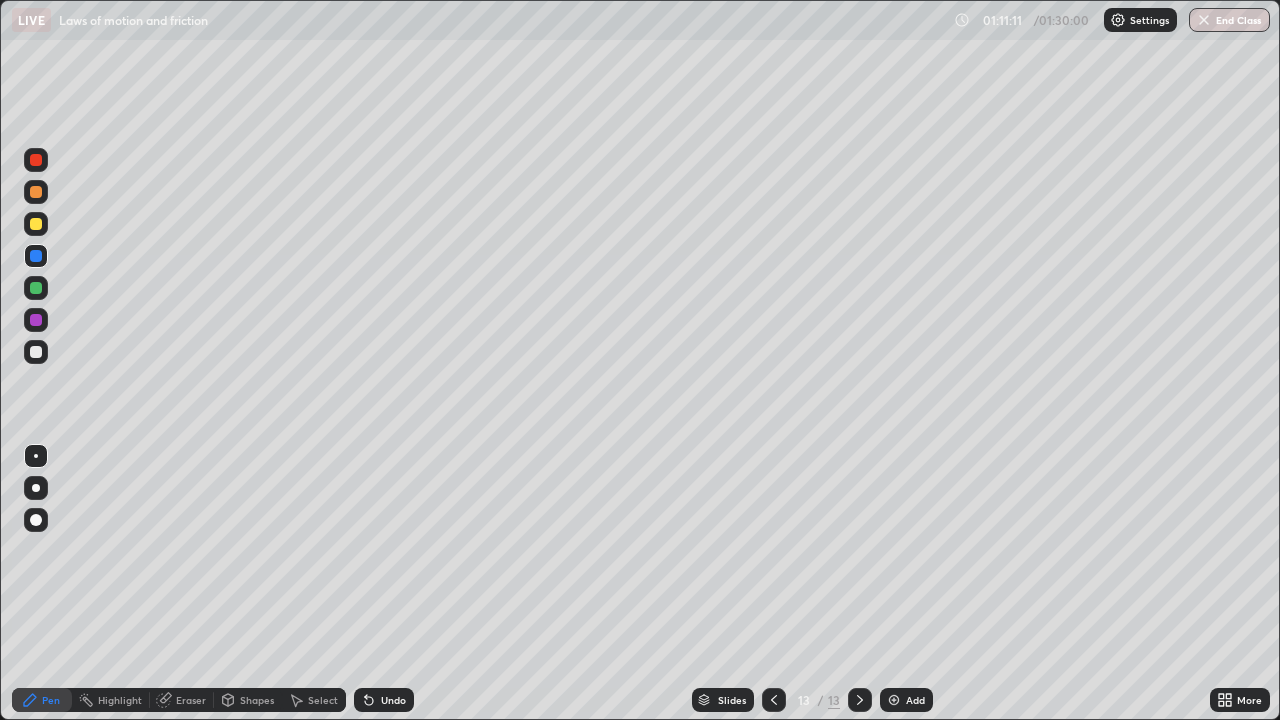 click at bounding box center [36, 352] 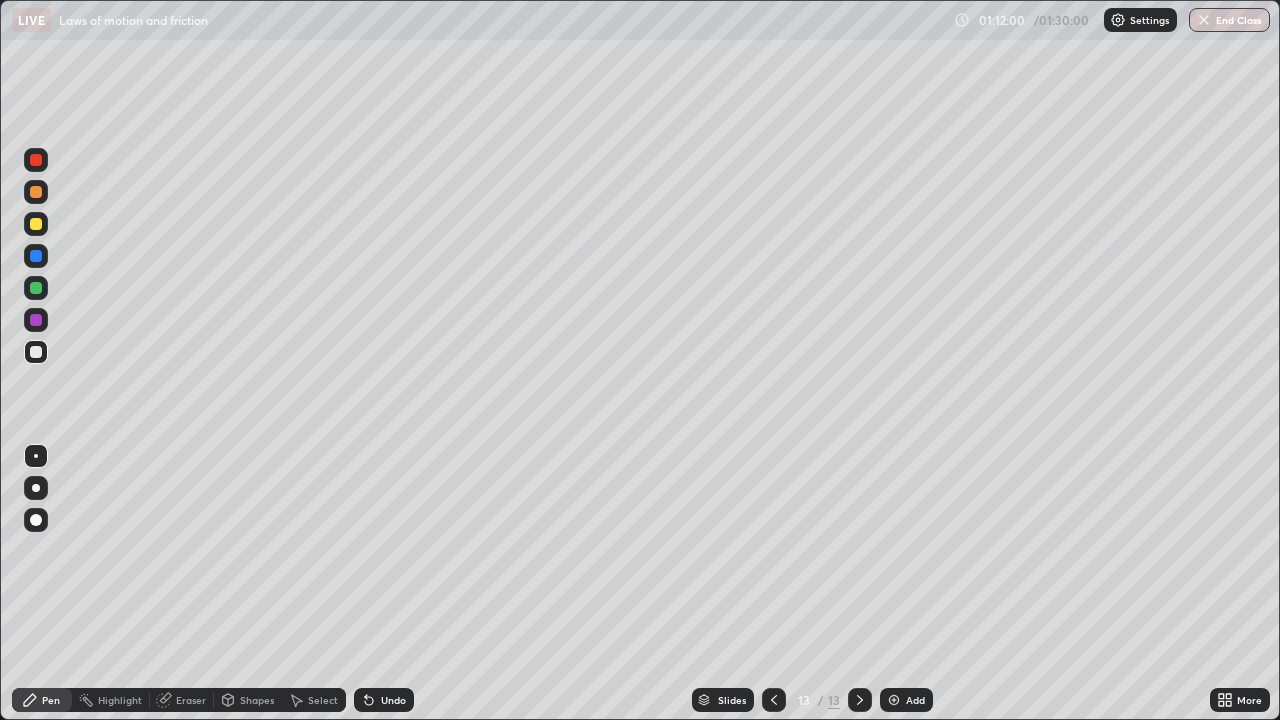 click on "Shapes" at bounding box center (248, 700) 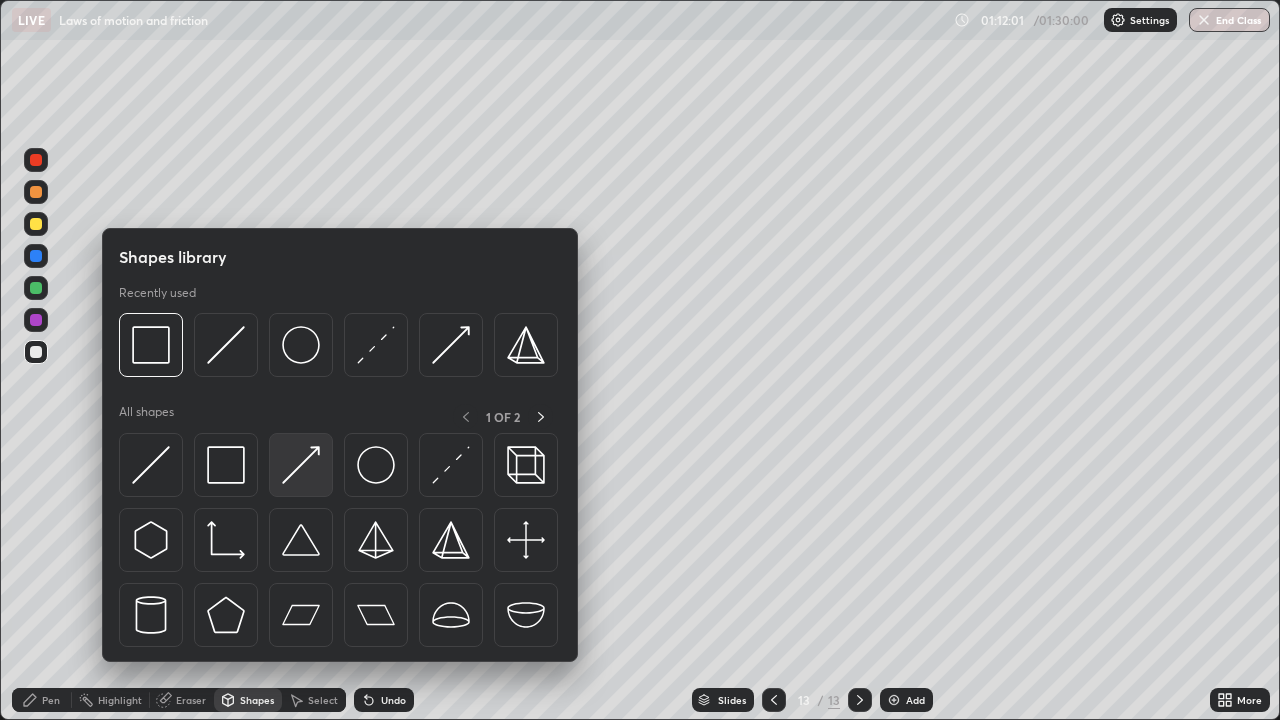 click at bounding box center [301, 465] 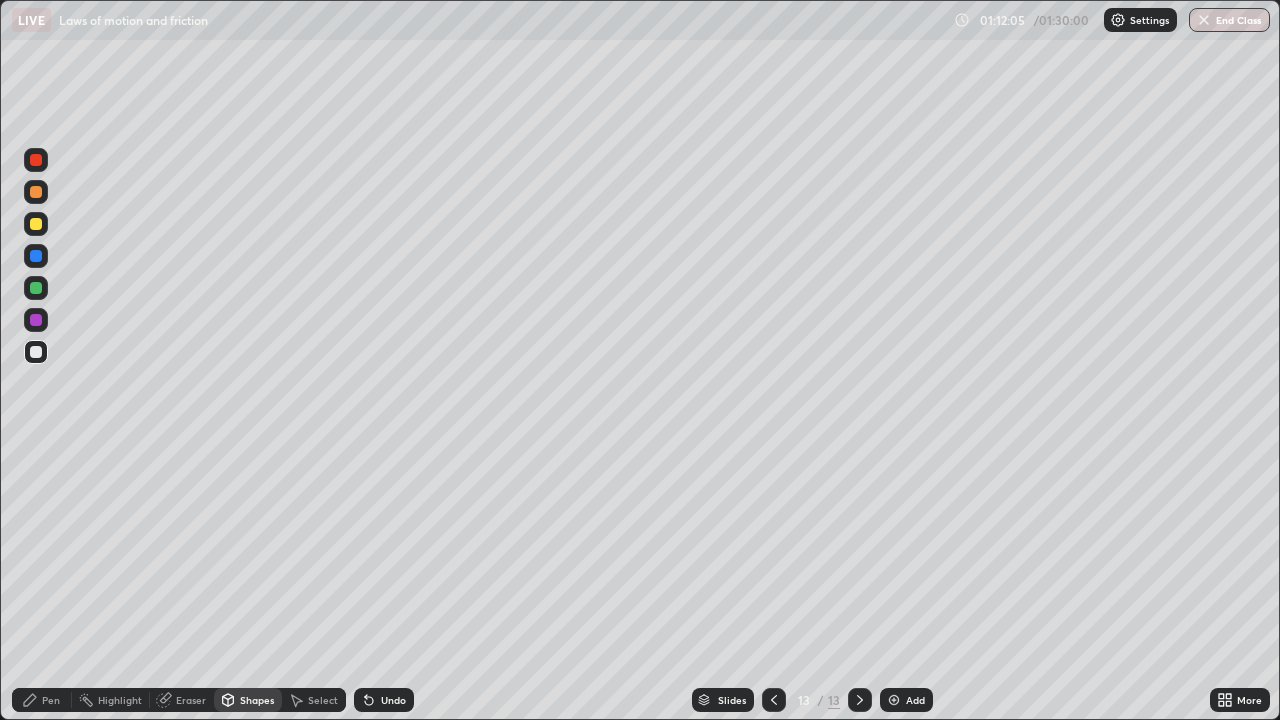 click at bounding box center (36, 288) 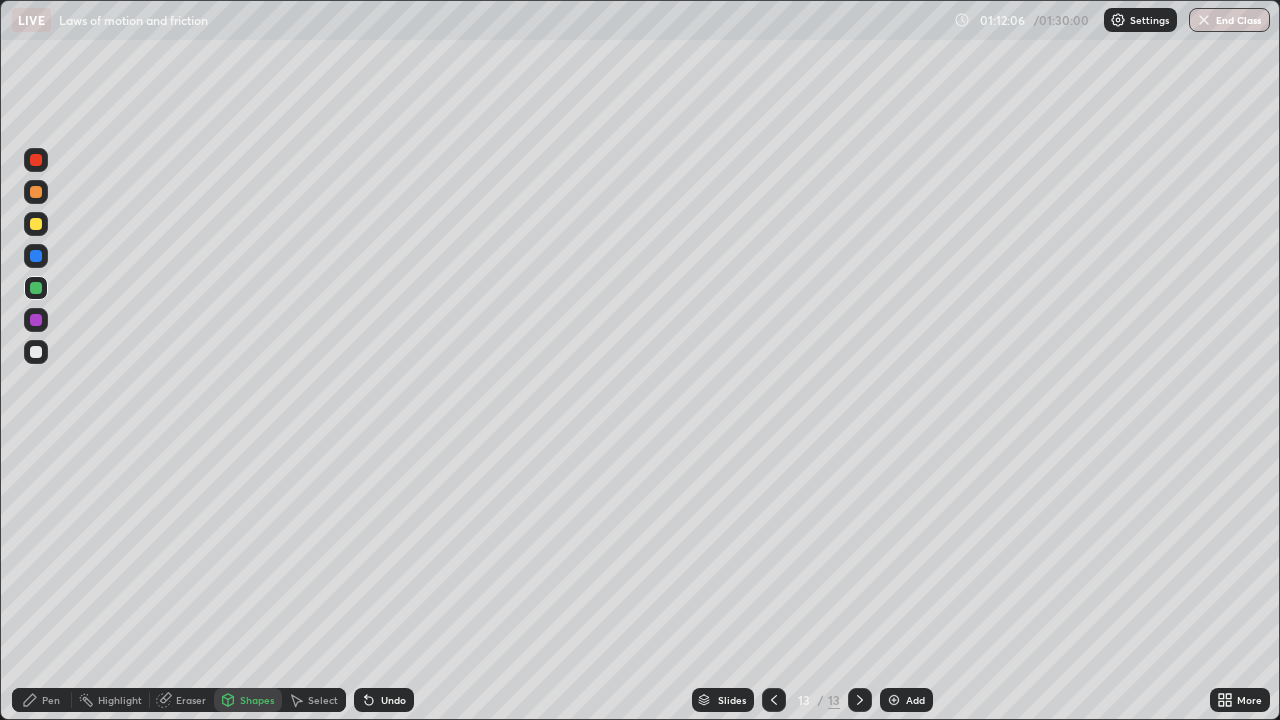 click on "Pen" at bounding box center [51, 700] 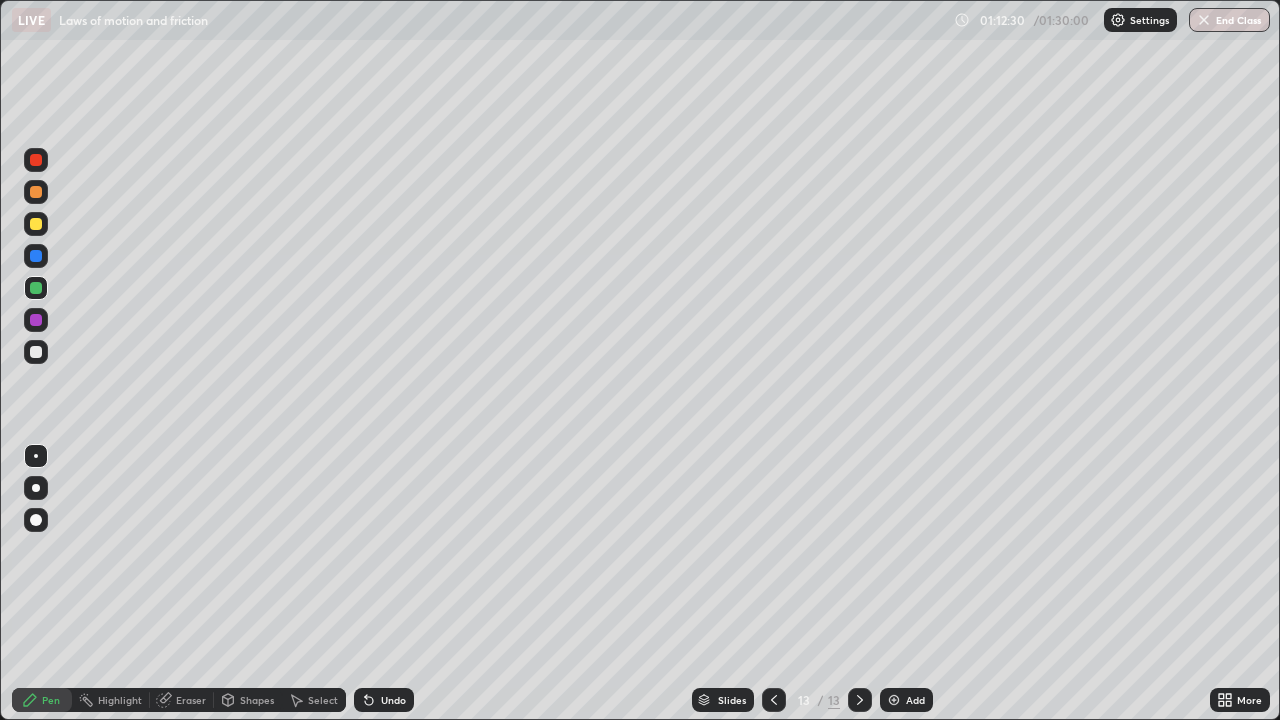 click at bounding box center [36, 224] 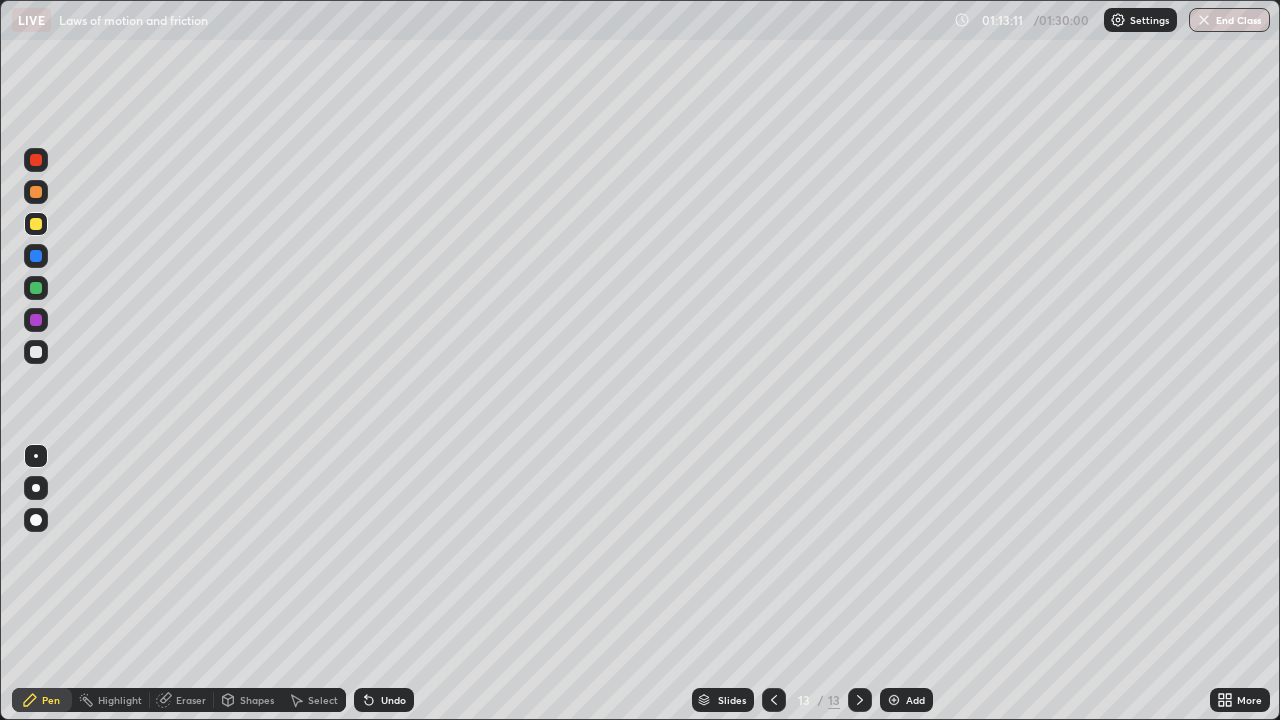 click 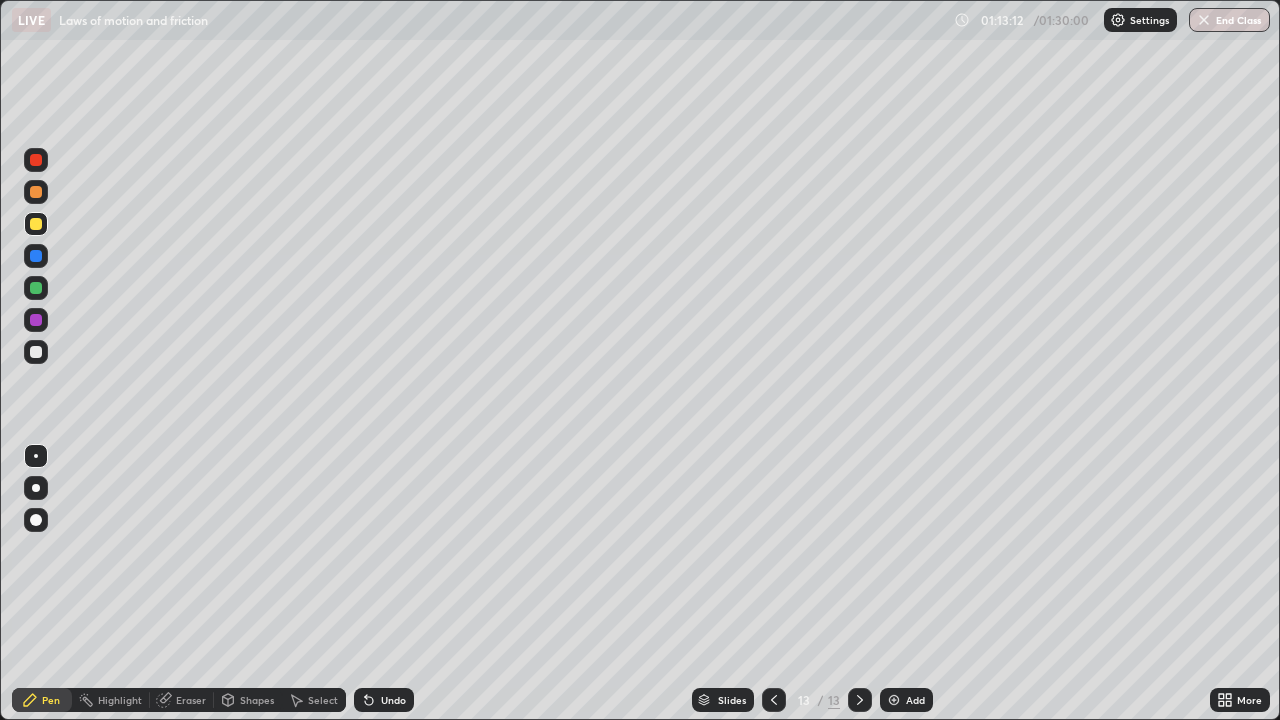 click on "Undo" at bounding box center [393, 700] 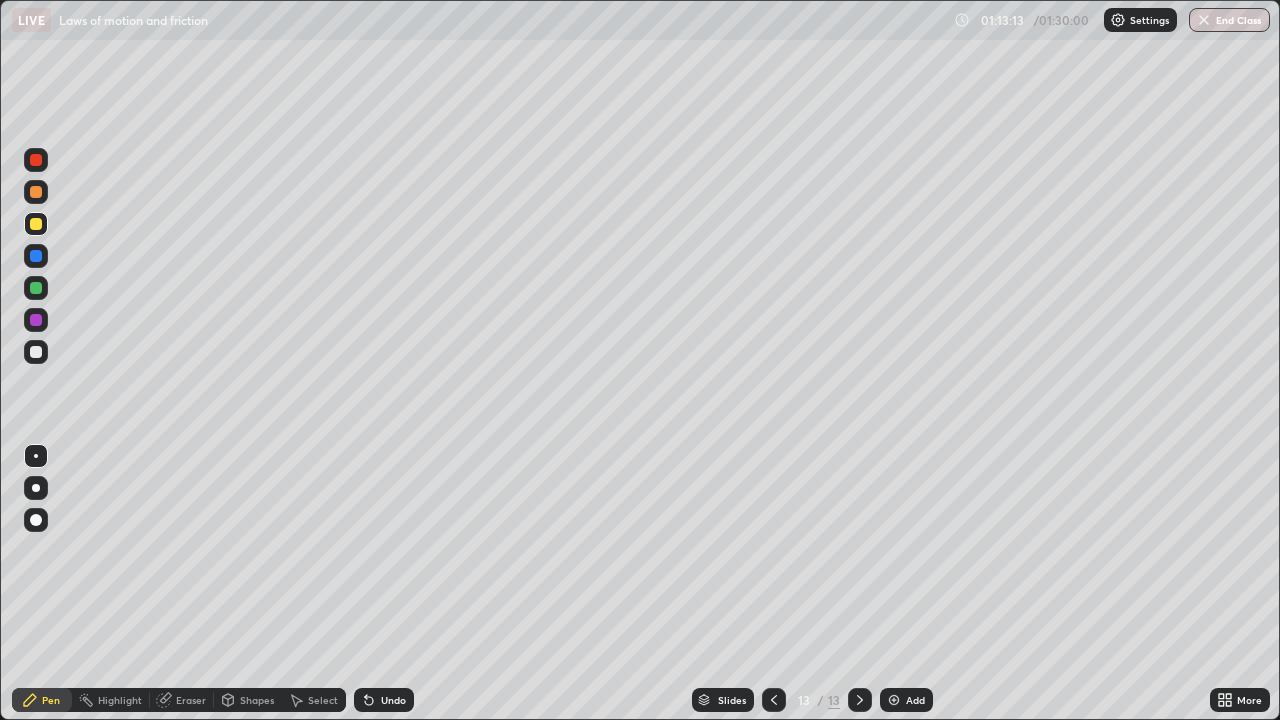 click on "Undo" at bounding box center [384, 700] 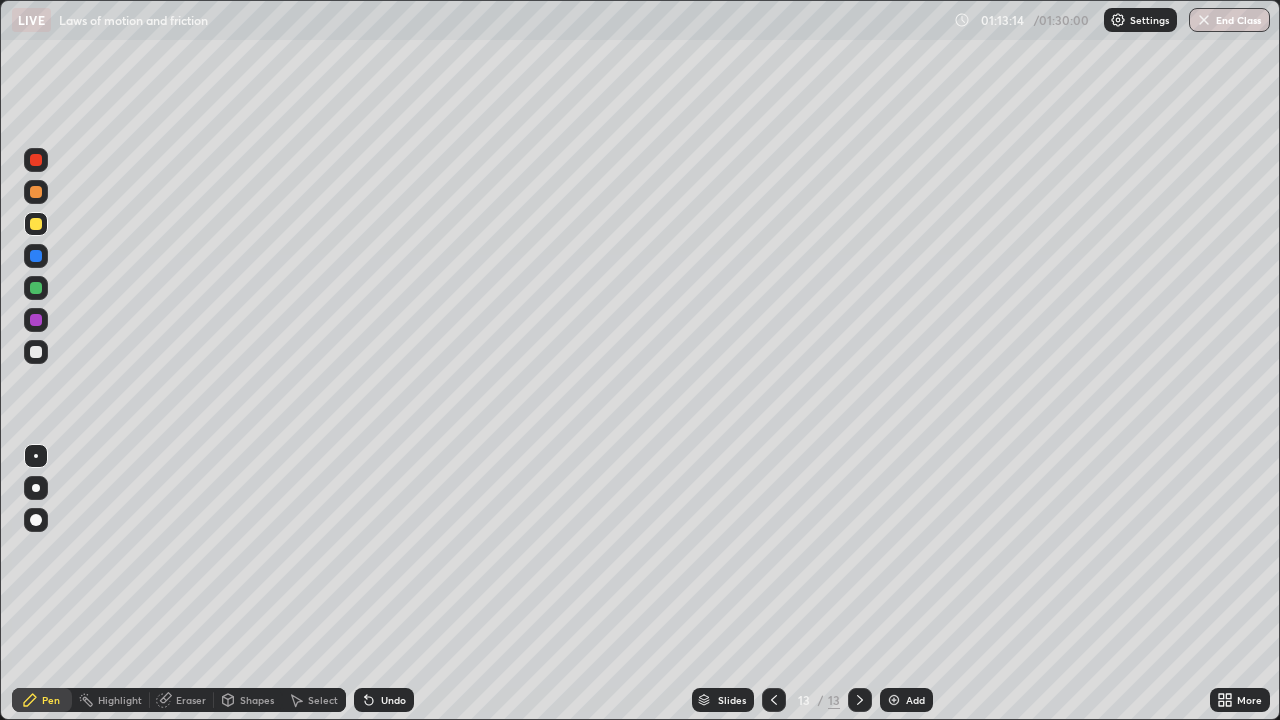 click at bounding box center [36, 288] 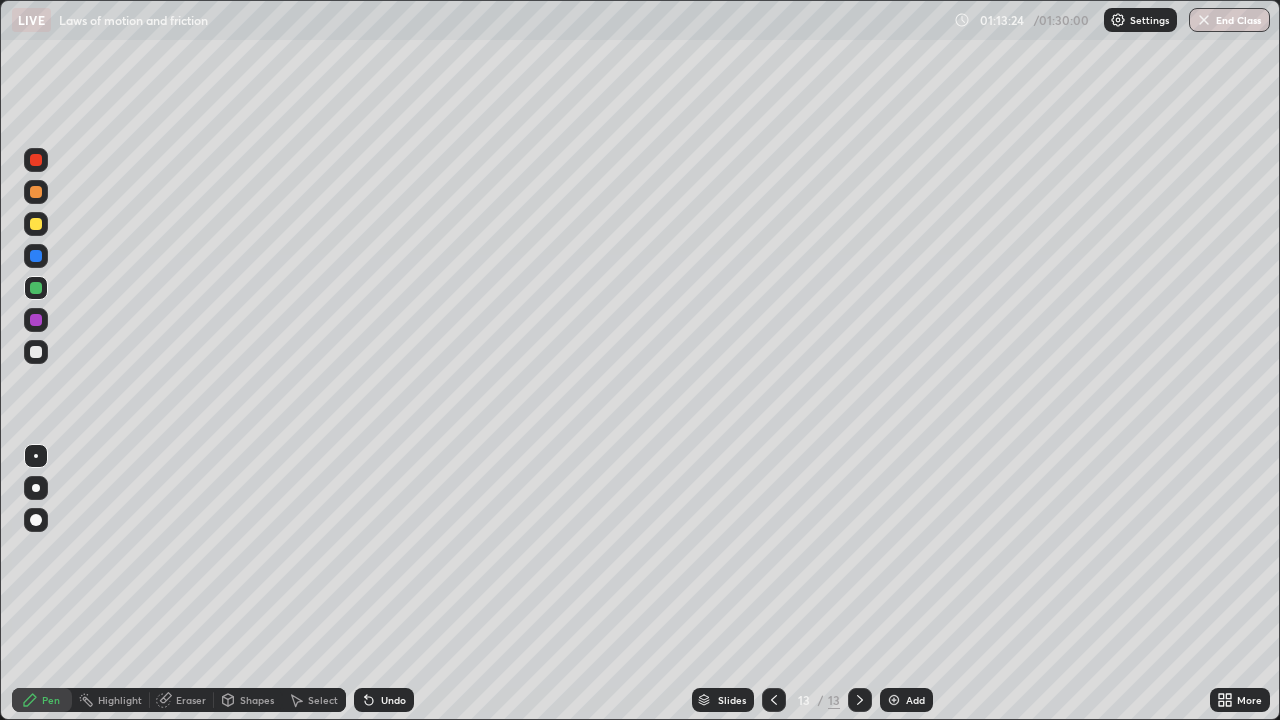 click on "Undo" at bounding box center (384, 700) 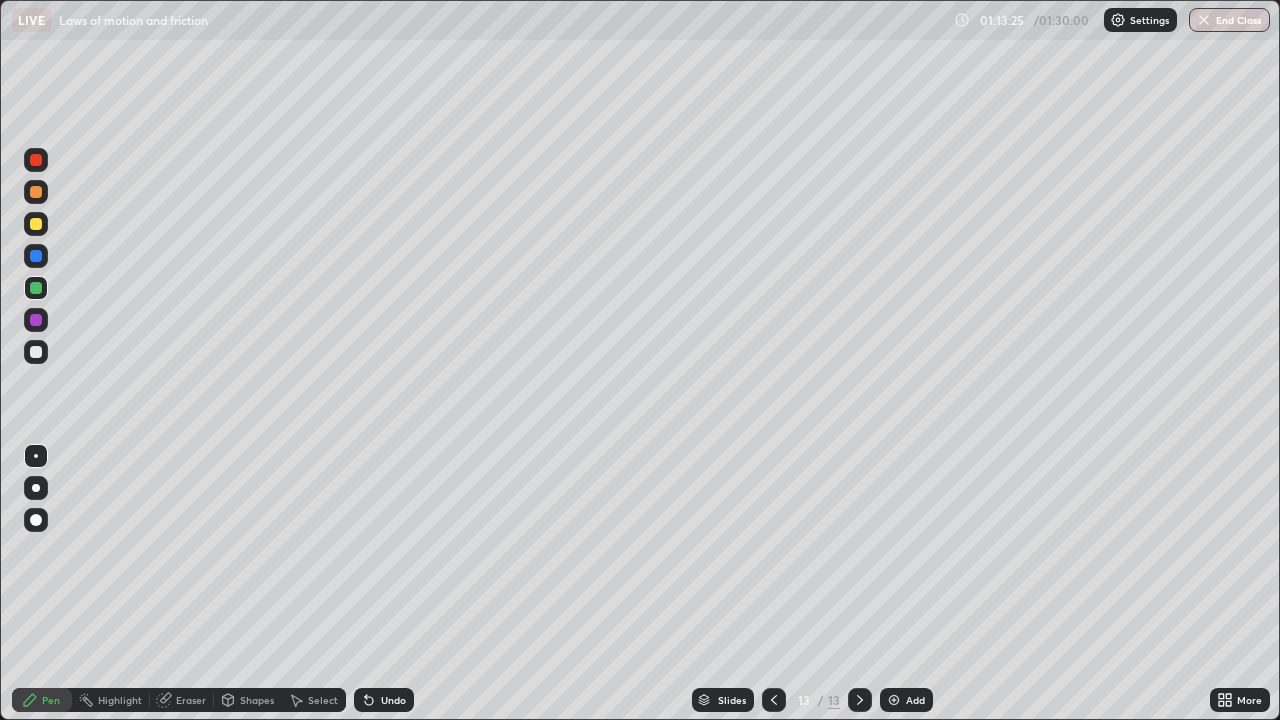 click 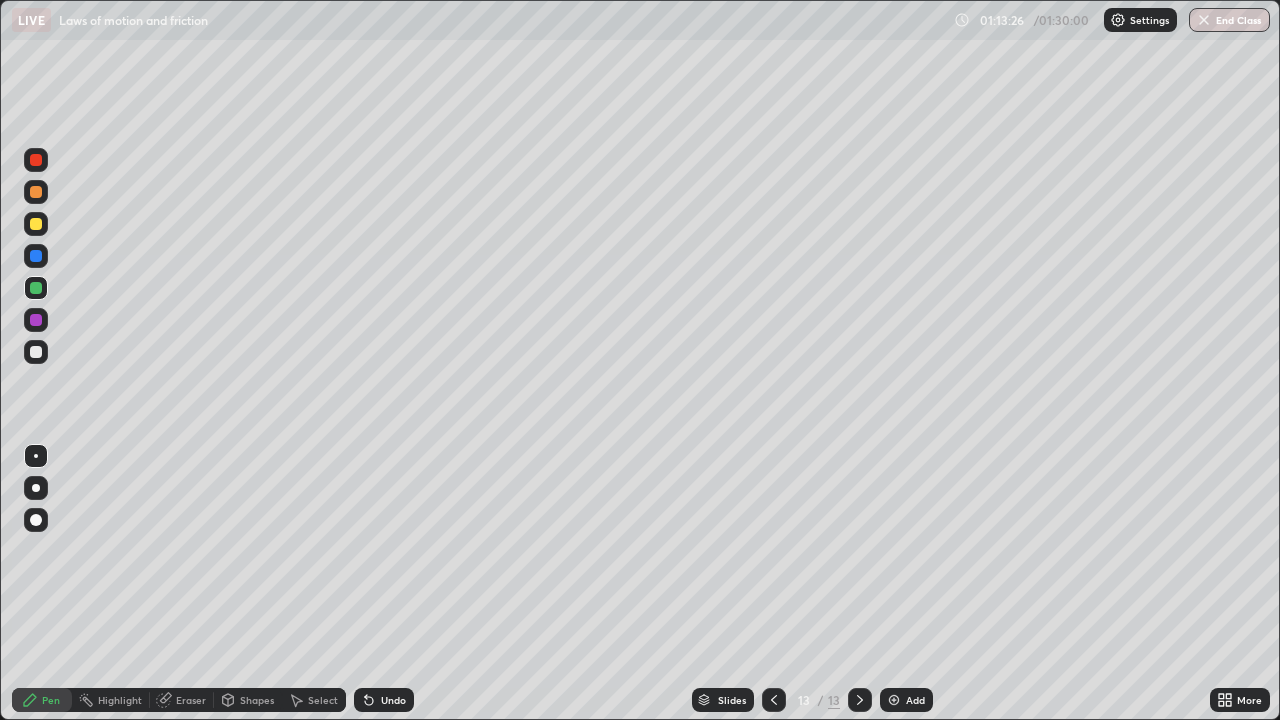 click 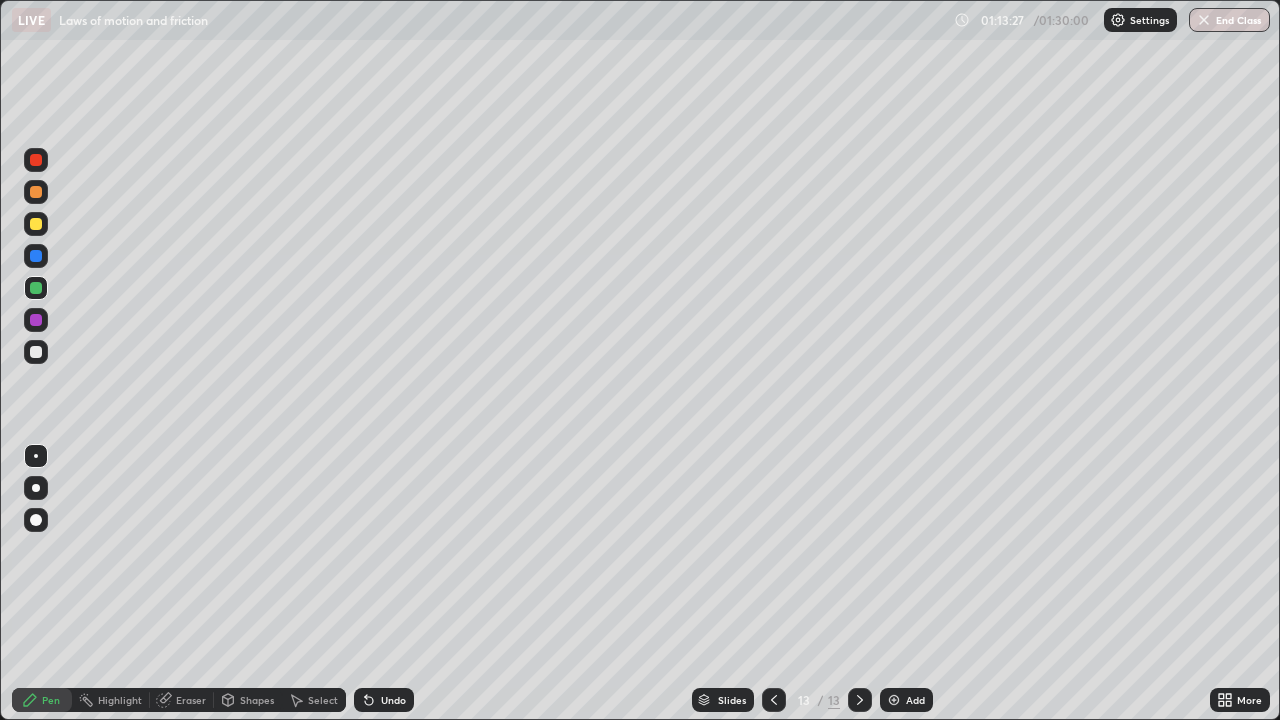 click 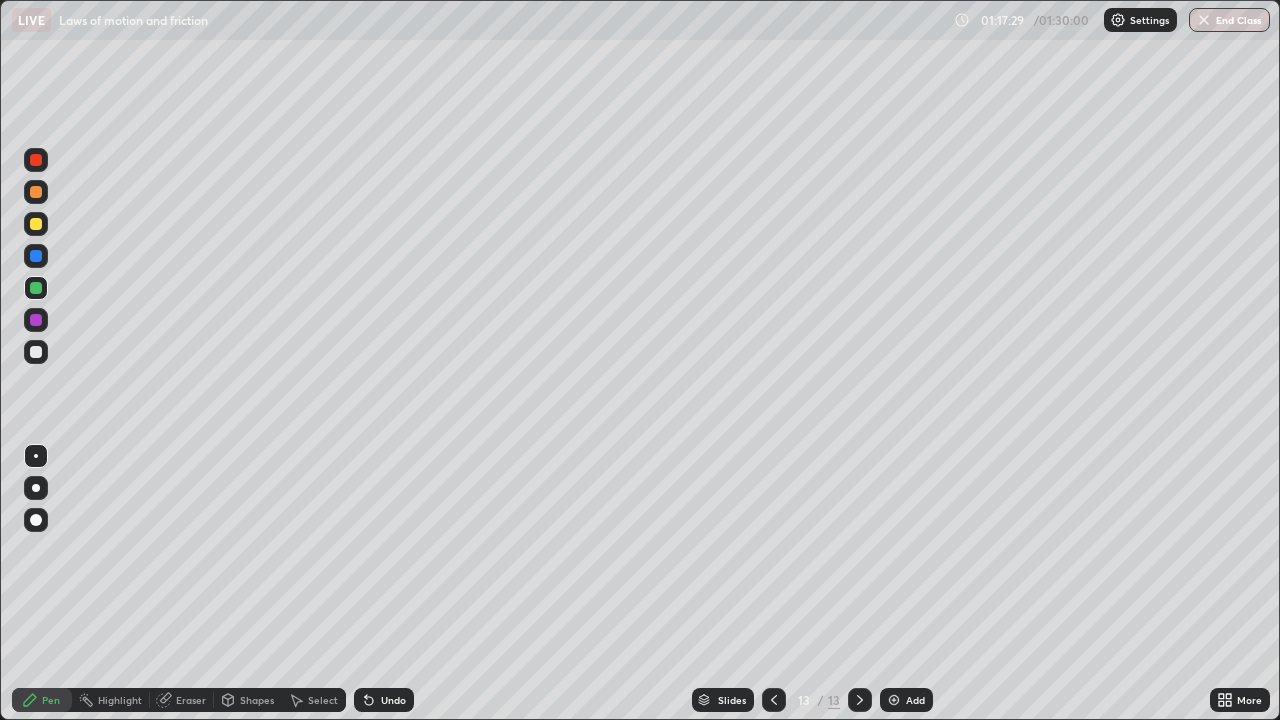 click at bounding box center [774, 700] 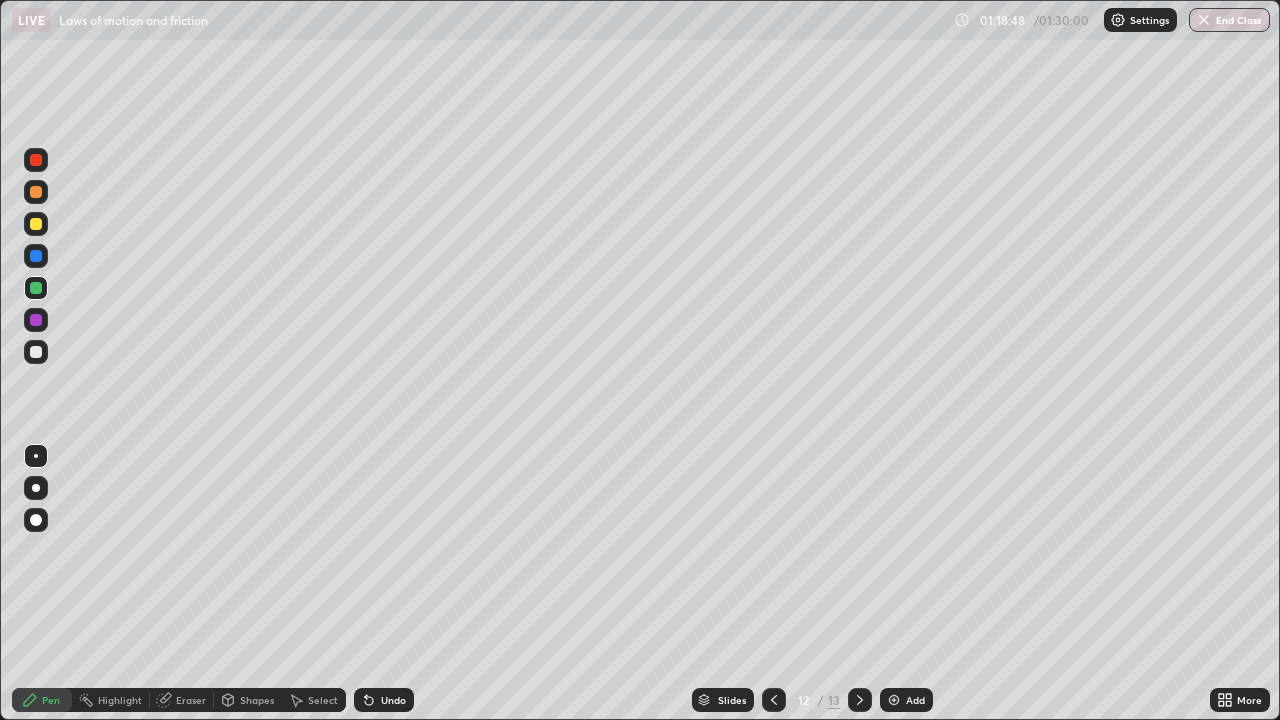 click at bounding box center (860, 700) 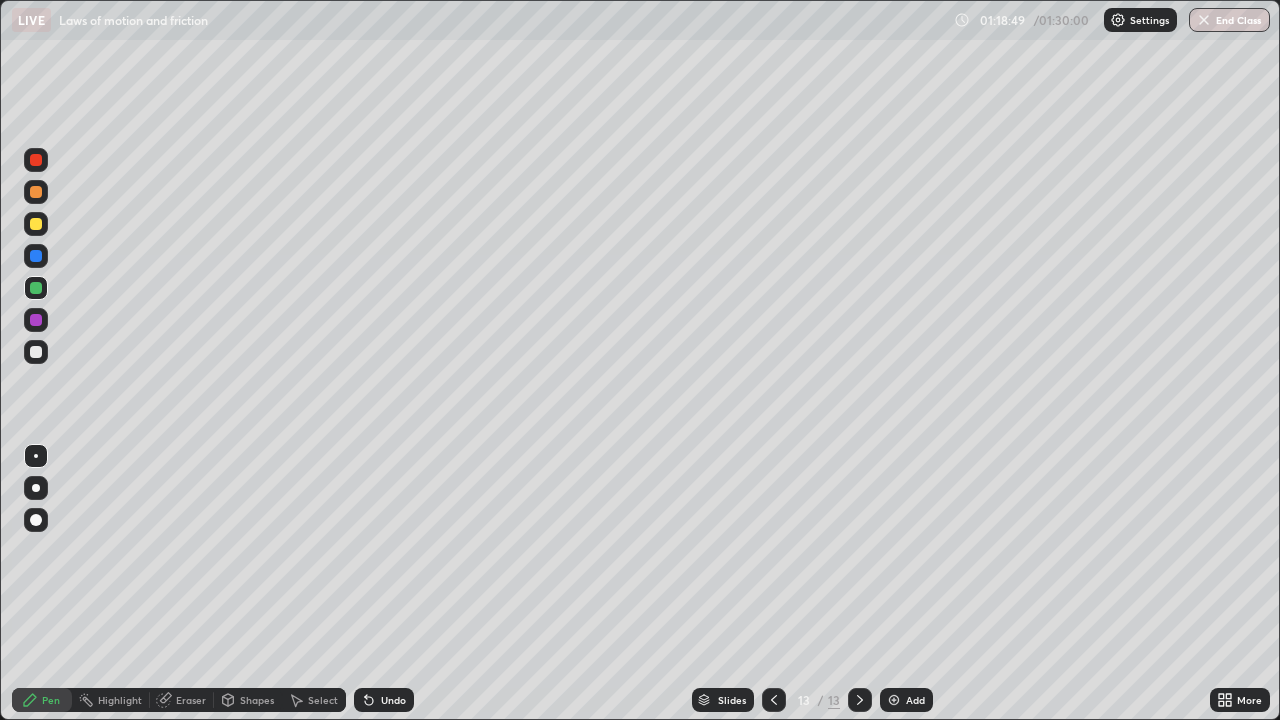click 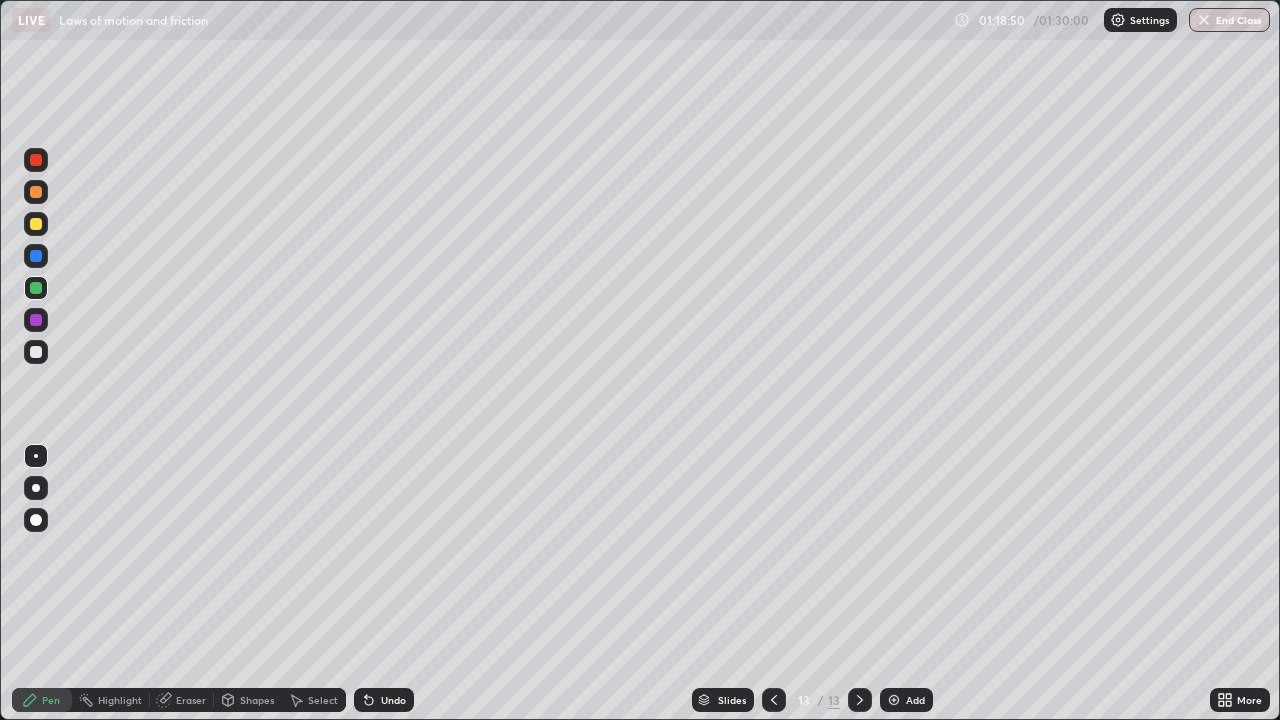 click at bounding box center (894, 700) 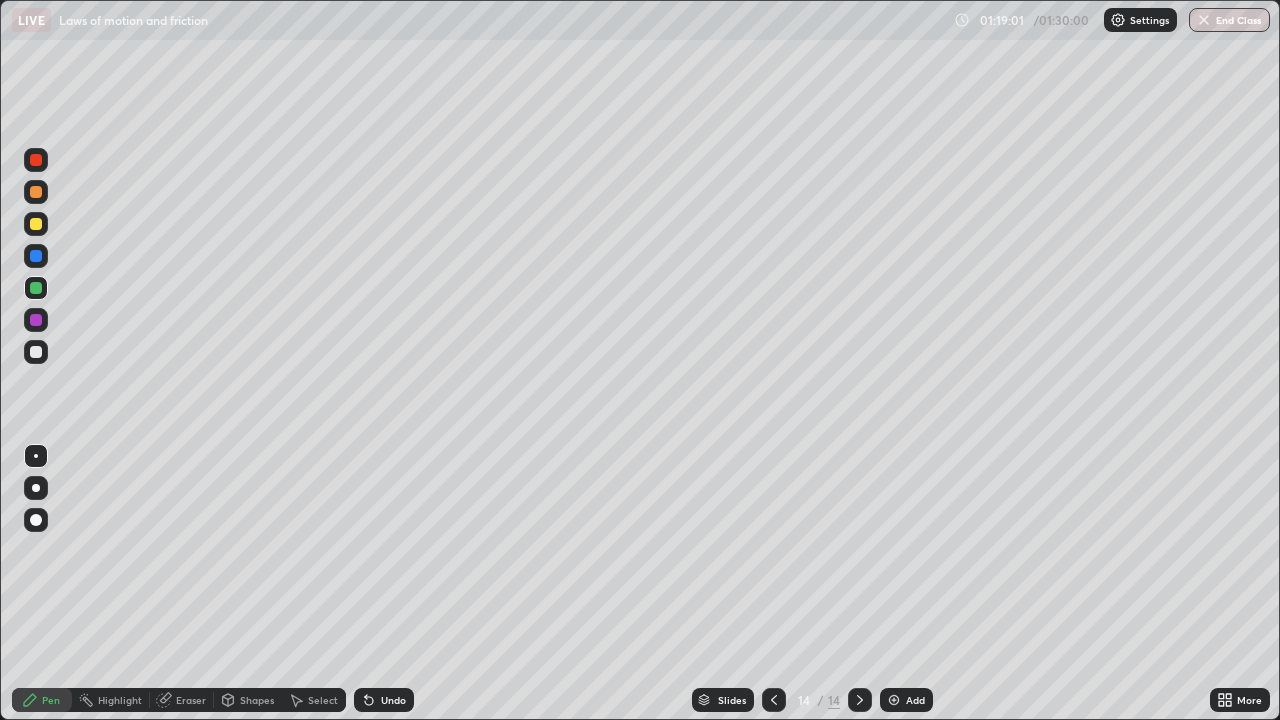 click 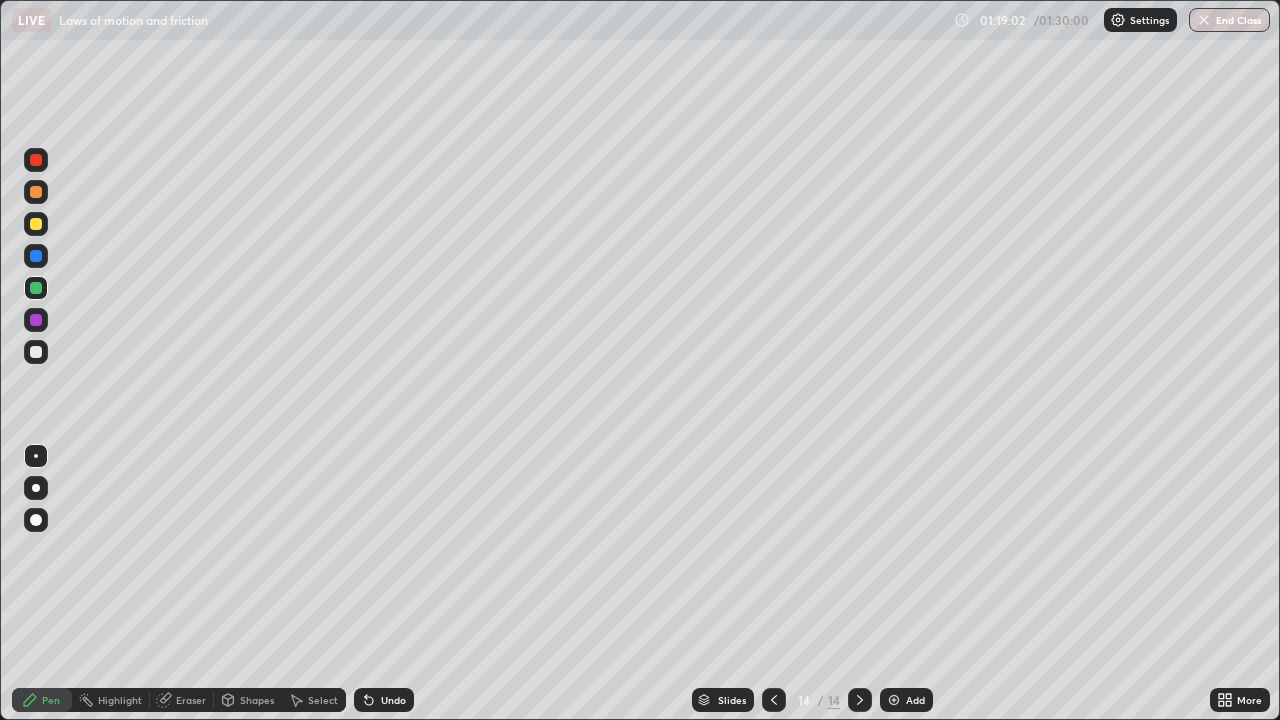click 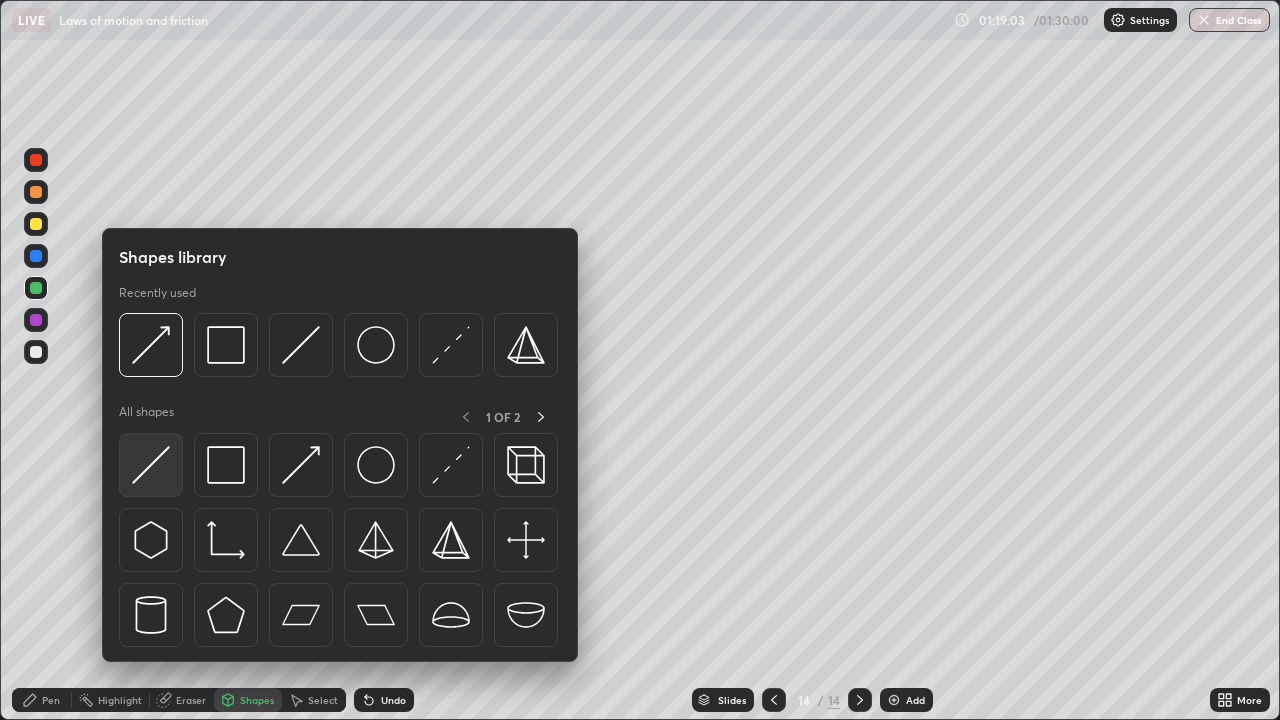 click at bounding box center [151, 465] 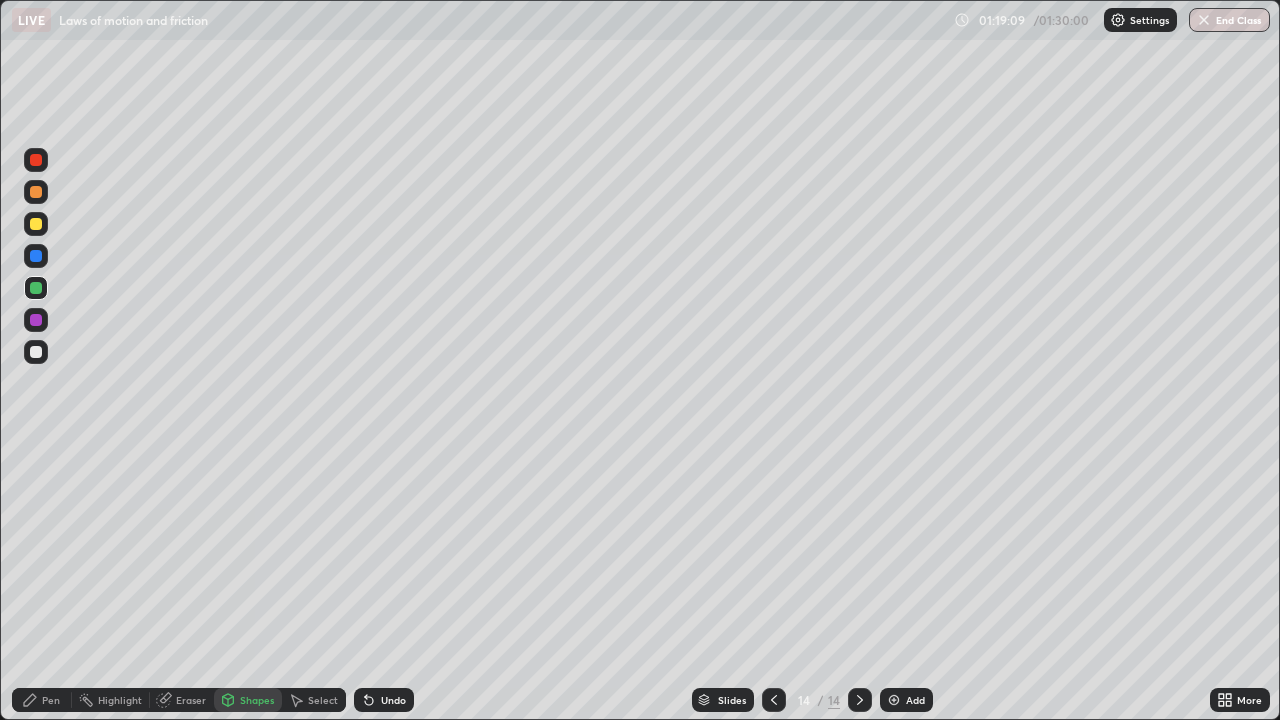 click at bounding box center [36, 352] 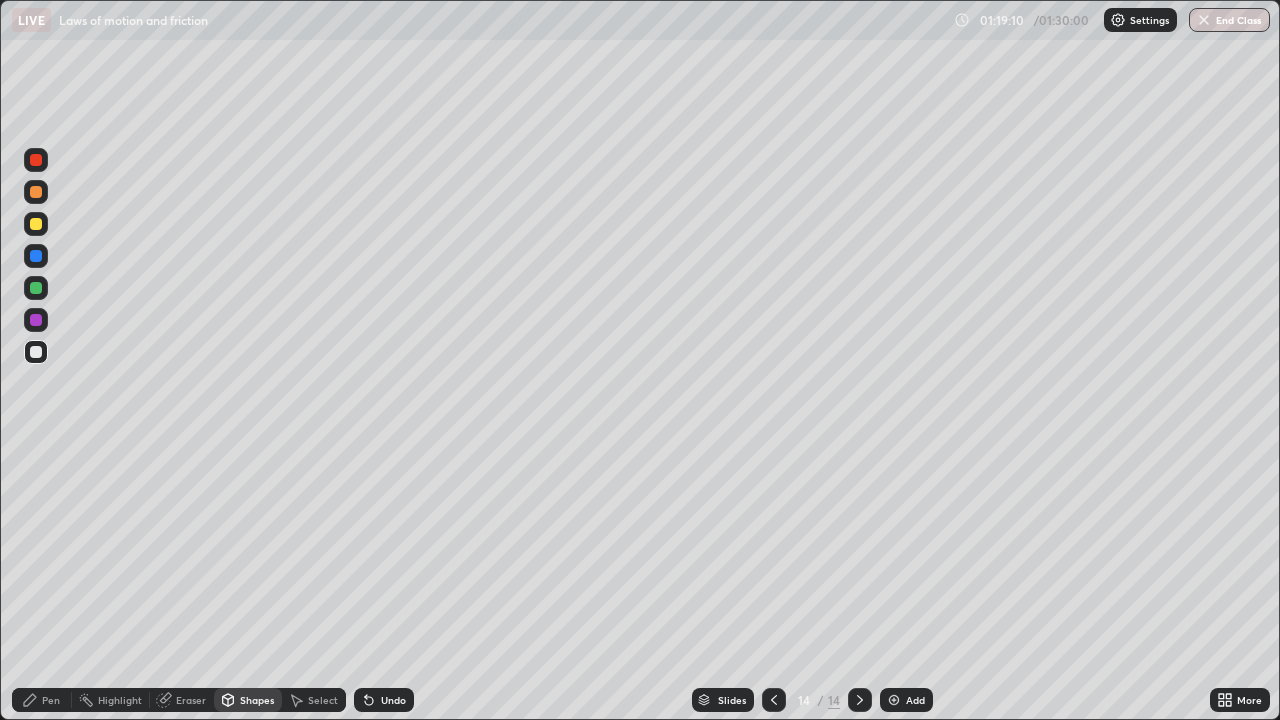 click on "Pen" at bounding box center (42, 700) 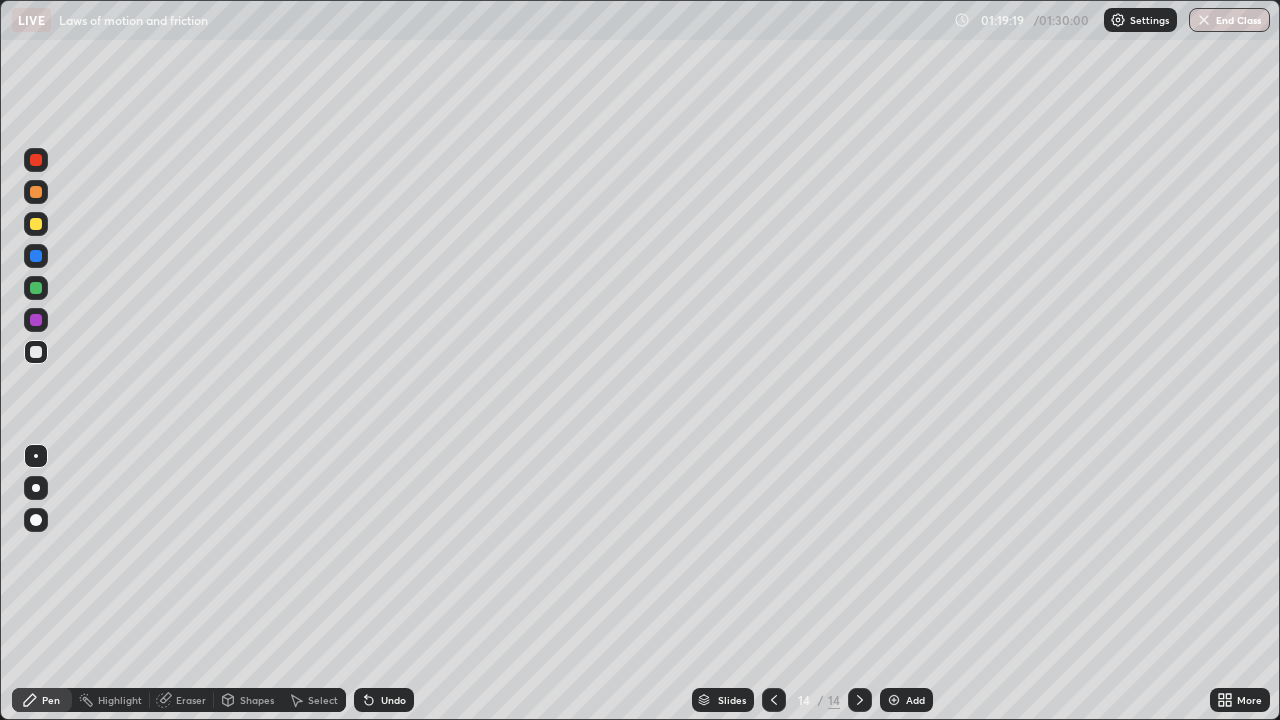 click on "Undo" at bounding box center [393, 700] 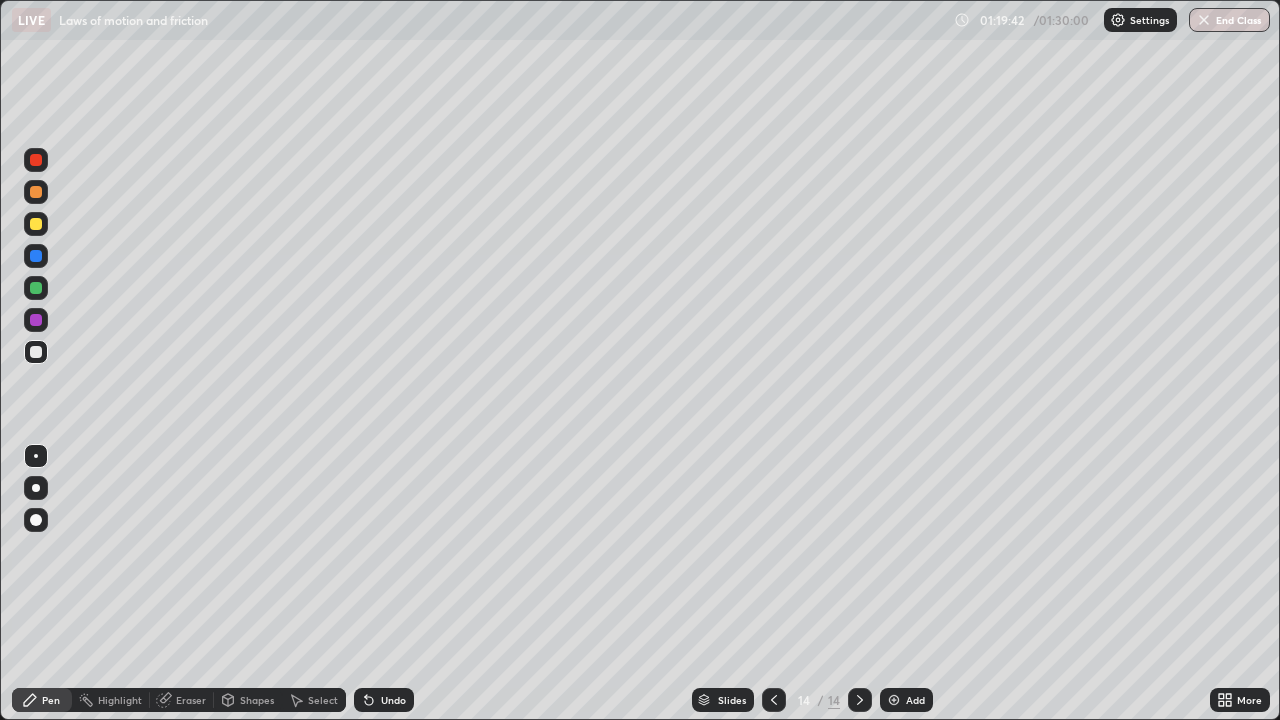 click at bounding box center [36, 224] 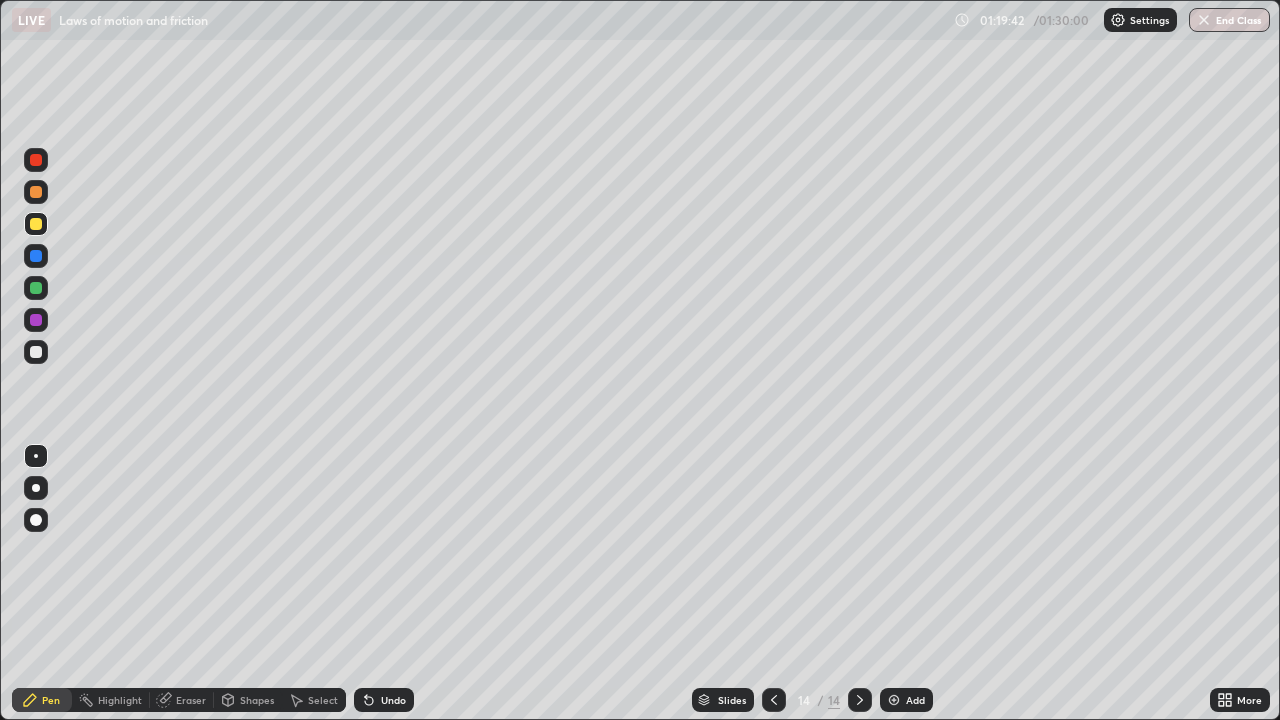click on "Pen" at bounding box center [42, 700] 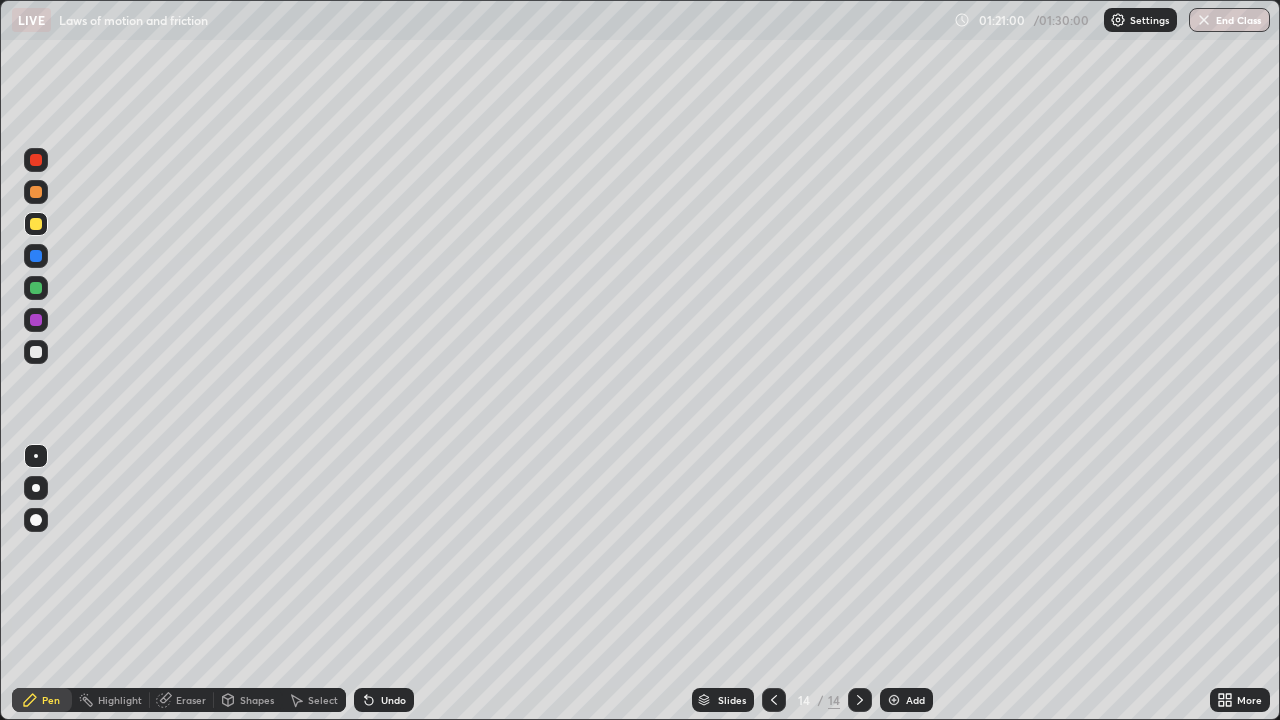click on "Undo" at bounding box center [384, 700] 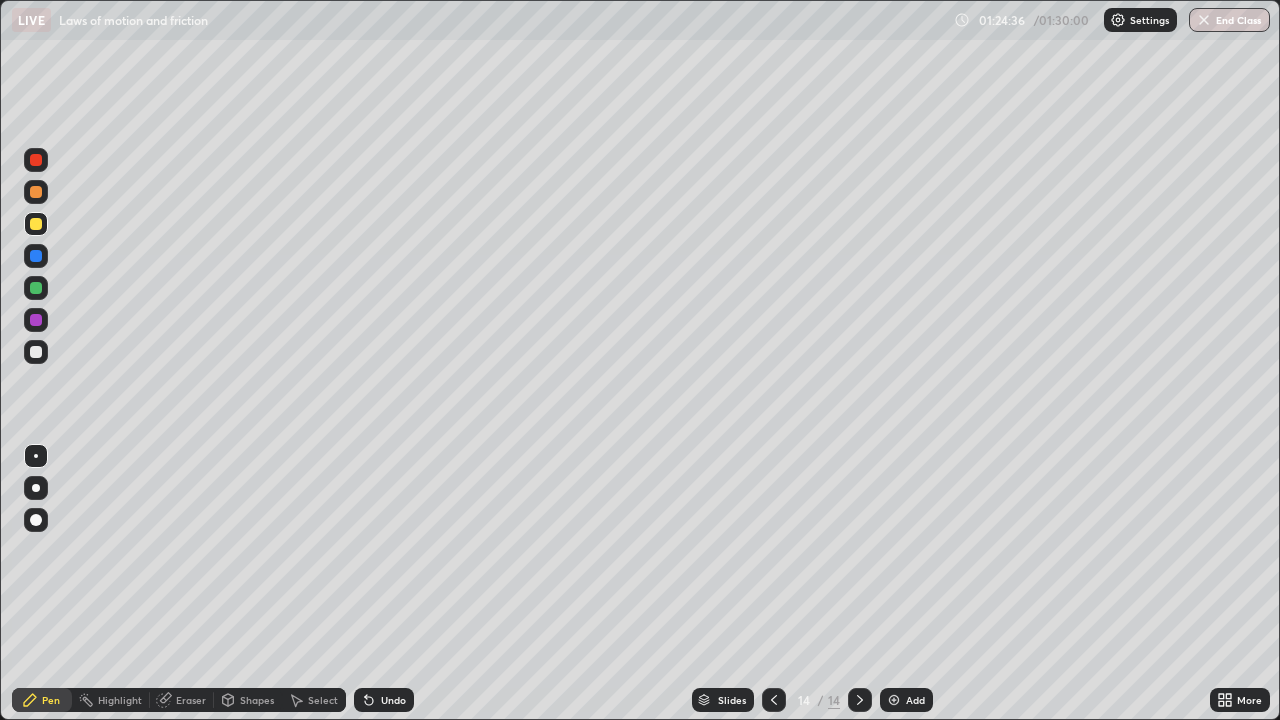click 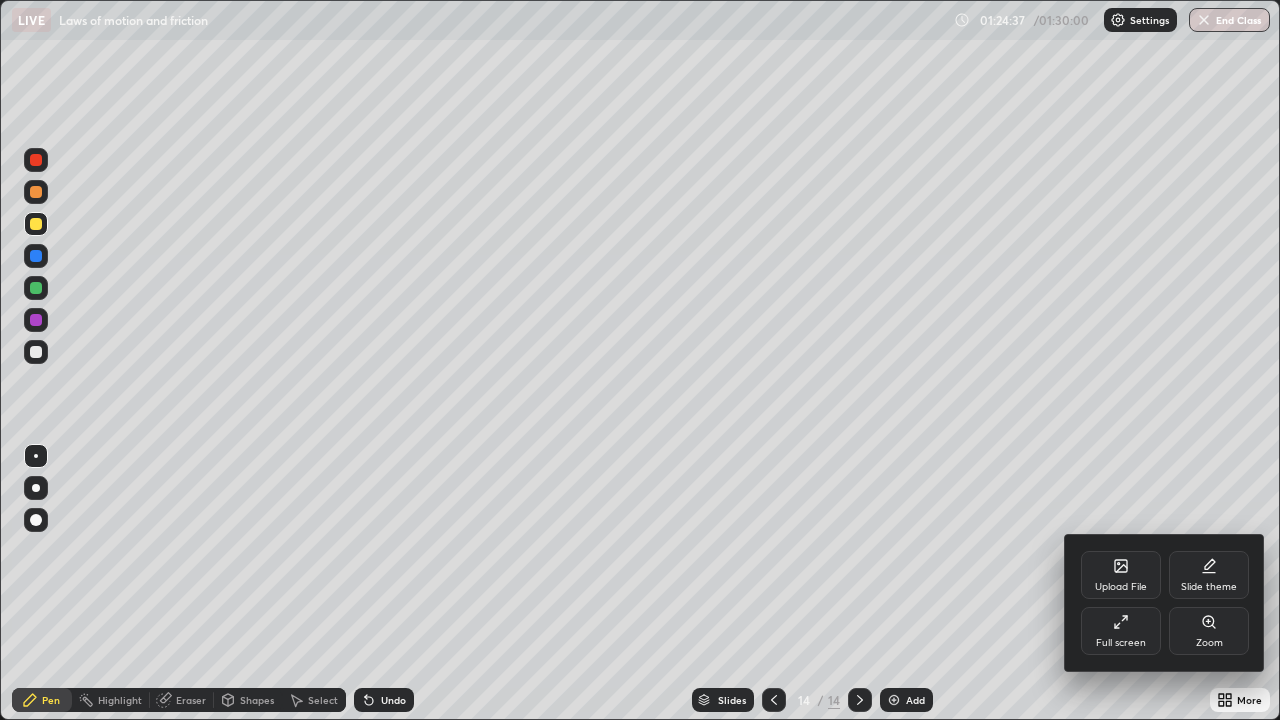click on "Full screen" at bounding box center [1121, 631] 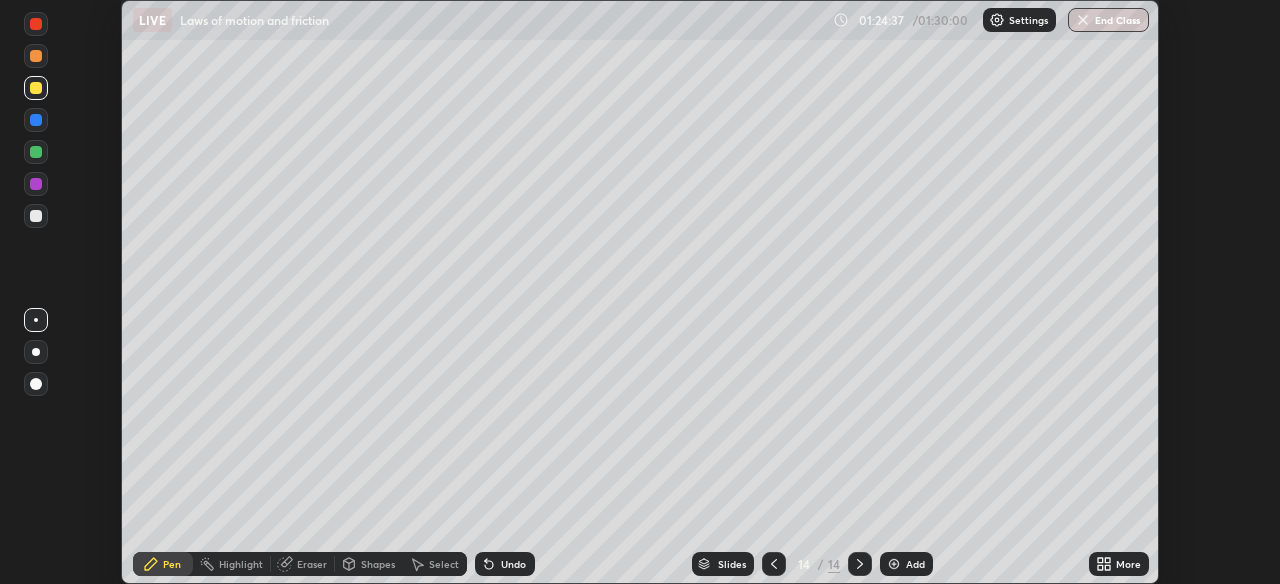 scroll, scrollTop: 584, scrollLeft: 1280, axis: both 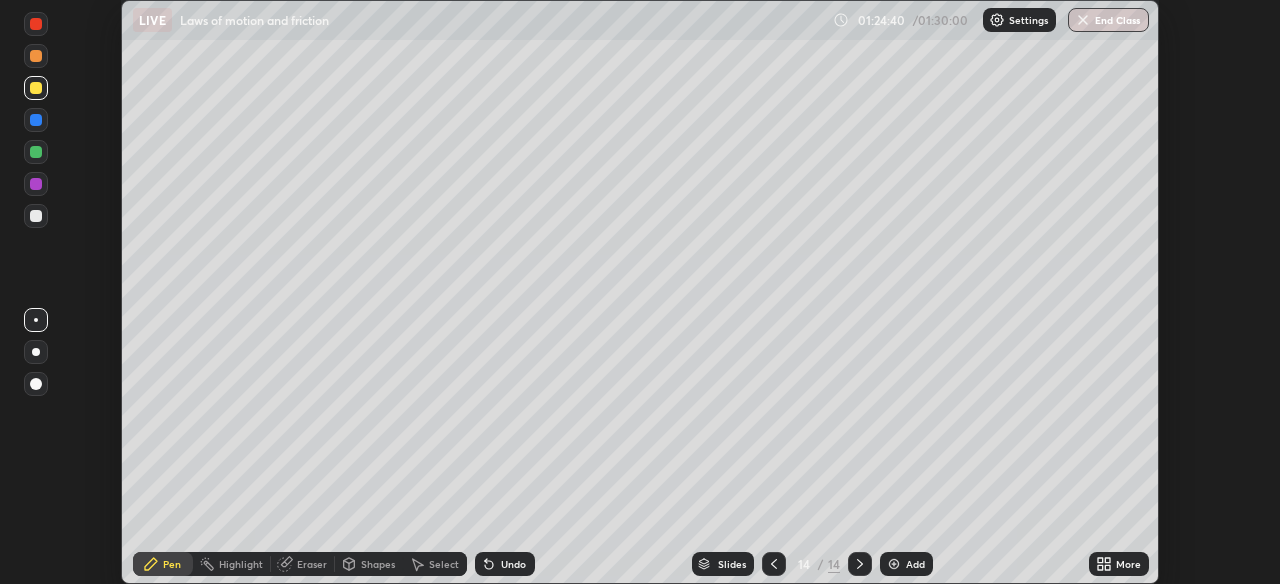 click on "End Class" at bounding box center (1108, 20) 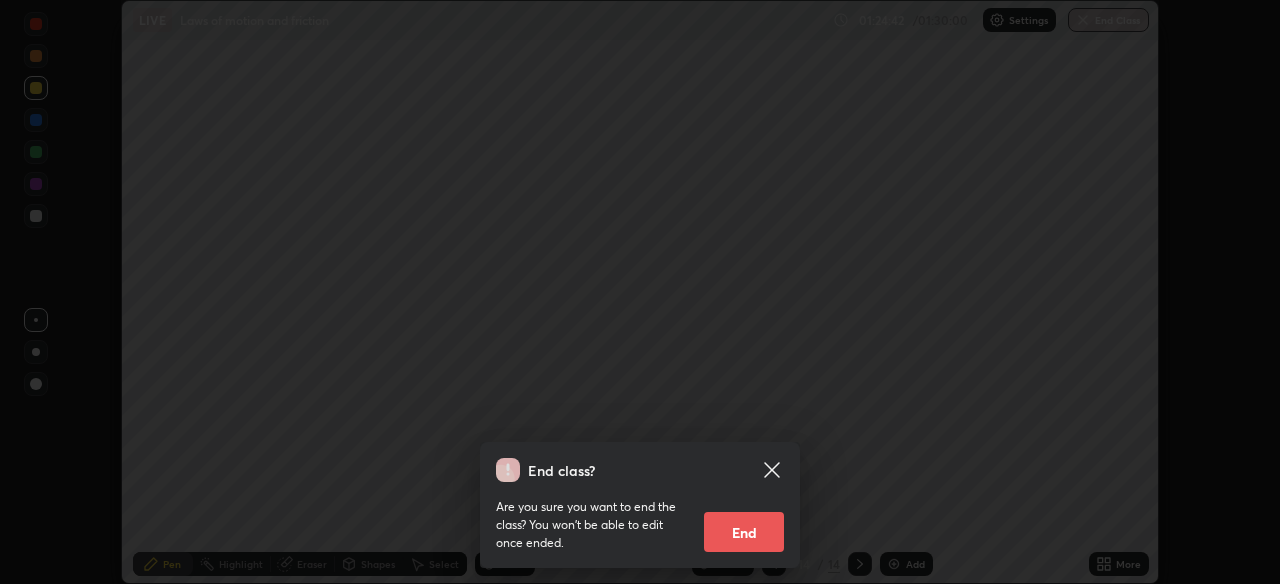 click on "End" at bounding box center [744, 532] 